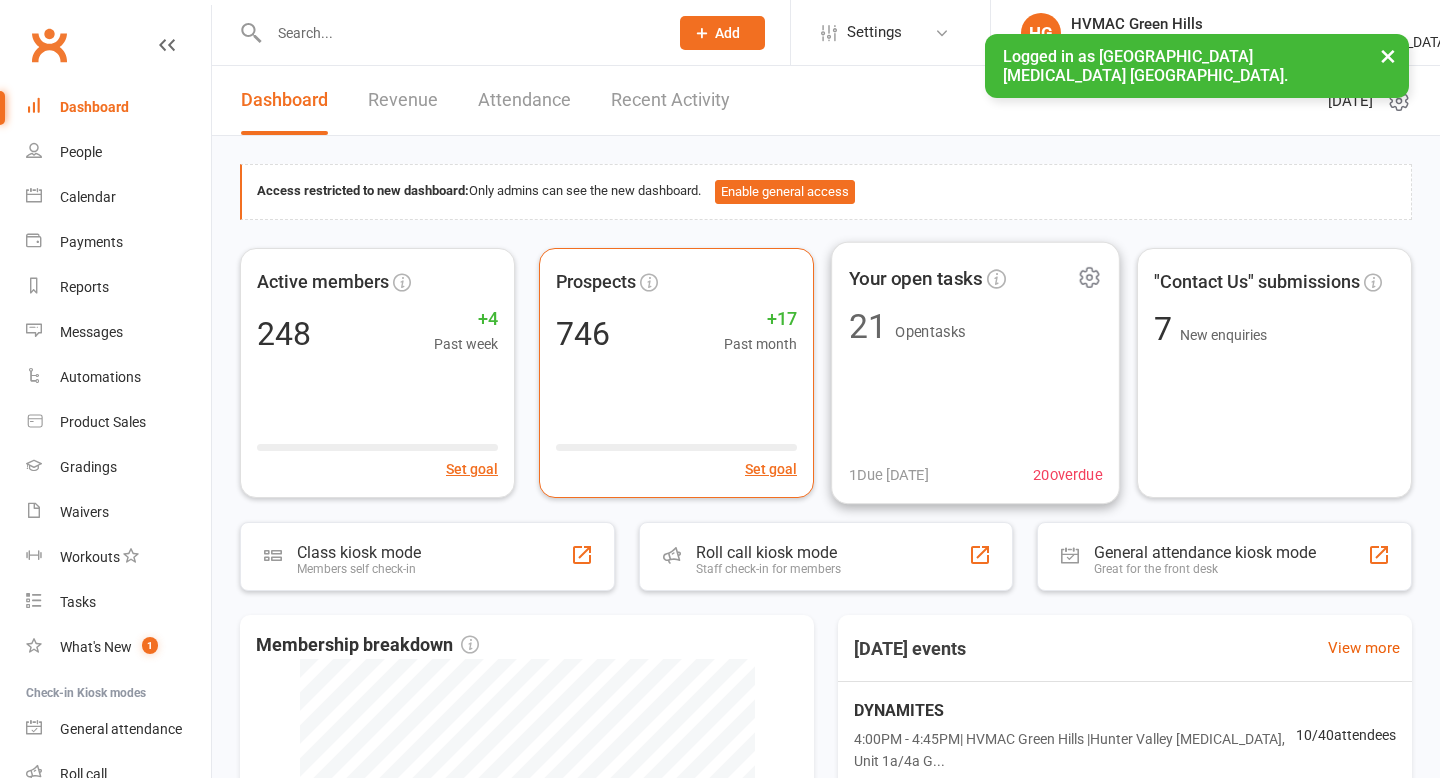 scroll, scrollTop: 0, scrollLeft: 0, axis: both 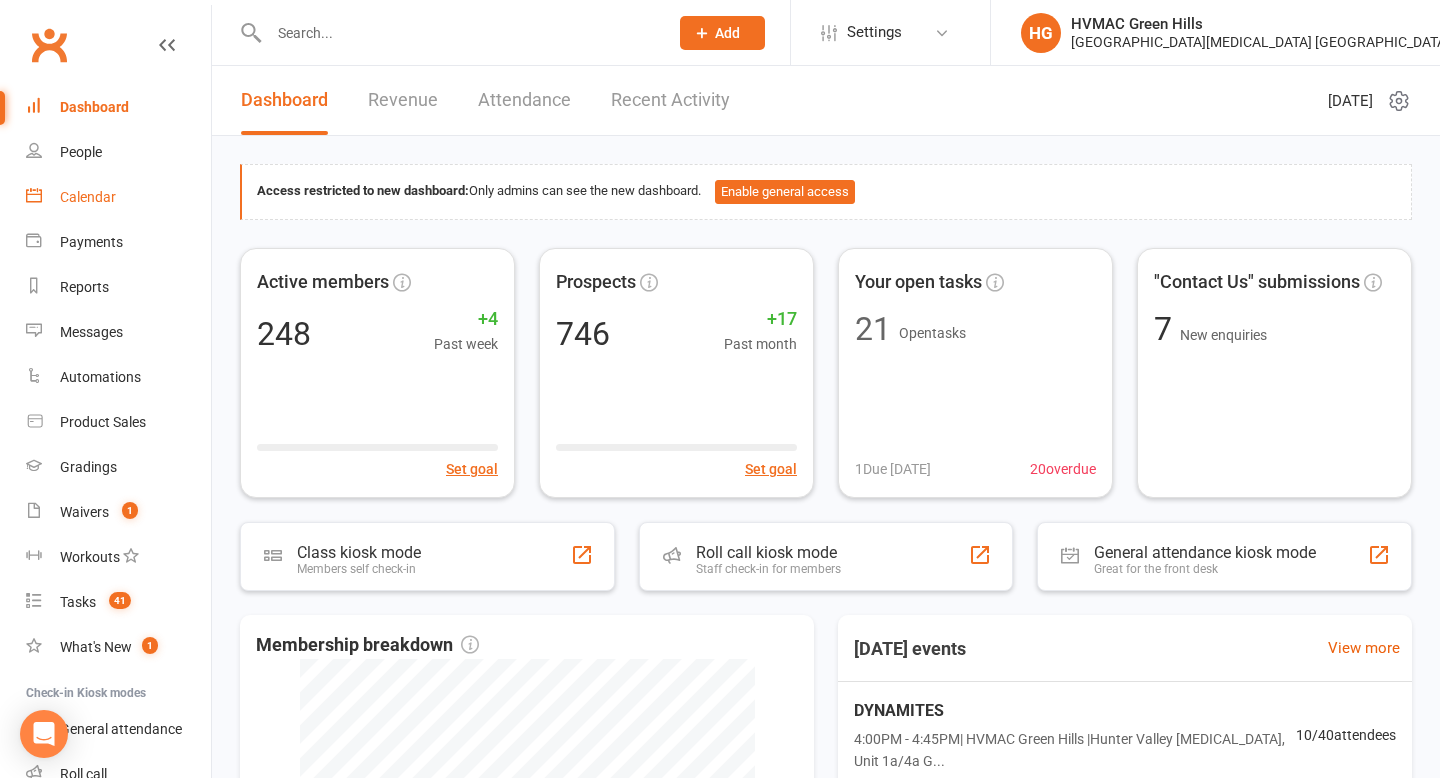 click on "Calendar" at bounding box center (88, 197) 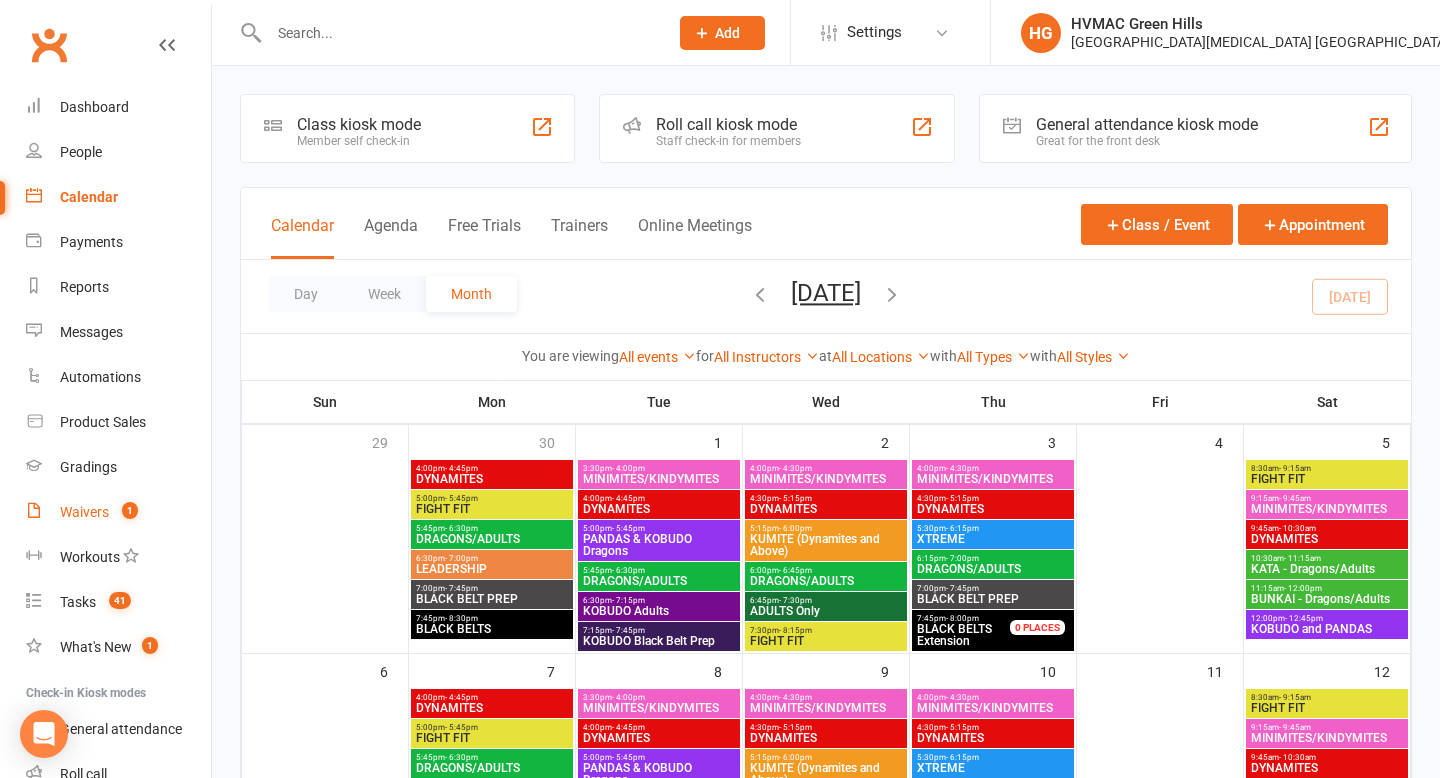 click on "Waivers" at bounding box center (84, 512) 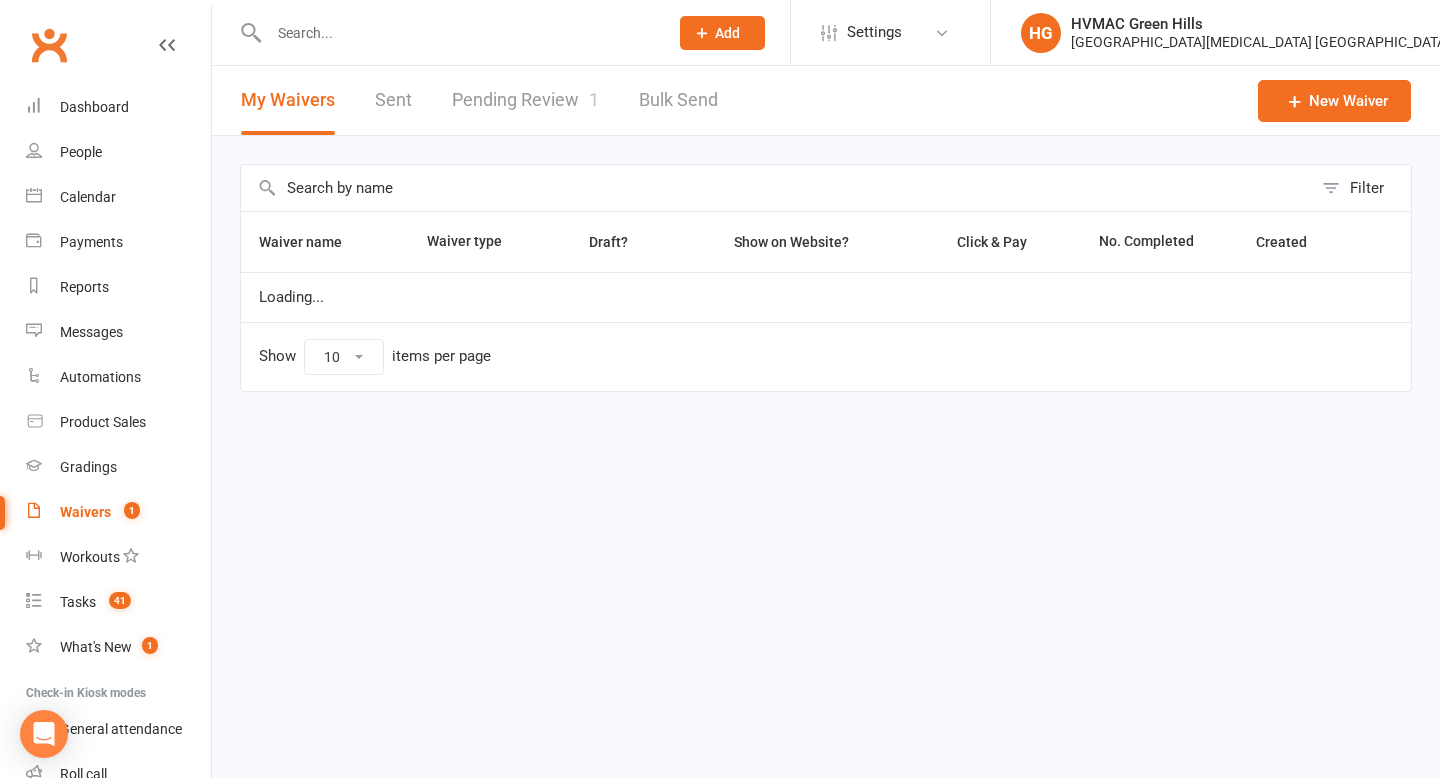 select on "100" 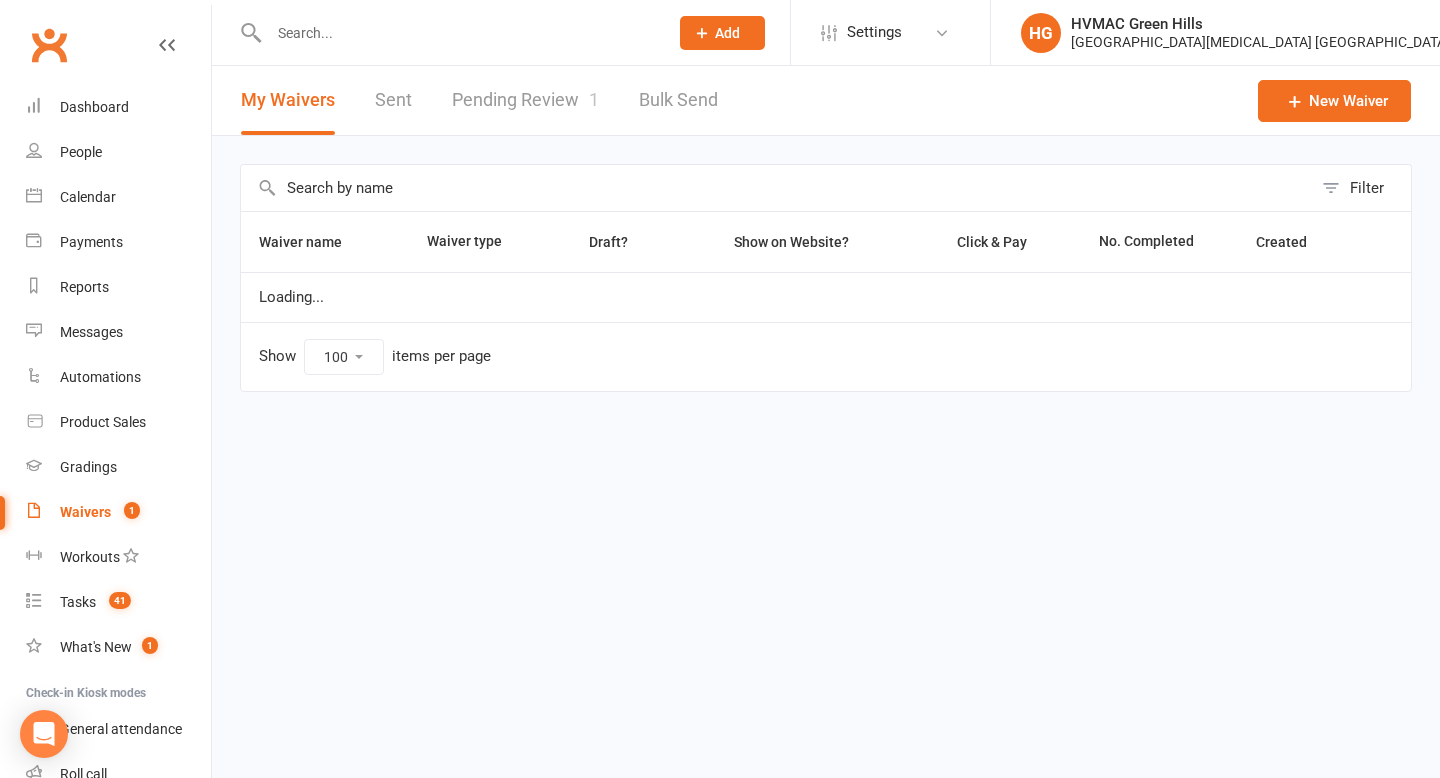 click on "Pending Review 1" at bounding box center (525, 100) 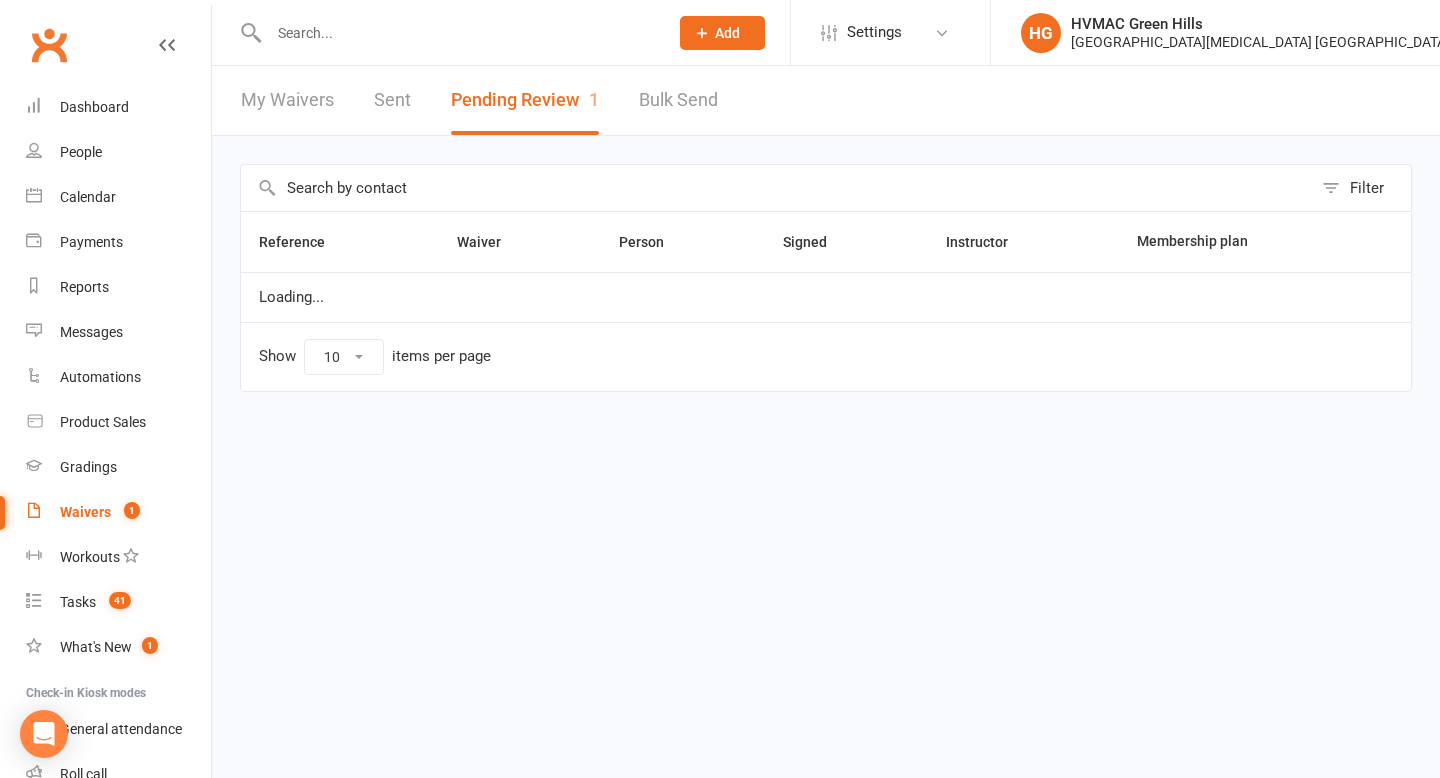 select on "100" 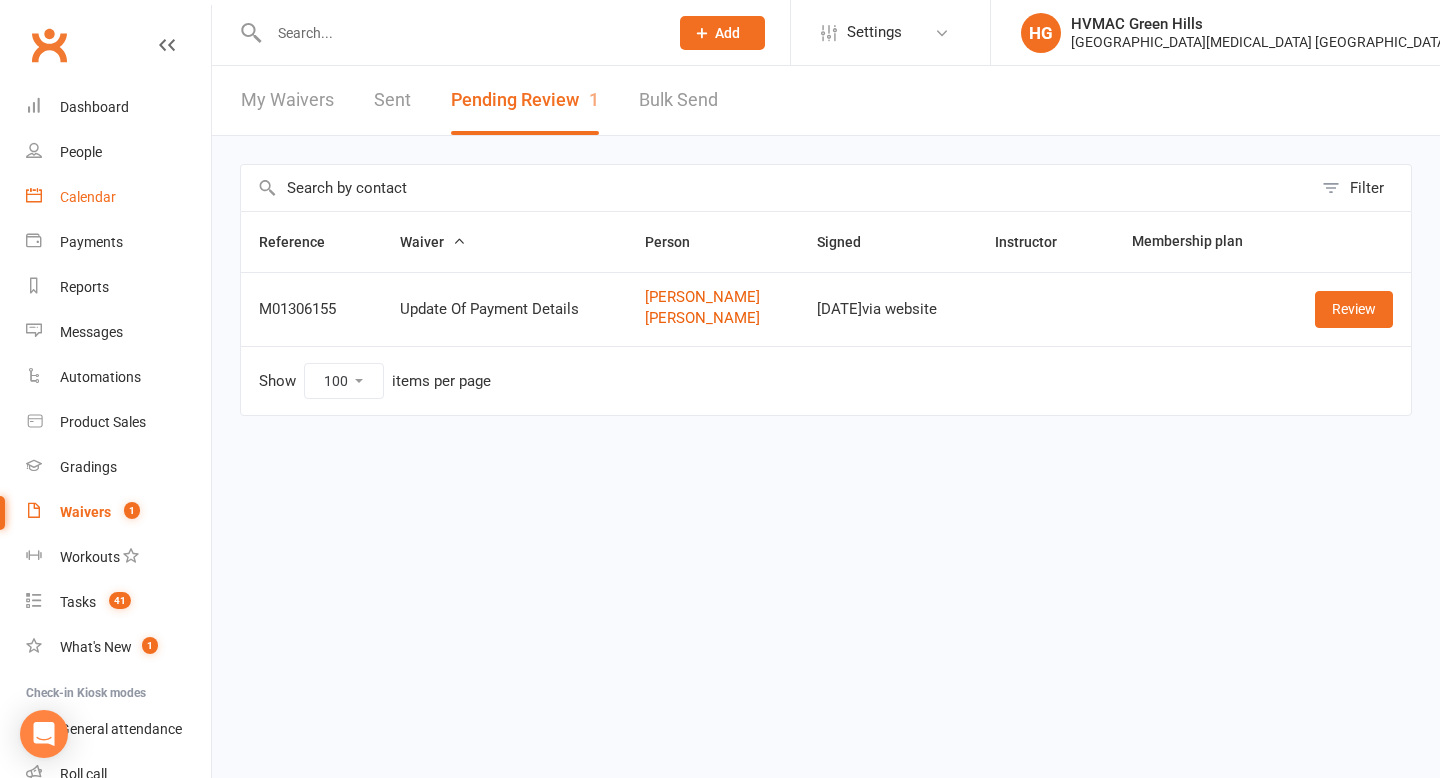 click on "Calendar" at bounding box center [88, 197] 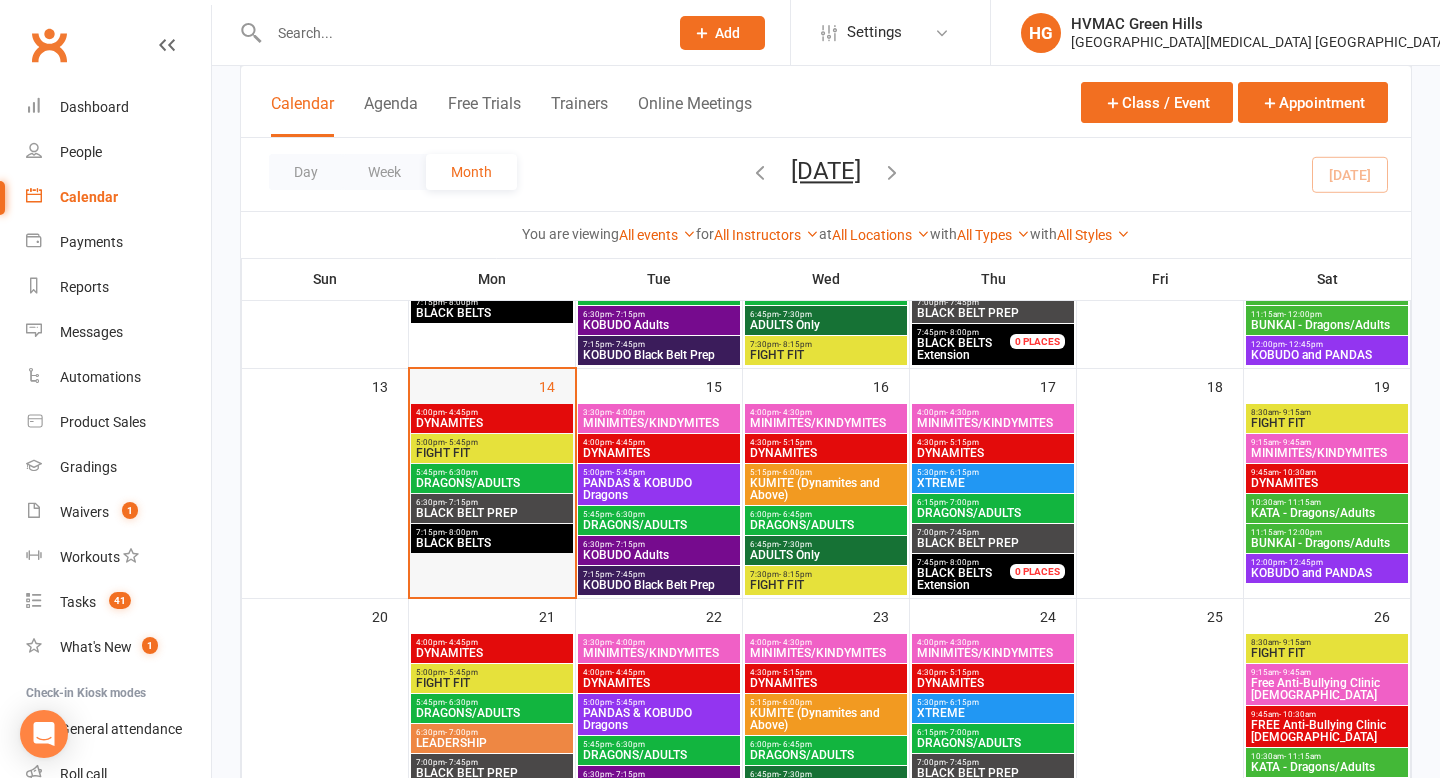 scroll, scrollTop: 523, scrollLeft: 0, axis: vertical 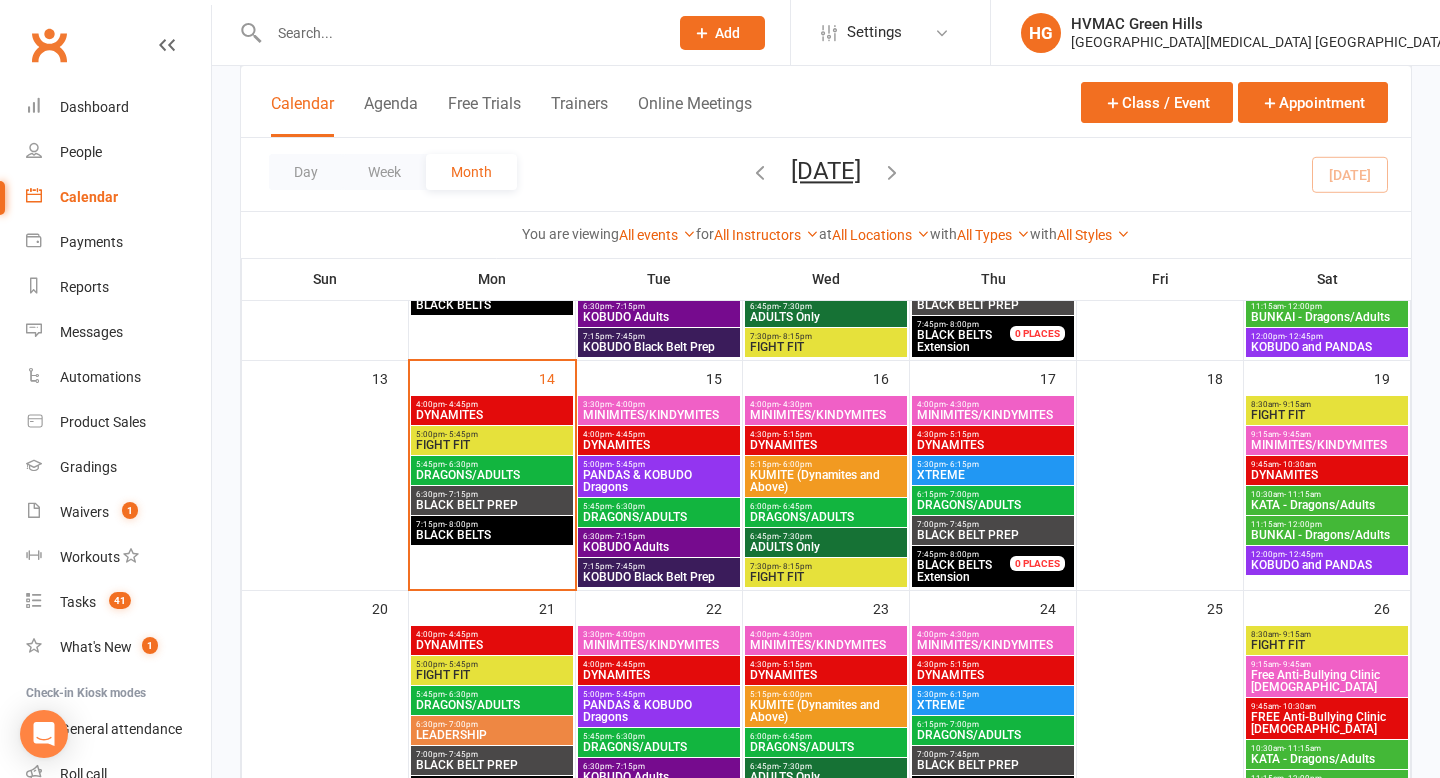 click on "FIGHT FIT" at bounding box center [492, 445] 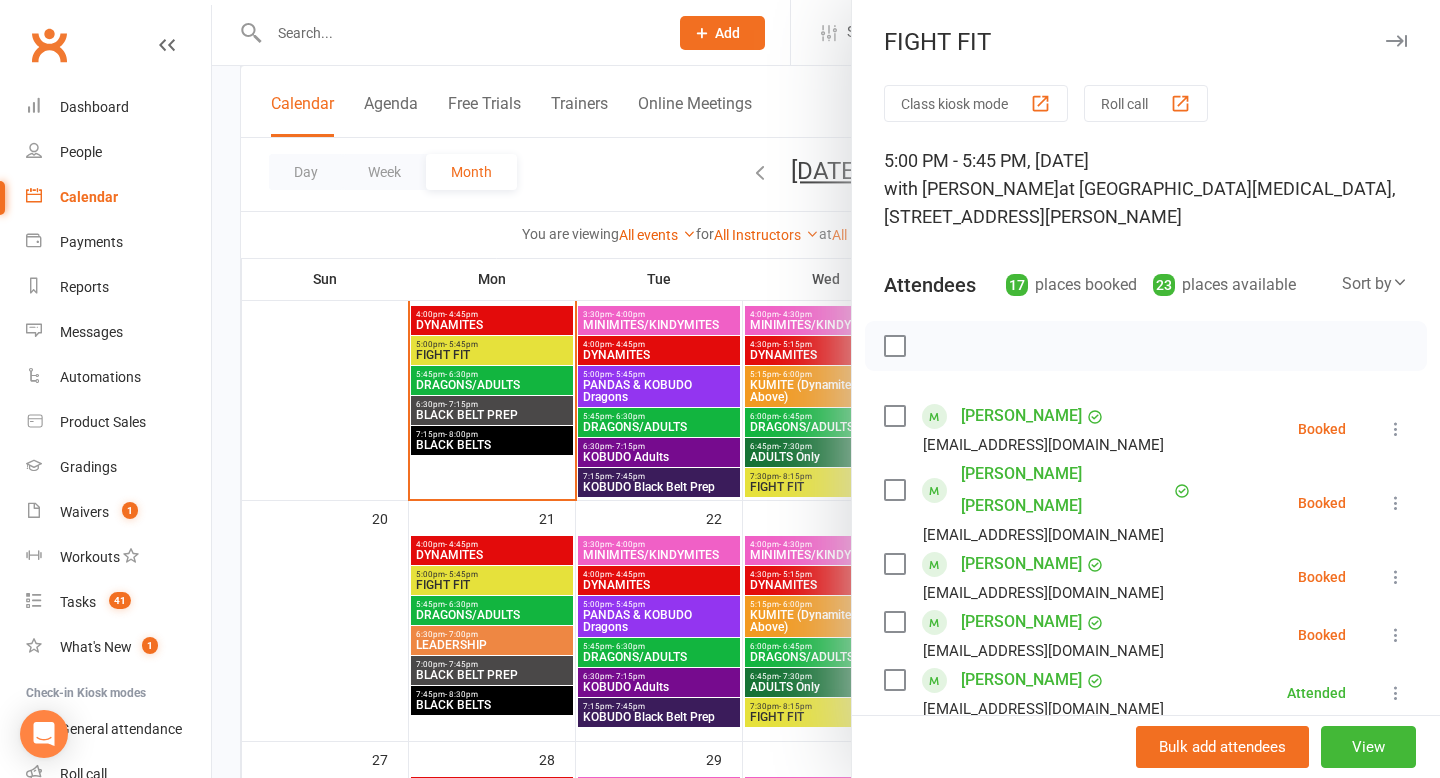 scroll, scrollTop: 620, scrollLeft: 0, axis: vertical 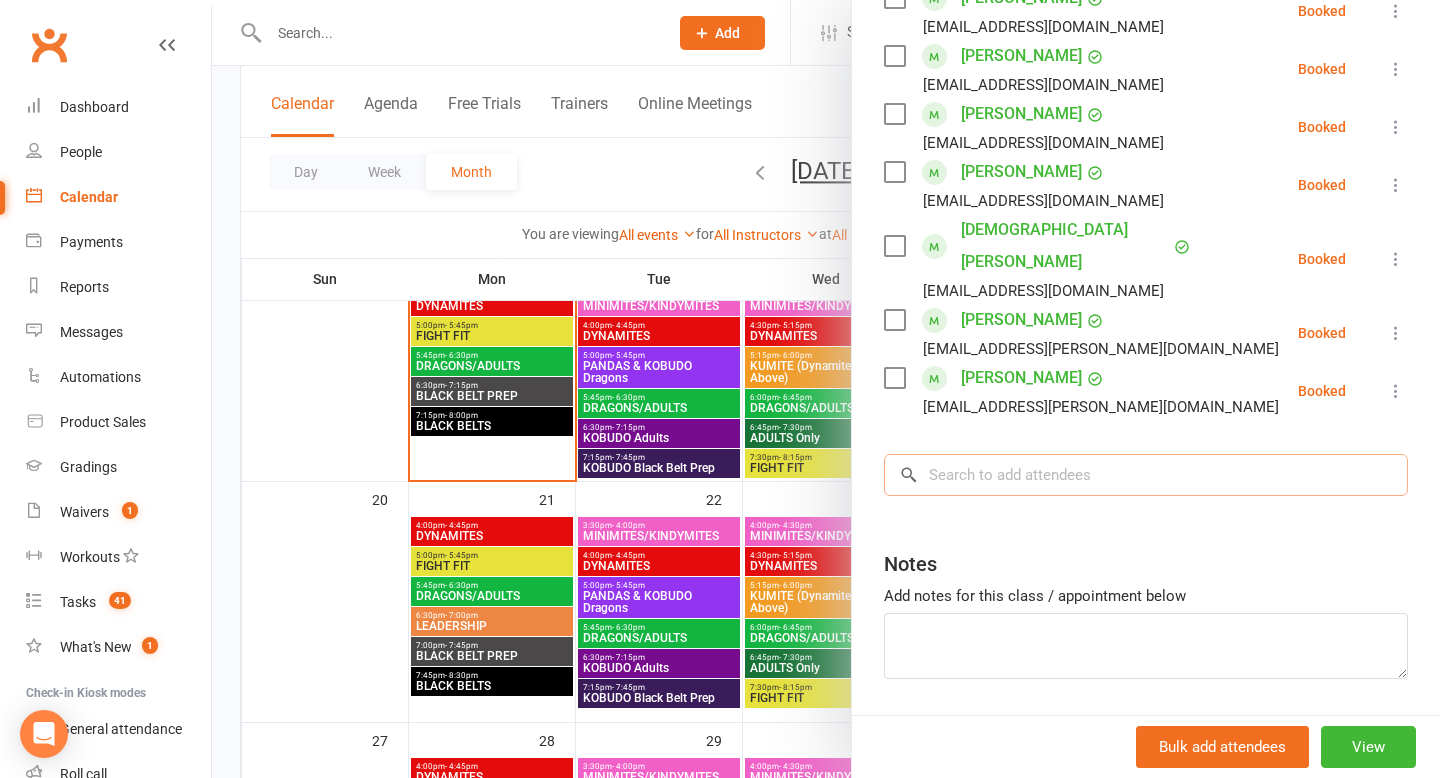 click at bounding box center [1146, 475] 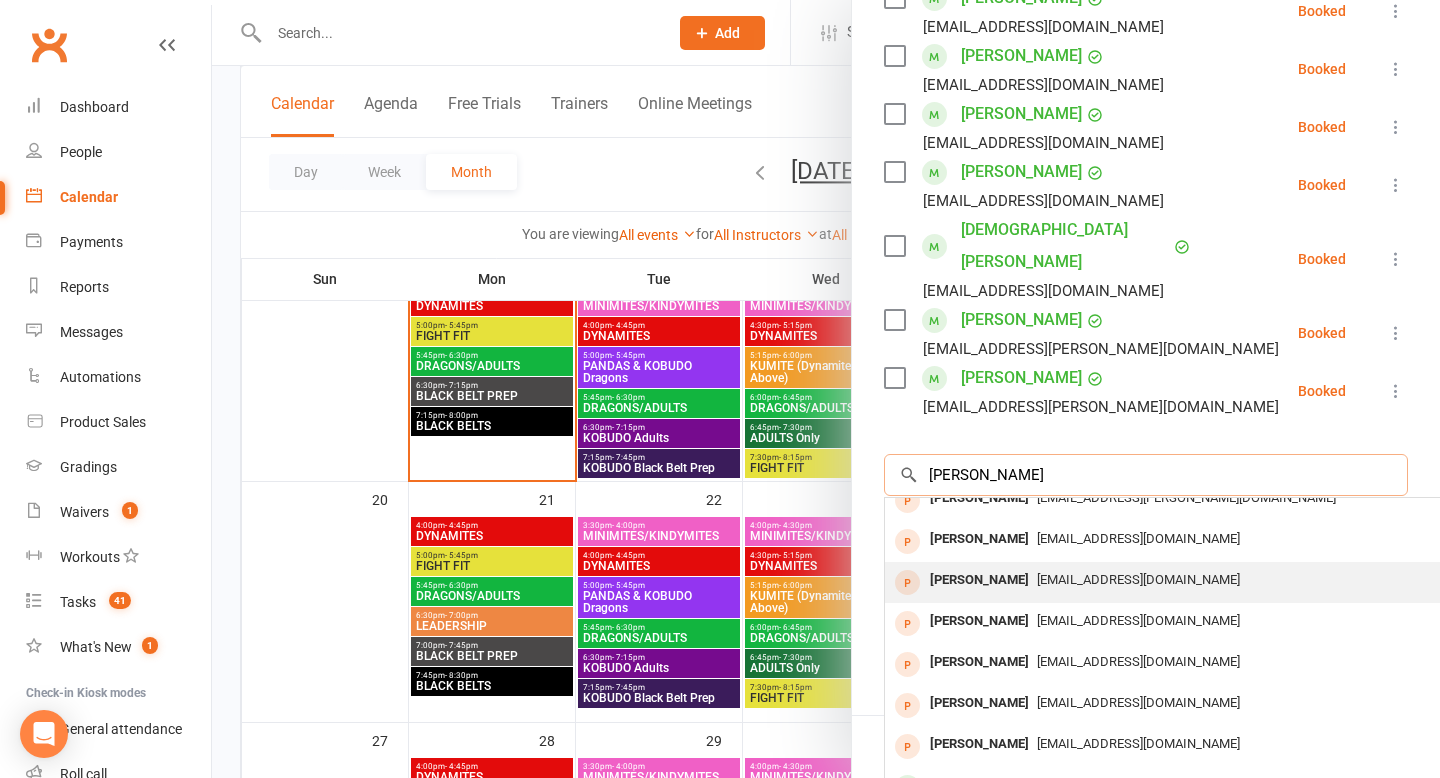 scroll, scrollTop: 67, scrollLeft: 0, axis: vertical 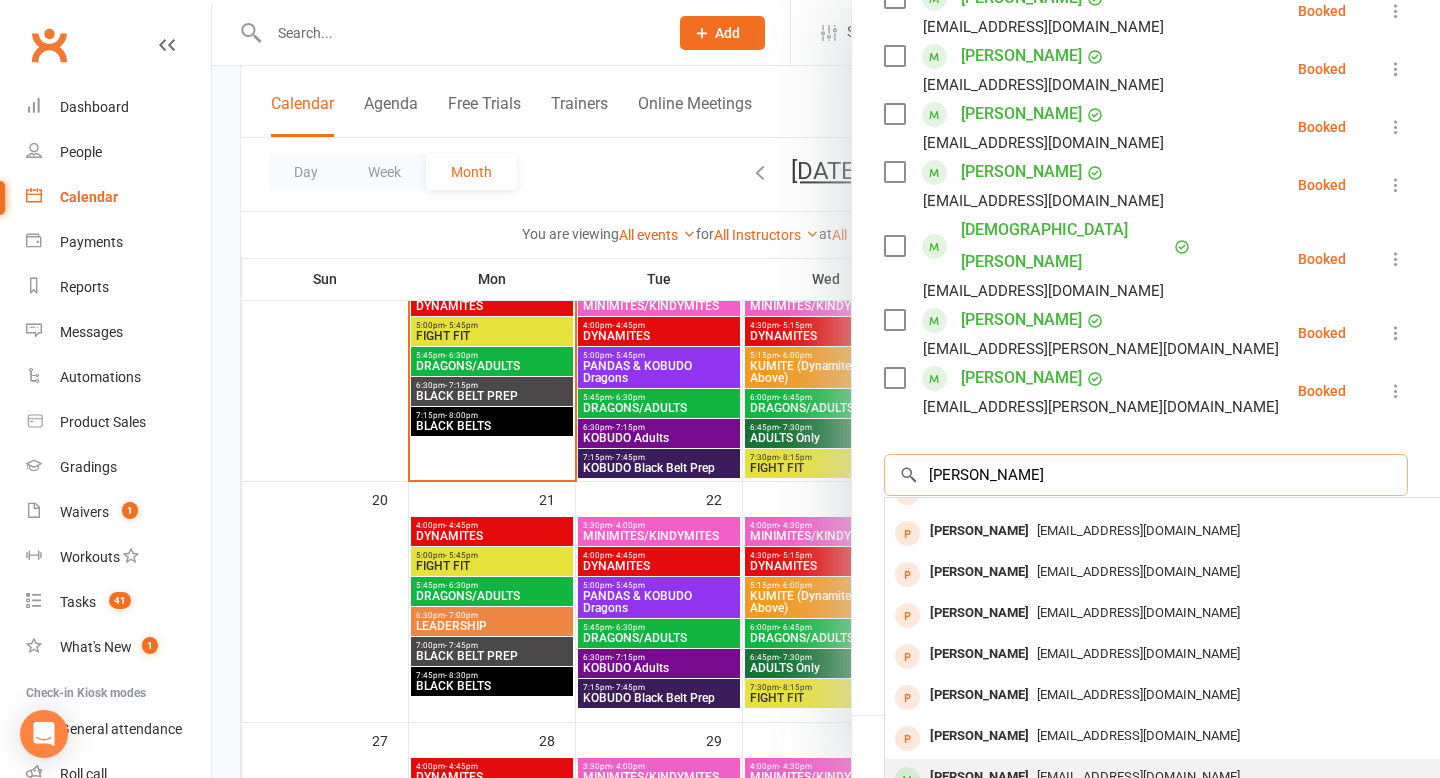 type on "[PERSON_NAME]" 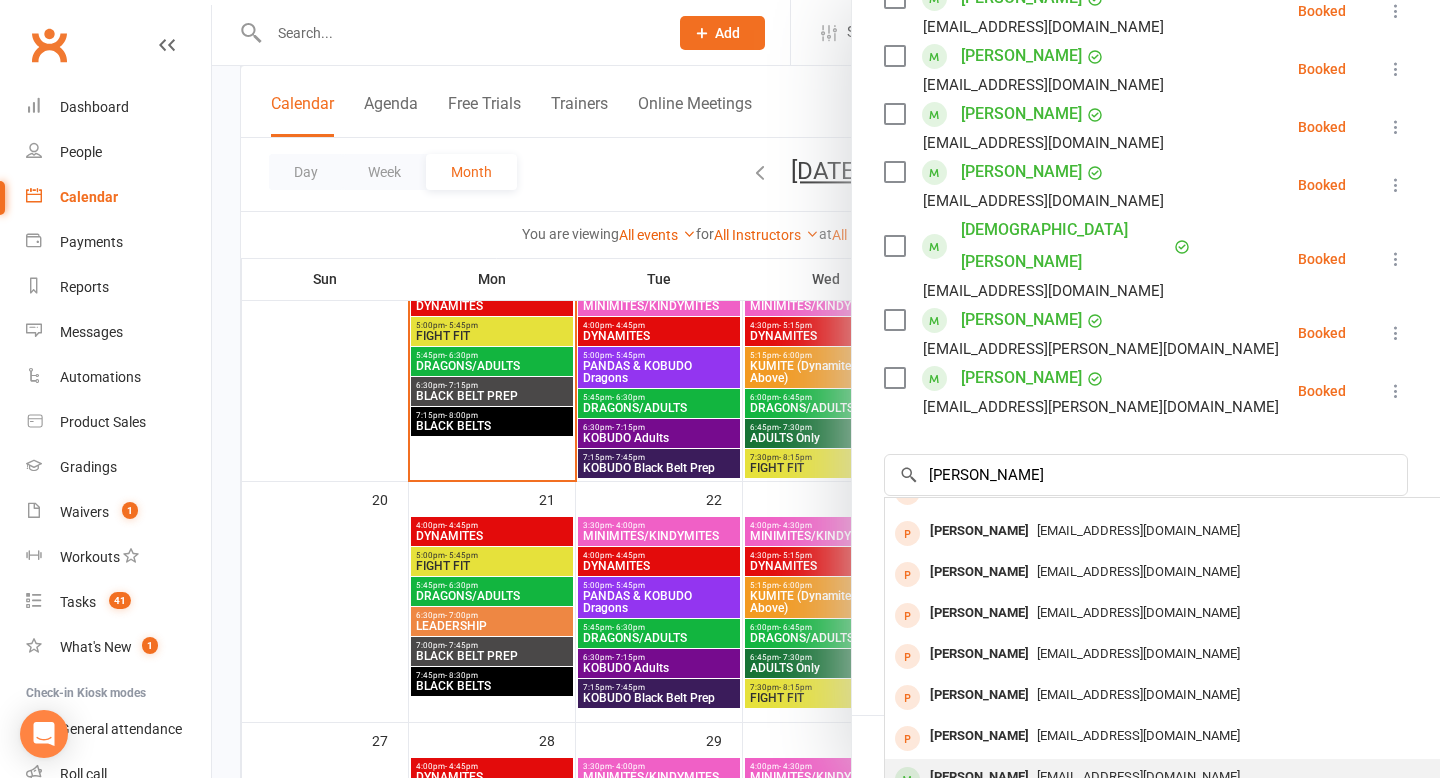 click on "[PERSON_NAME]" at bounding box center [979, 777] 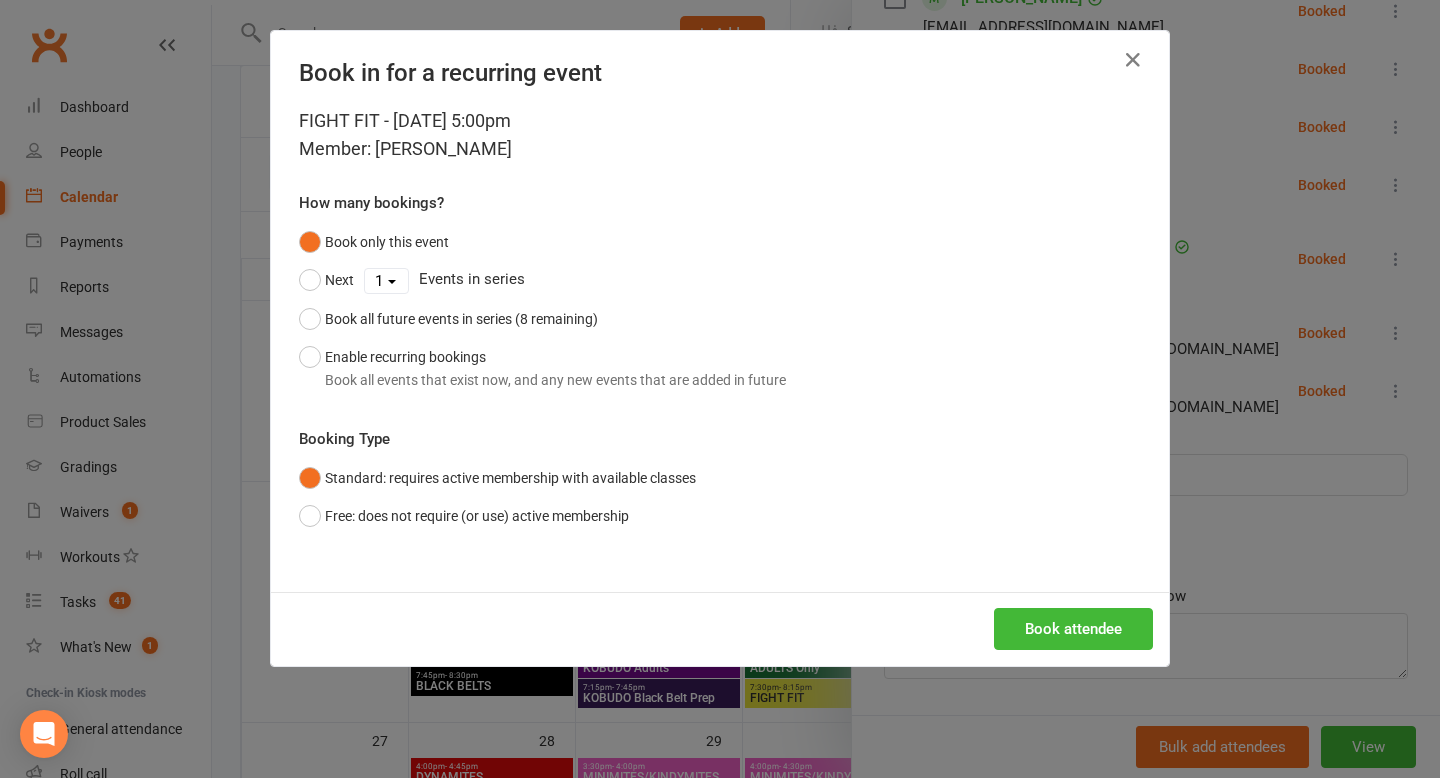 scroll, scrollTop: 659, scrollLeft: 0, axis: vertical 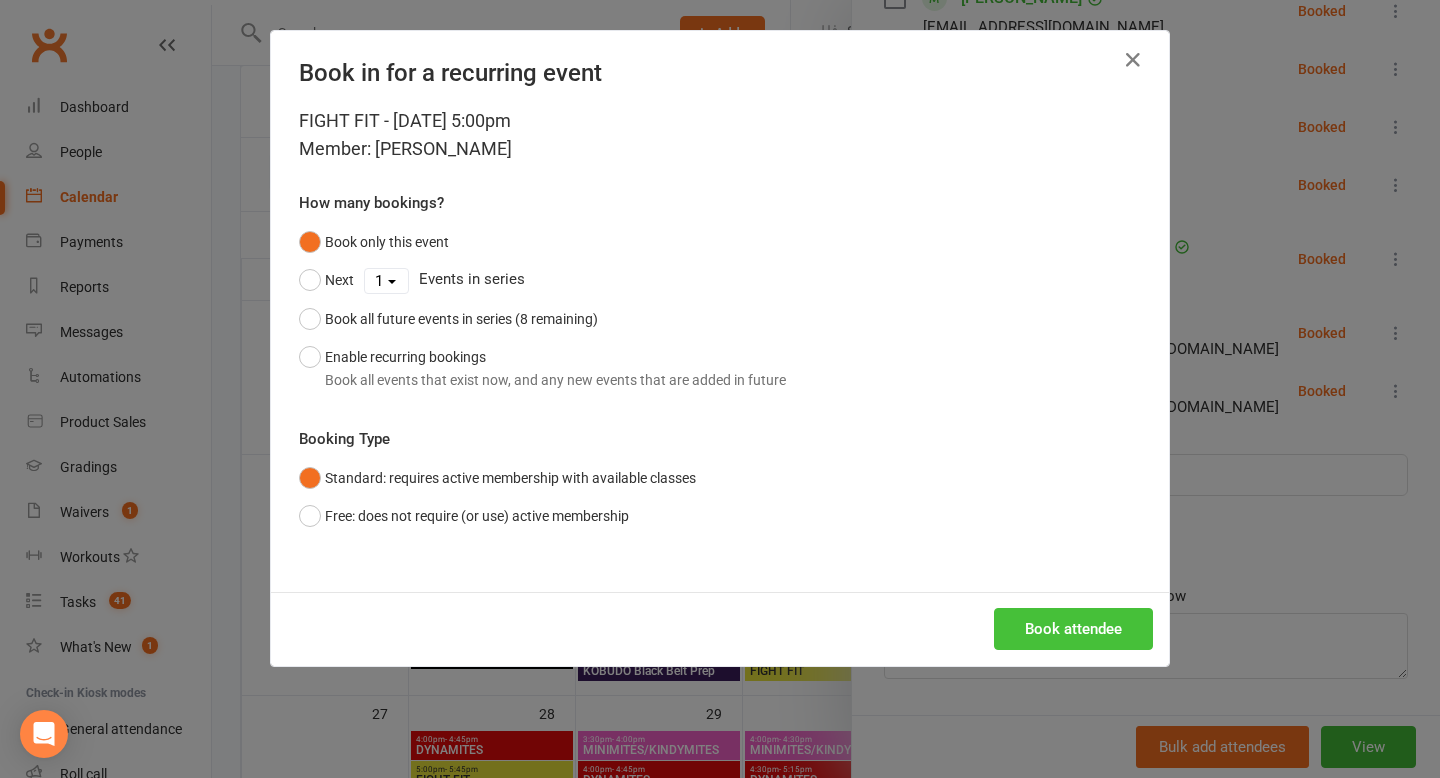 click on "Book attendee" at bounding box center (1073, 629) 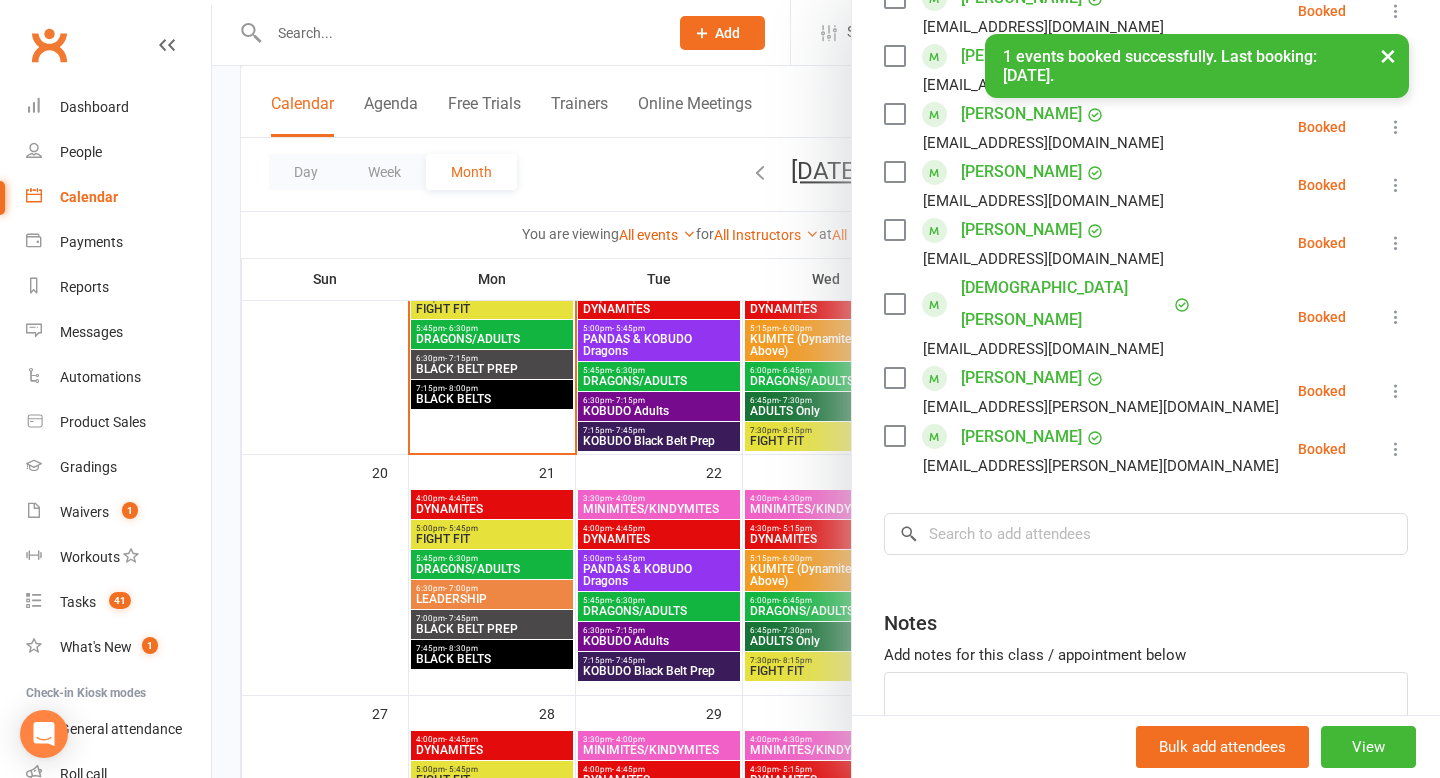 scroll, scrollTop: 1088, scrollLeft: 0, axis: vertical 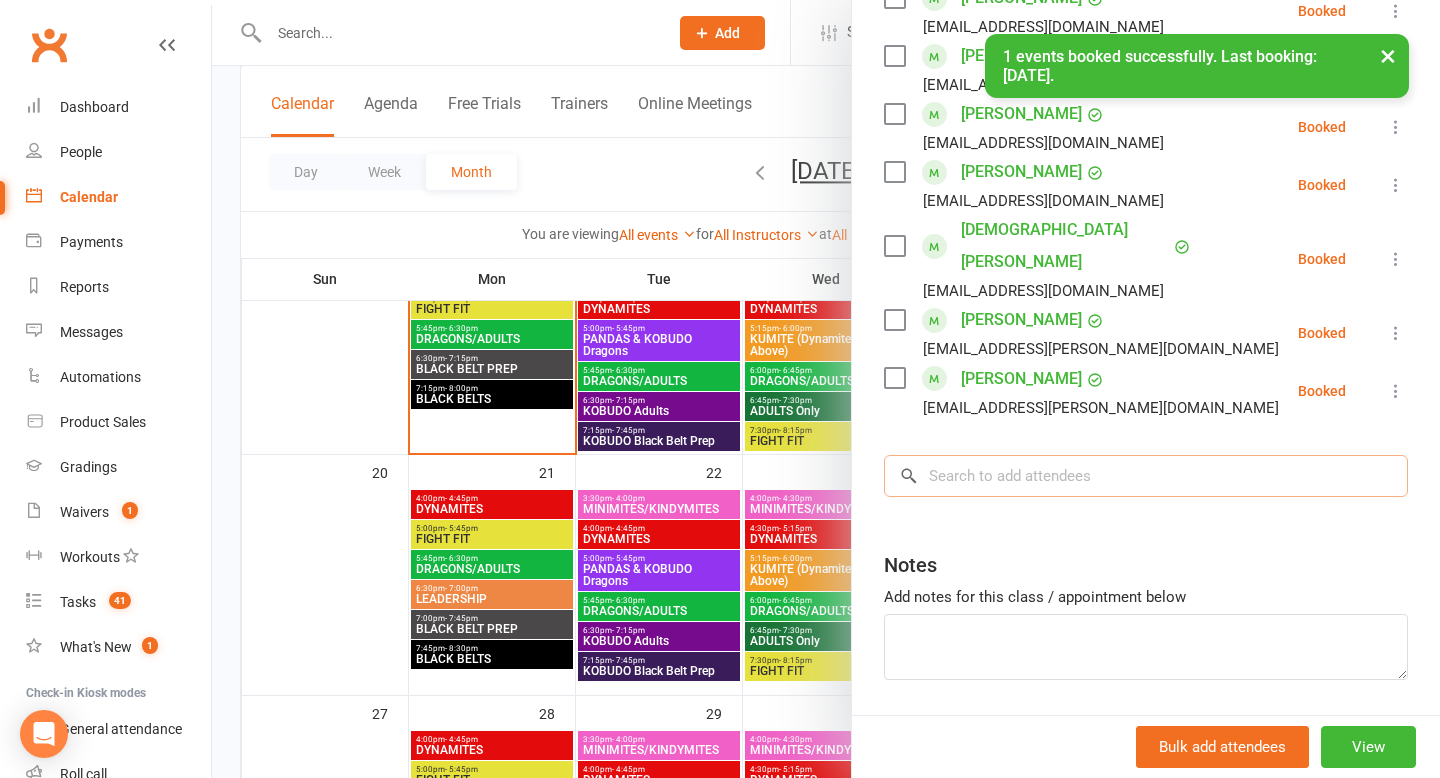 click at bounding box center [1146, 476] 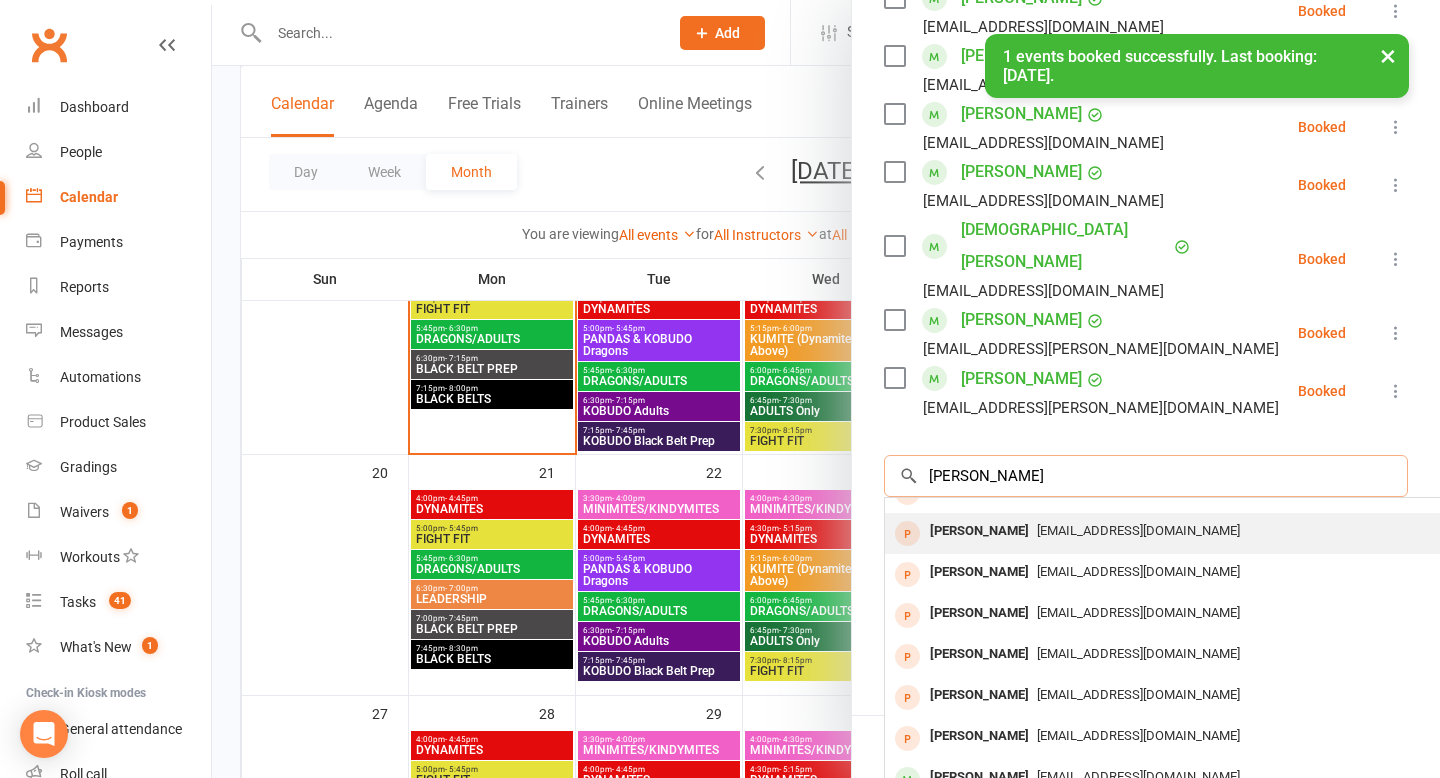 scroll, scrollTop: 0, scrollLeft: 0, axis: both 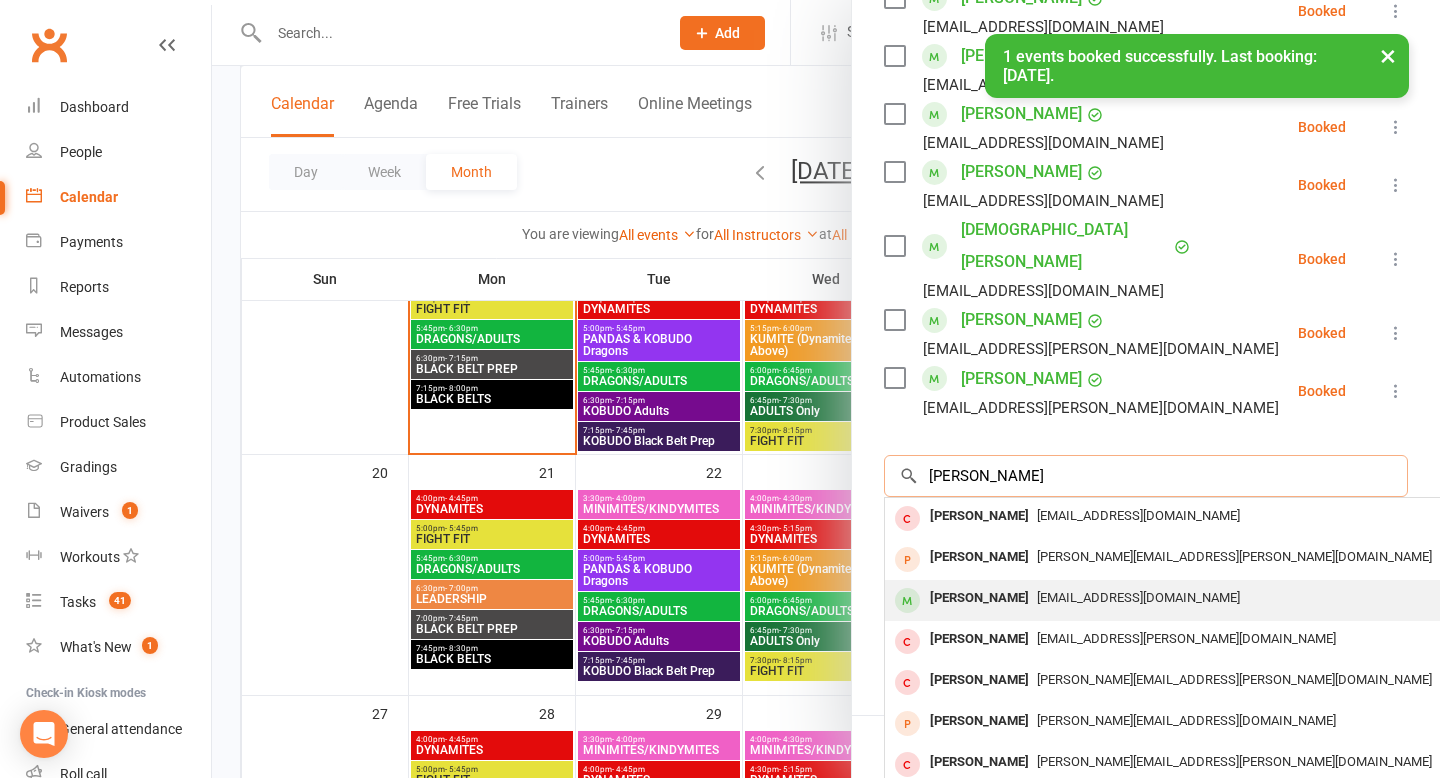 type on "[PERSON_NAME]" 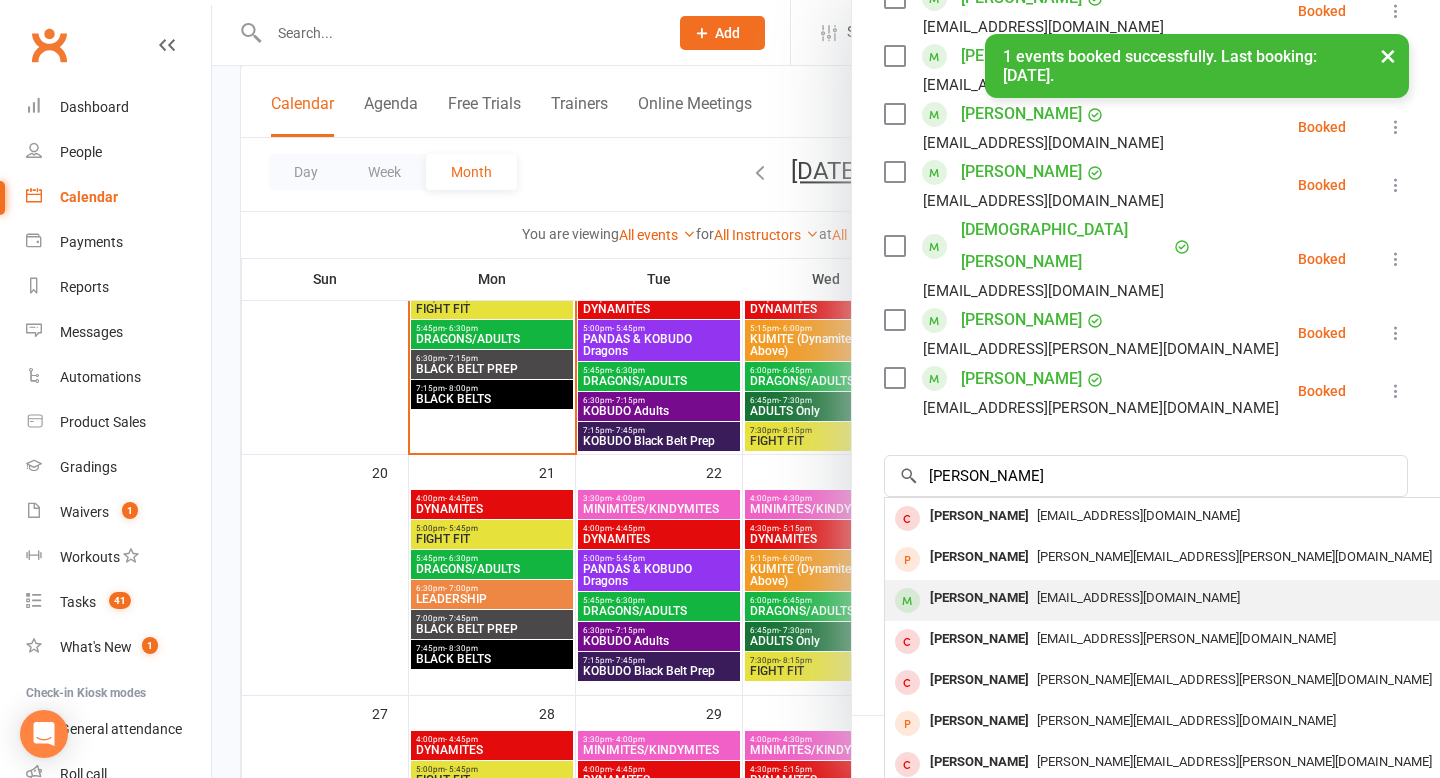 click on "[PERSON_NAME]" at bounding box center [979, 598] 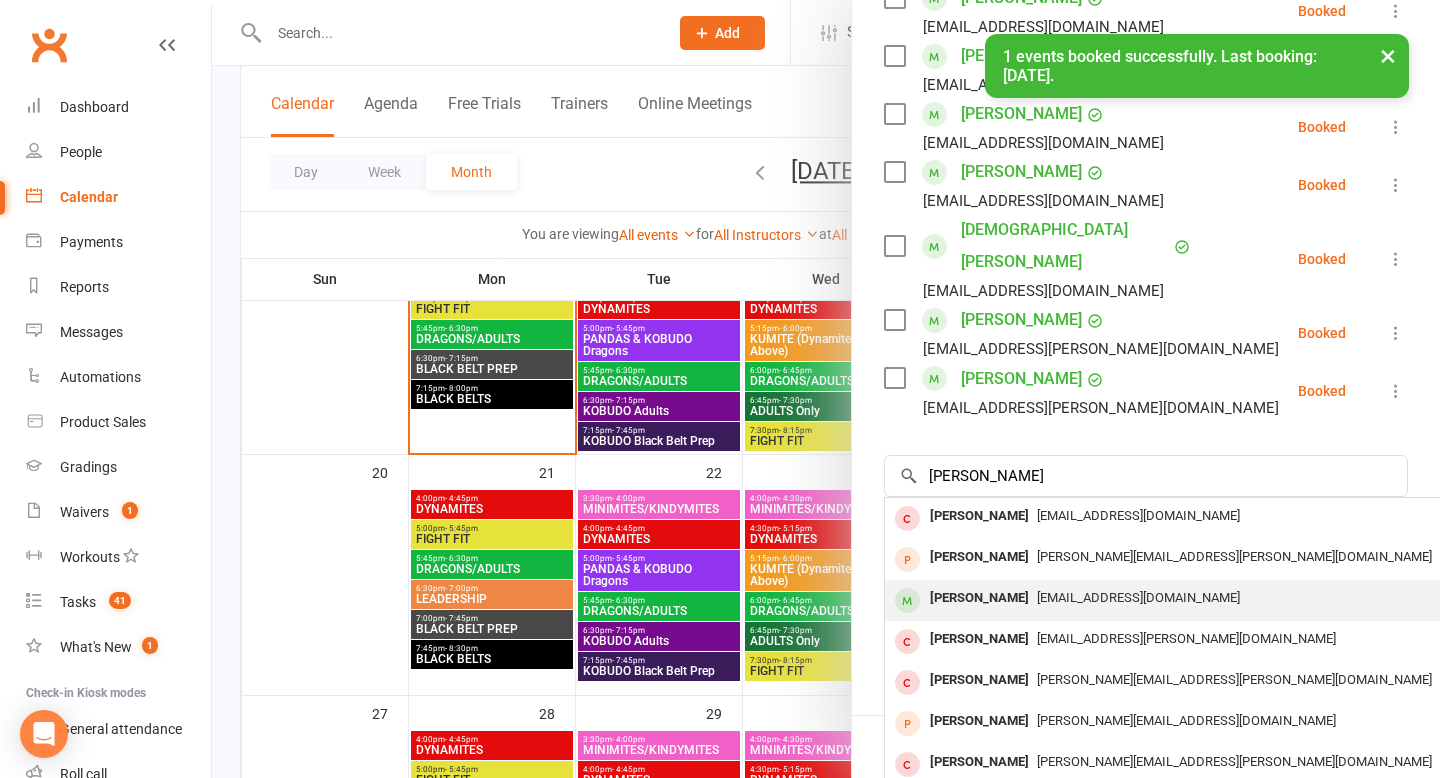 type 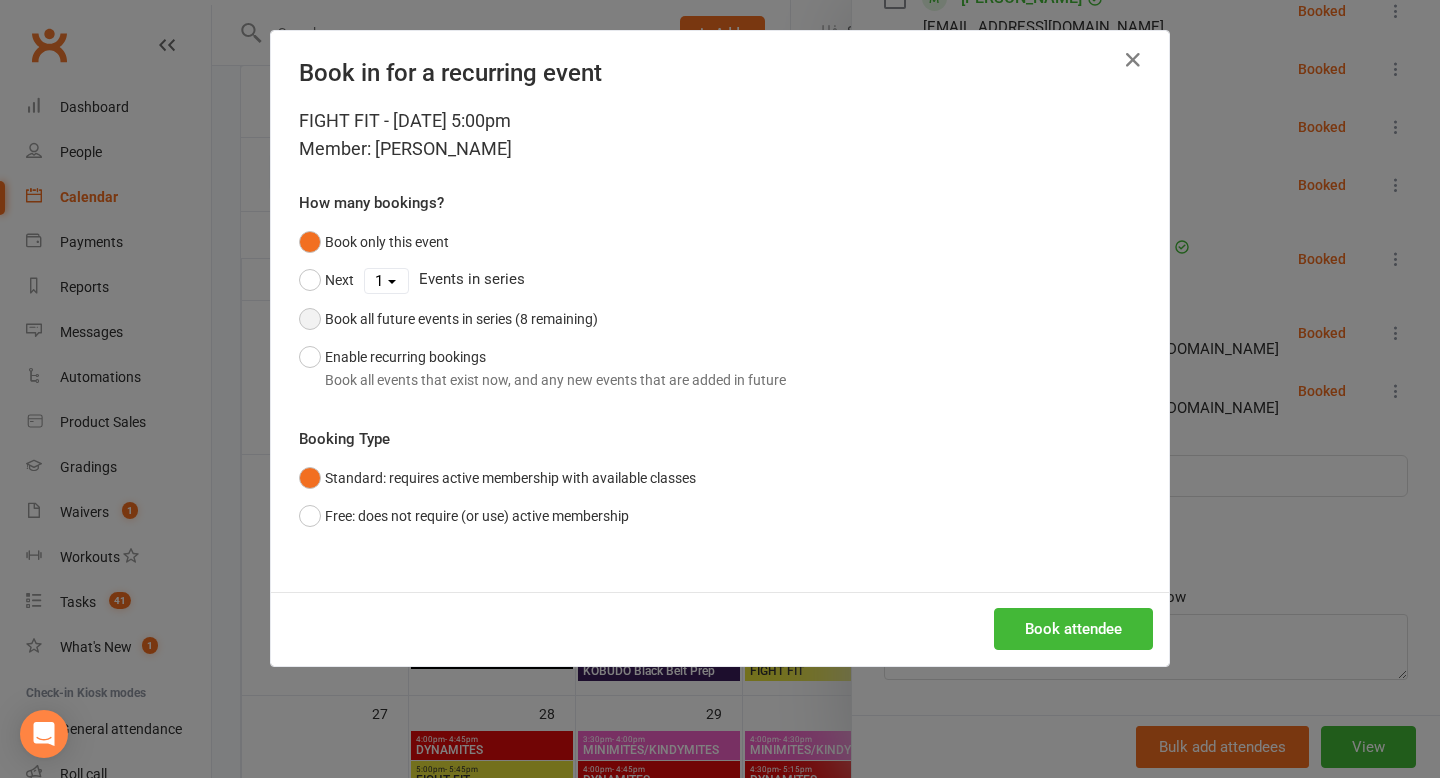 click on "Book all future events in series (8 remaining)" at bounding box center (448, 319) 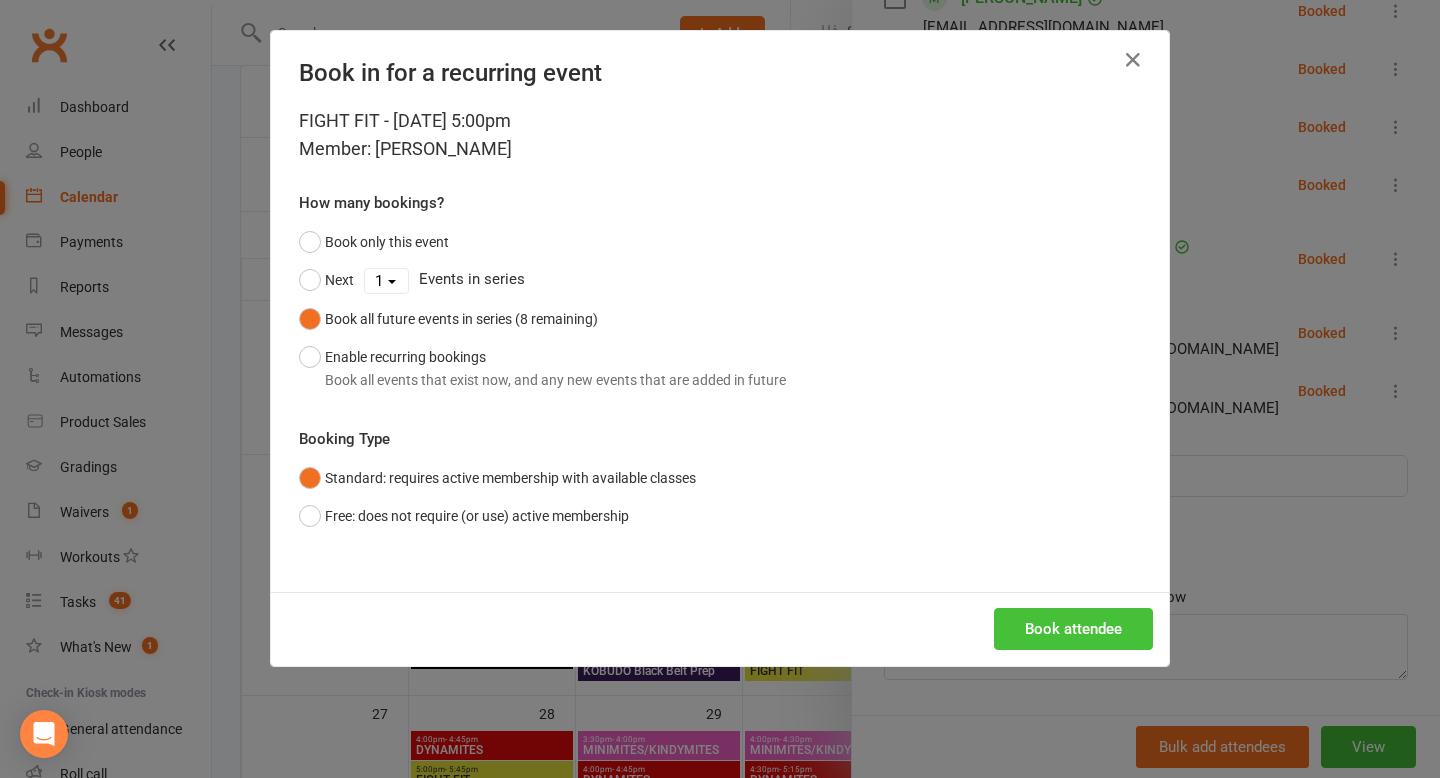 click on "Book attendee" at bounding box center (1073, 629) 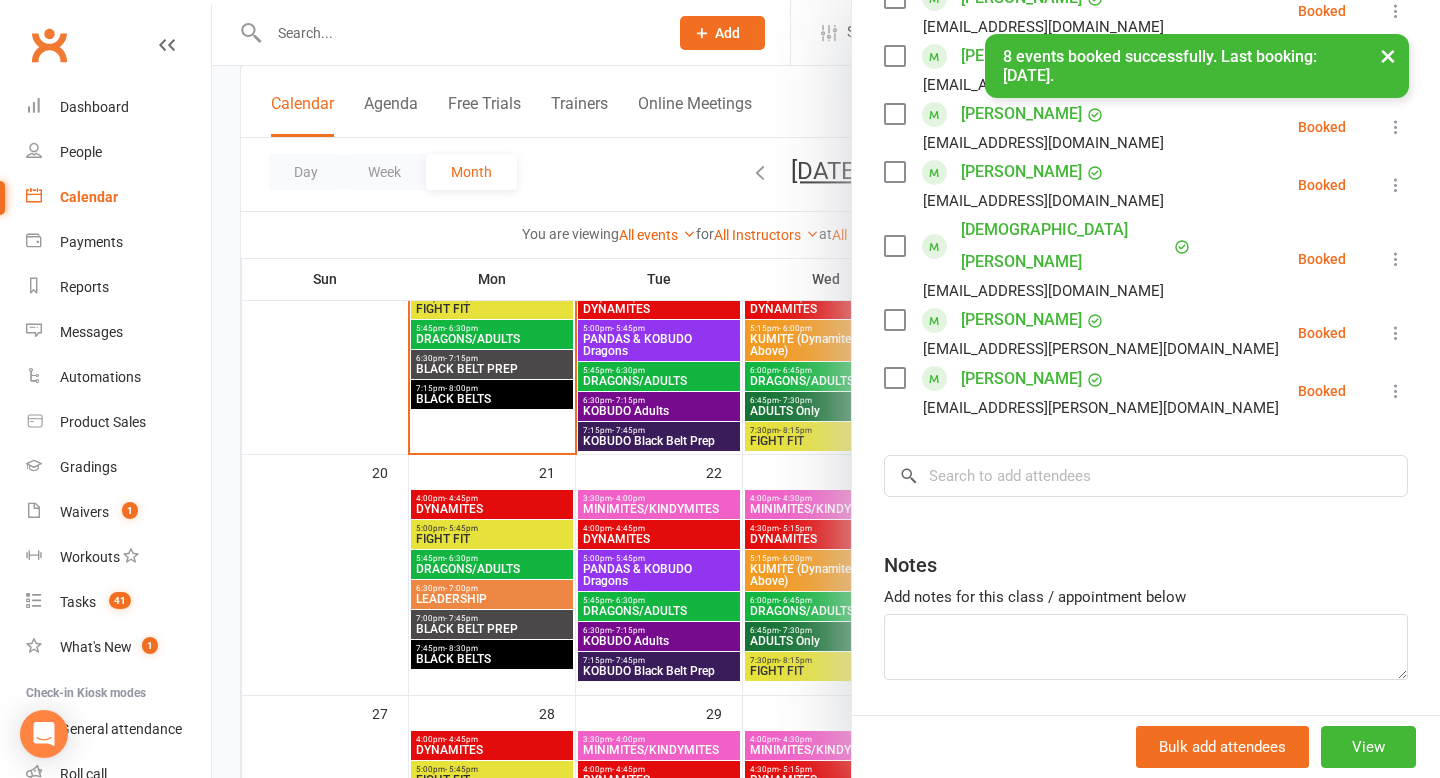 scroll, scrollTop: 1146, scrollLeft: 0, axis: vertical 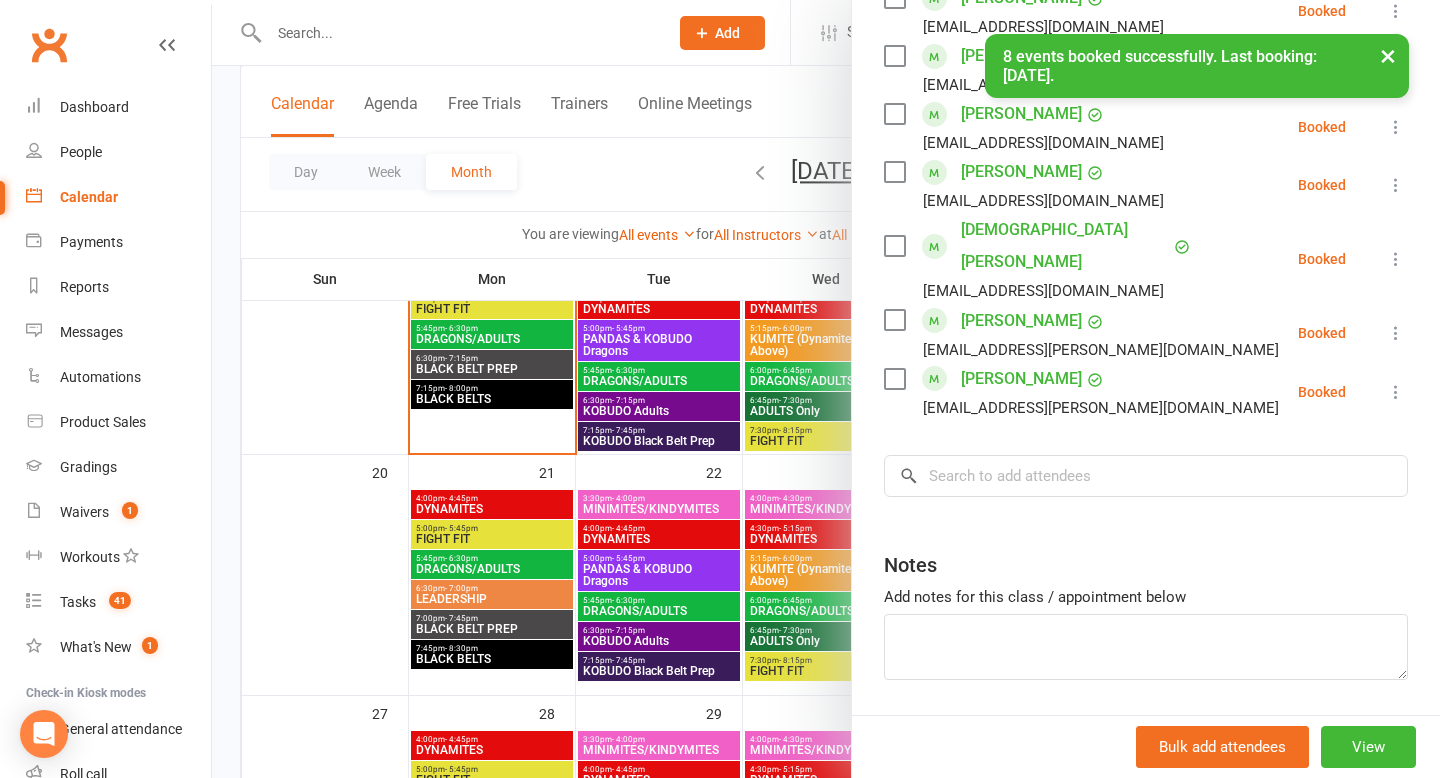 click at bounding box center [826, 389] 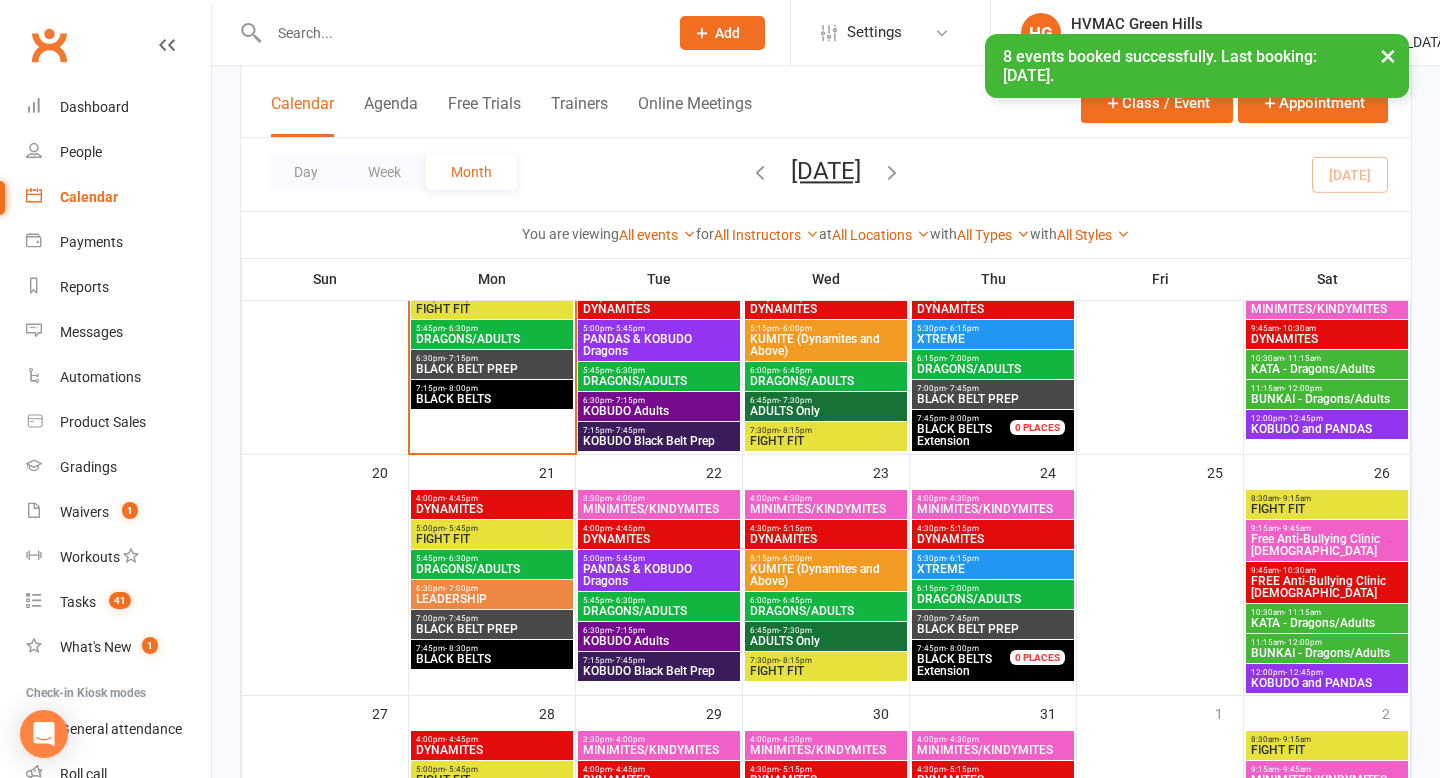 click on "FIGHT FIT" at bounding box center (492, 539) 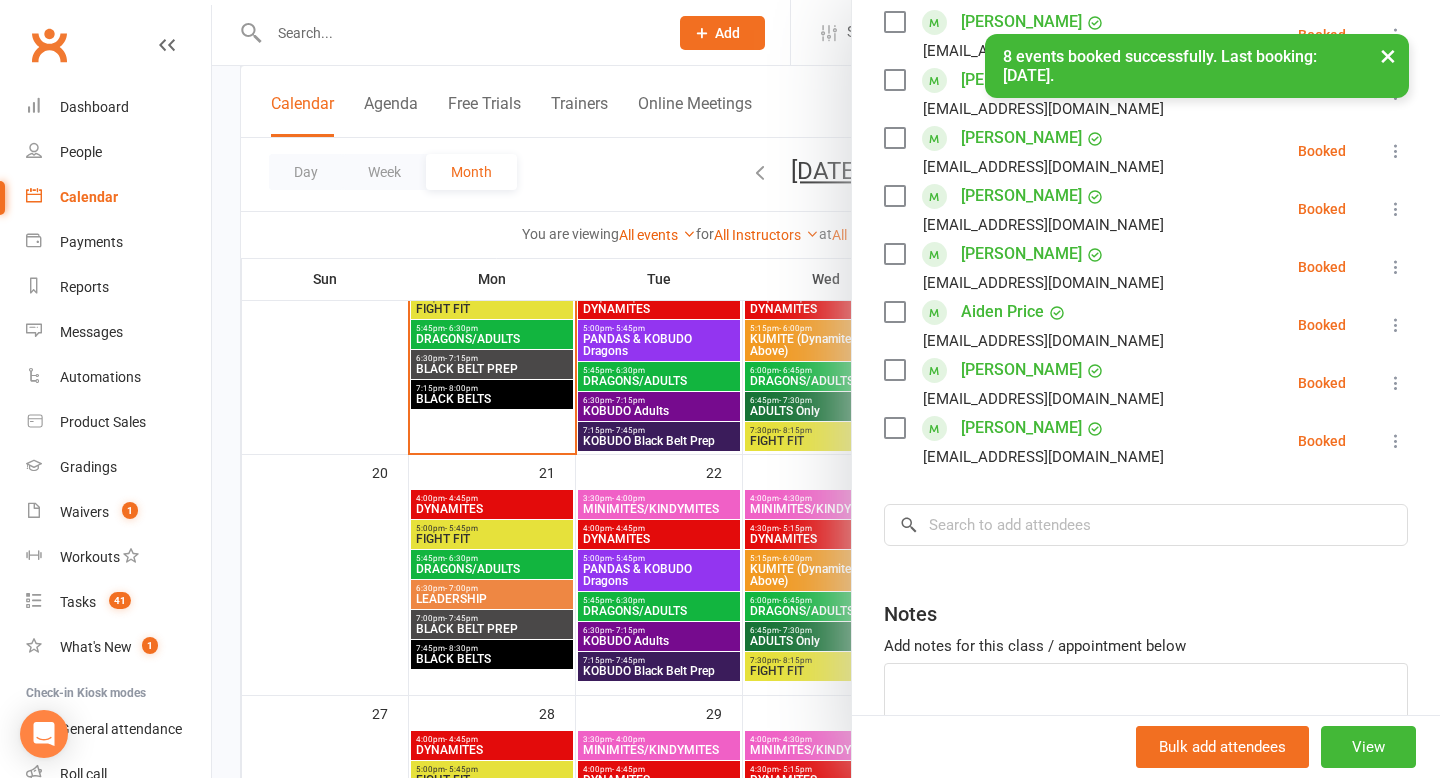 scroll, scrollTop: 508, scrollLeft: 0, axis: vertical 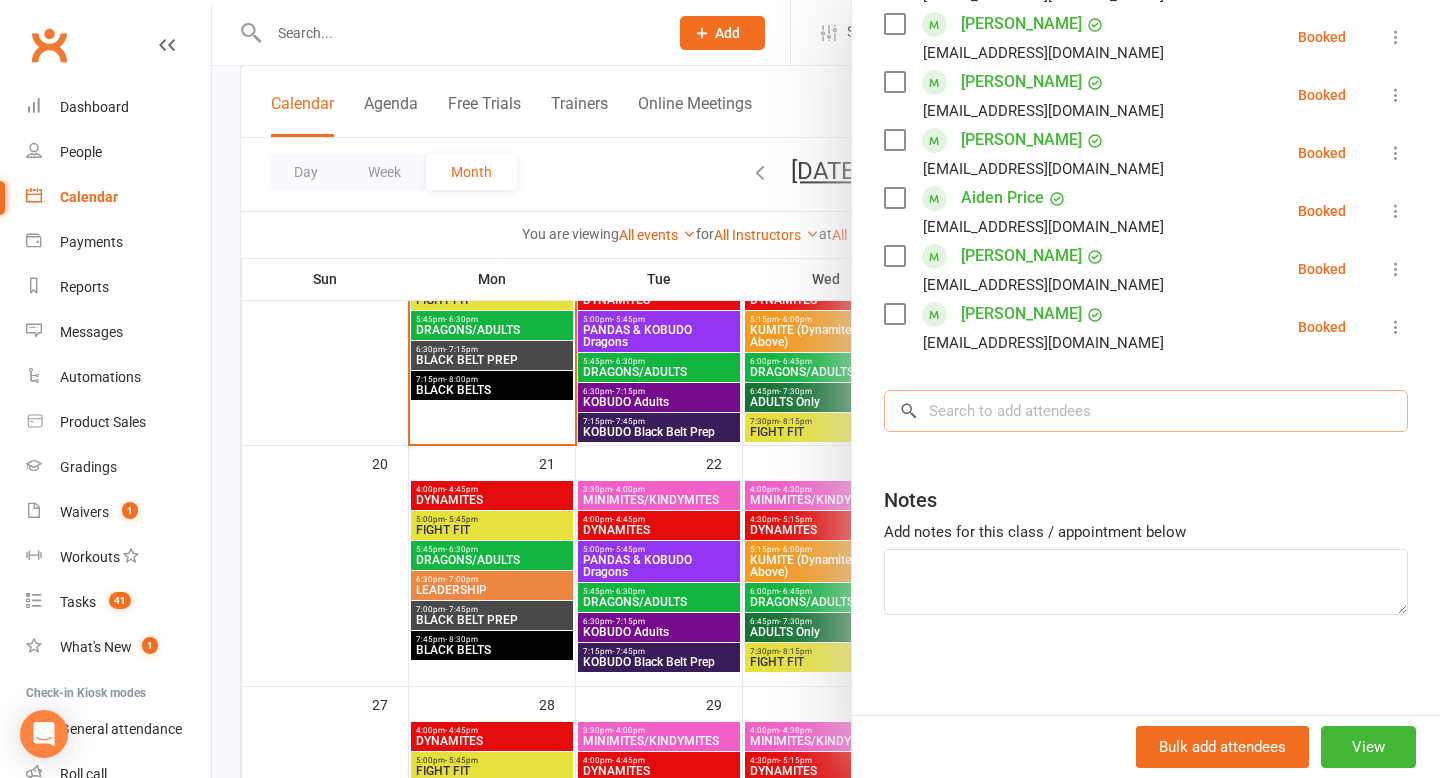 click at bounding box center (1146, 411) 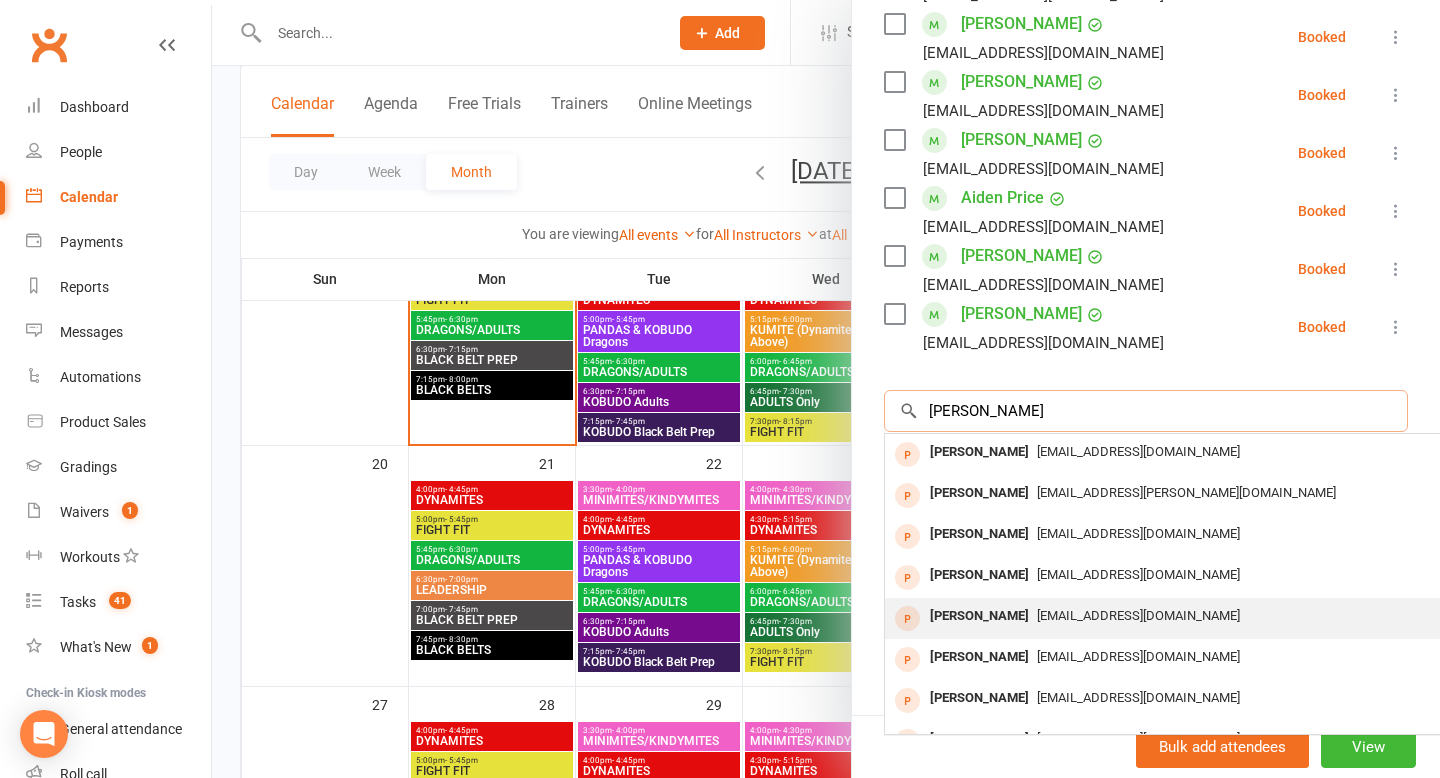 scroll, scrollTop: 110, scrollLeft: 0, axis: vertical 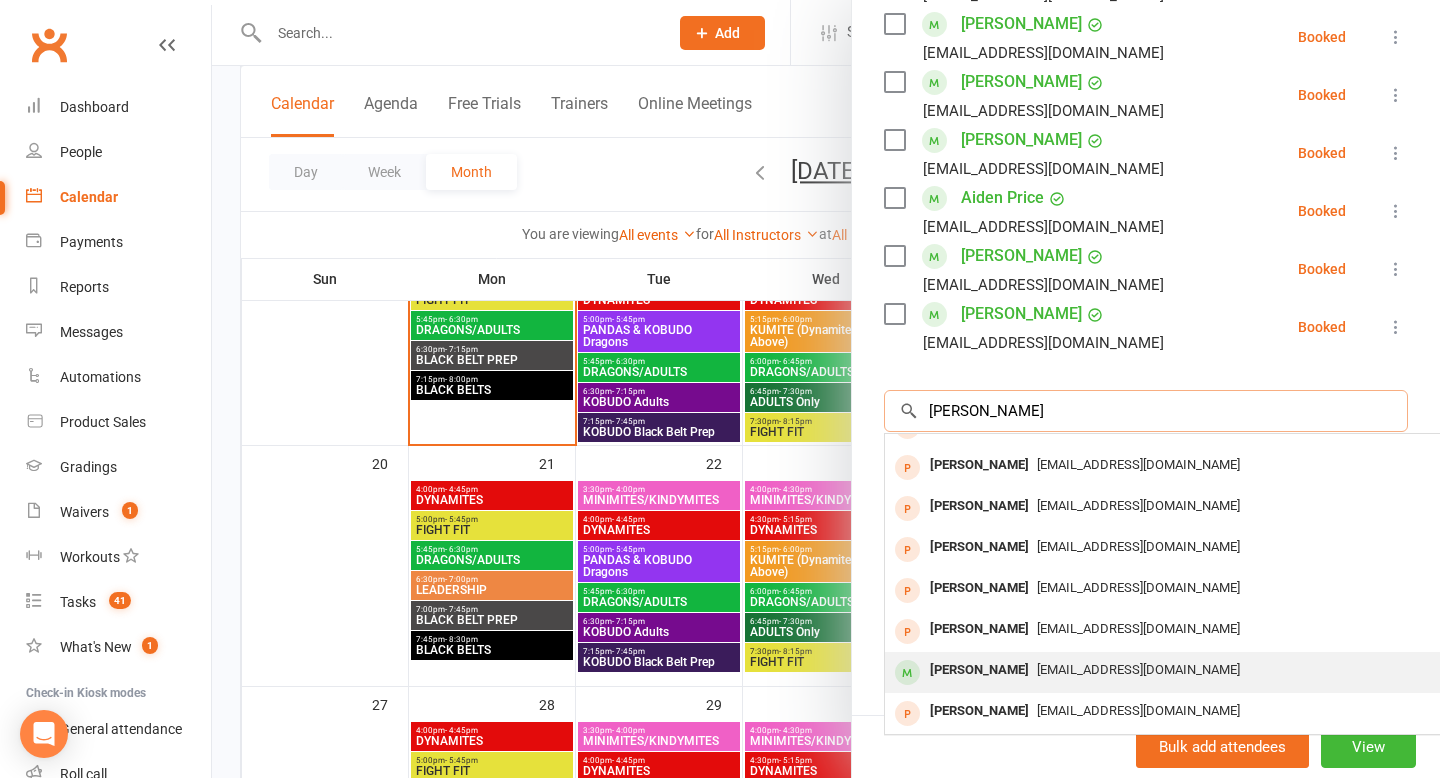 type on "[PERSON_NAME]" 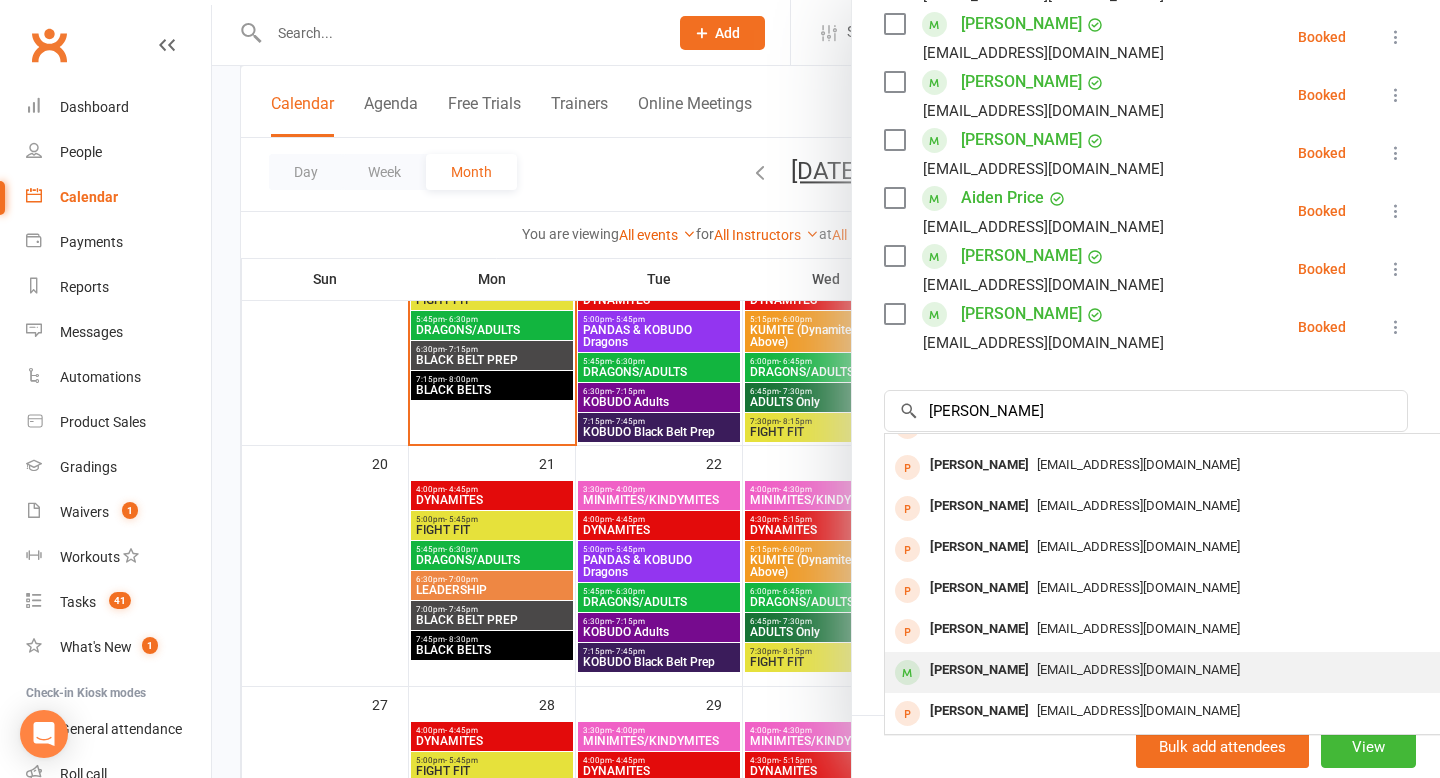 click on "[PERSON_NAME]" at bounding box center [979, 670] 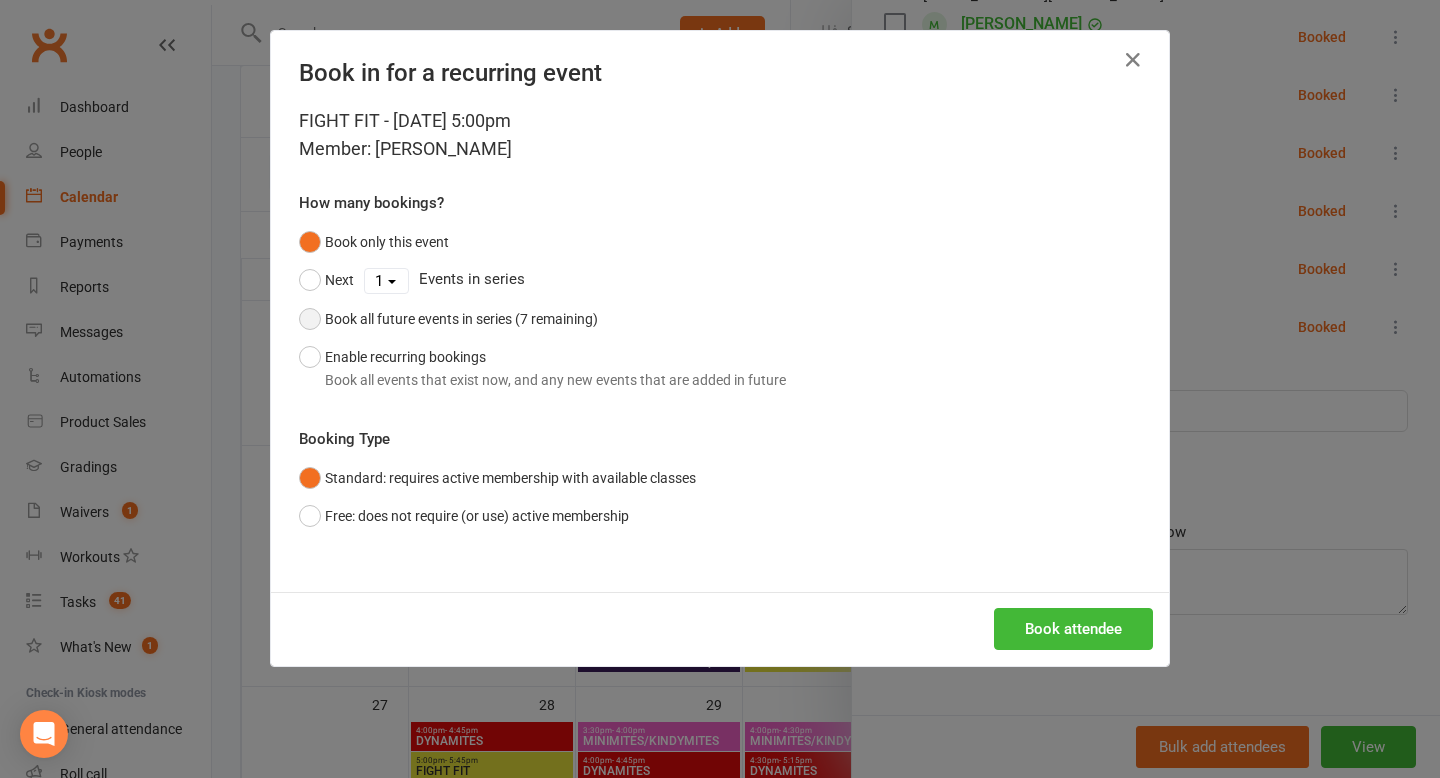 click on "Book all future events in series (7 remaining)" at bounding box center [448, 319] 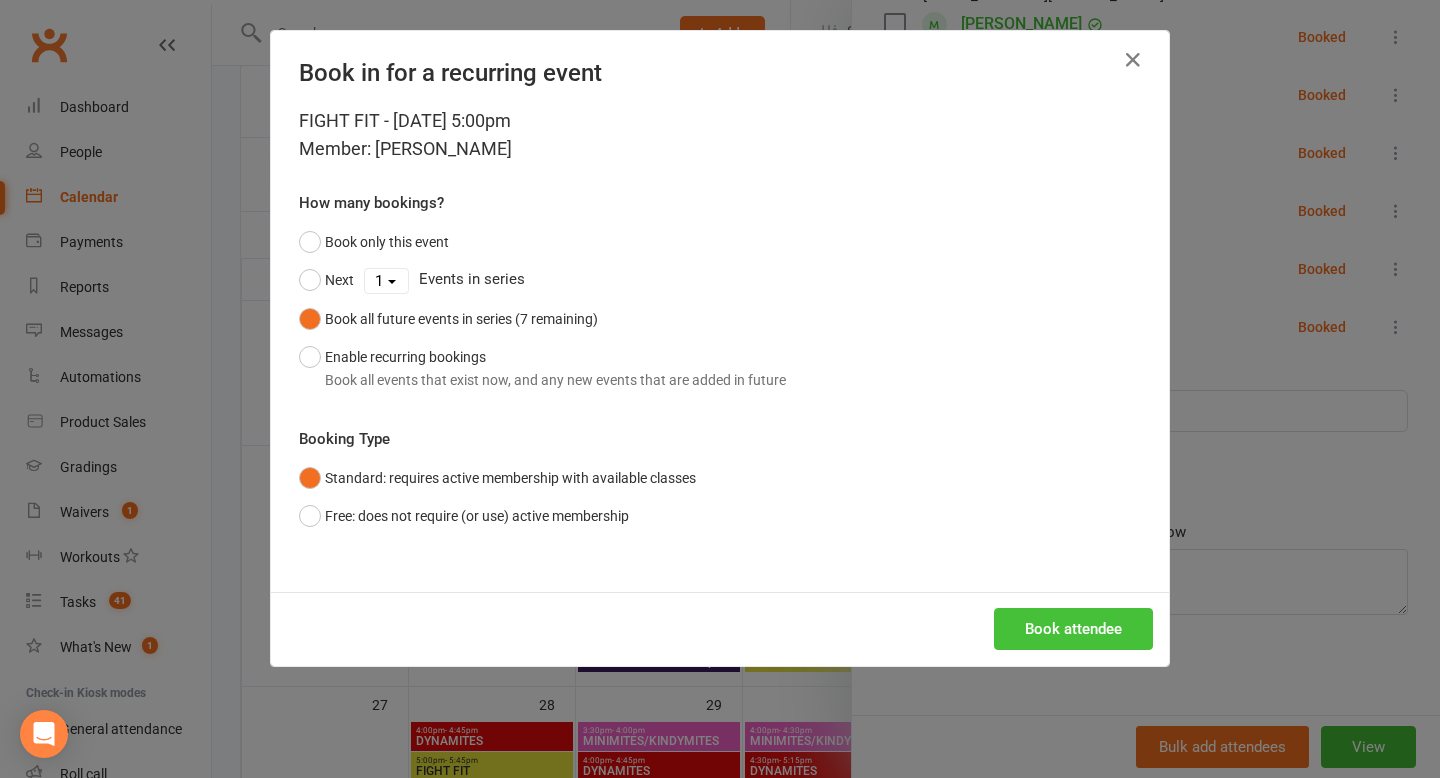 click on "Book attendee" at bounding box center (1073, 629) 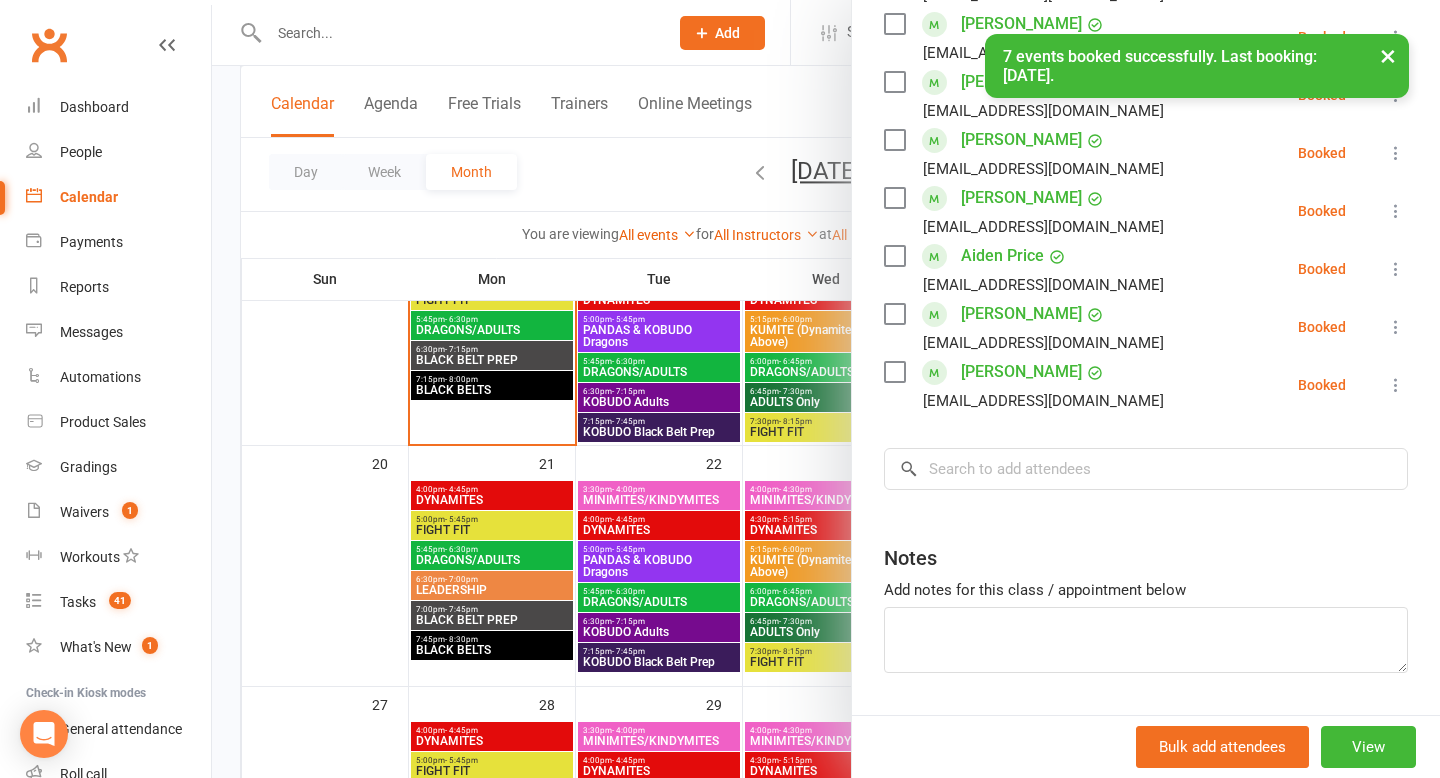 click at bounding box center (826, 389) 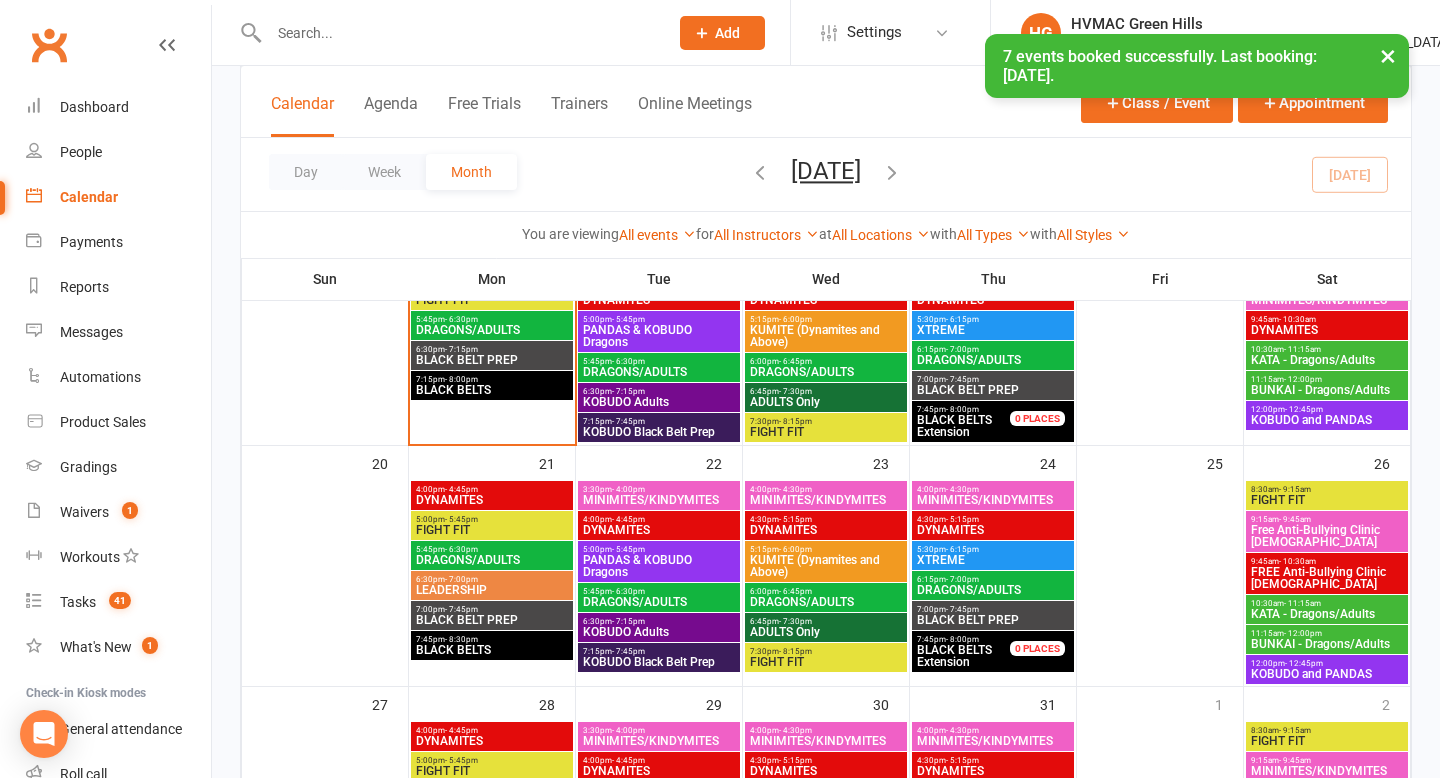 scroll, scrollTop: 485, scrollLeft: 0, axis: vertical 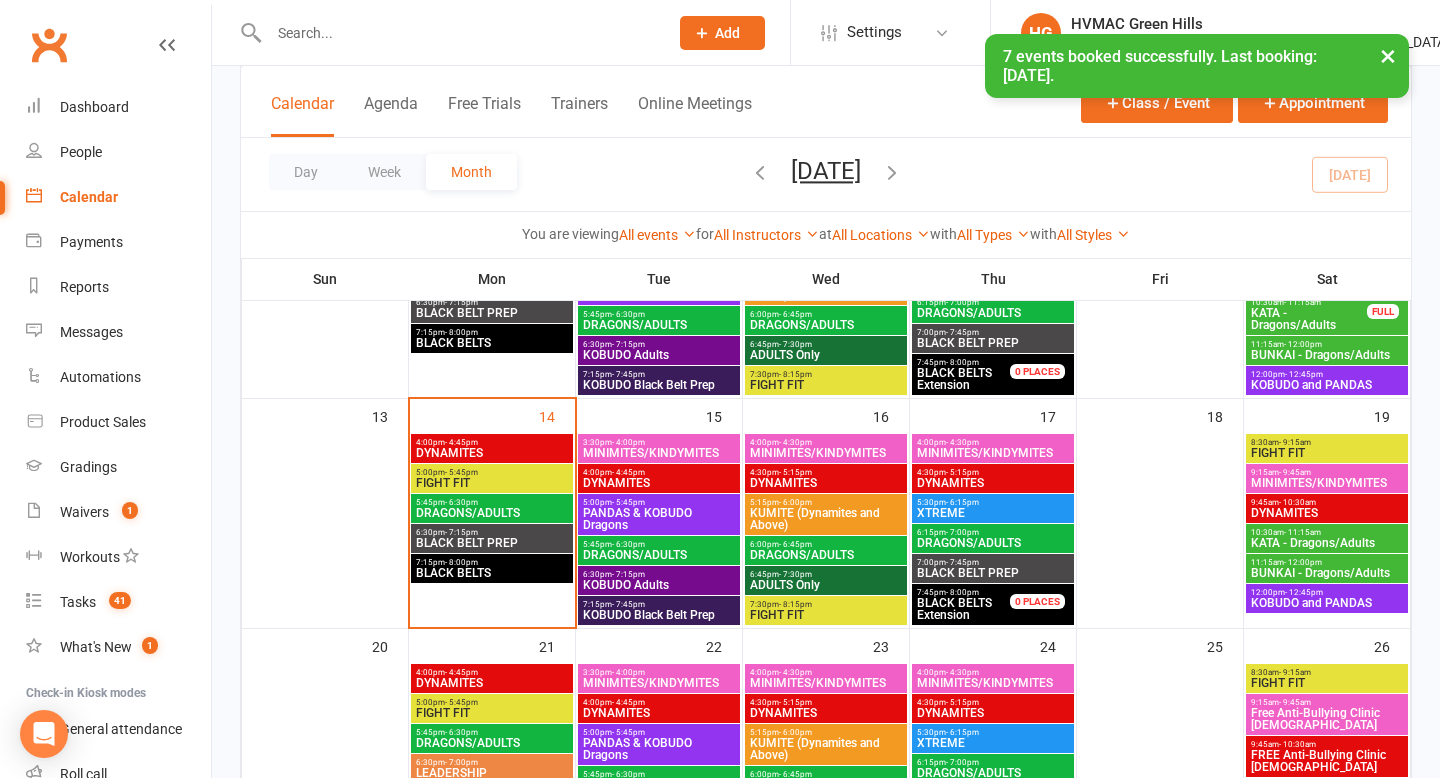 click on "DRAGONS/ADULTS" at bounding box center [492, 513] 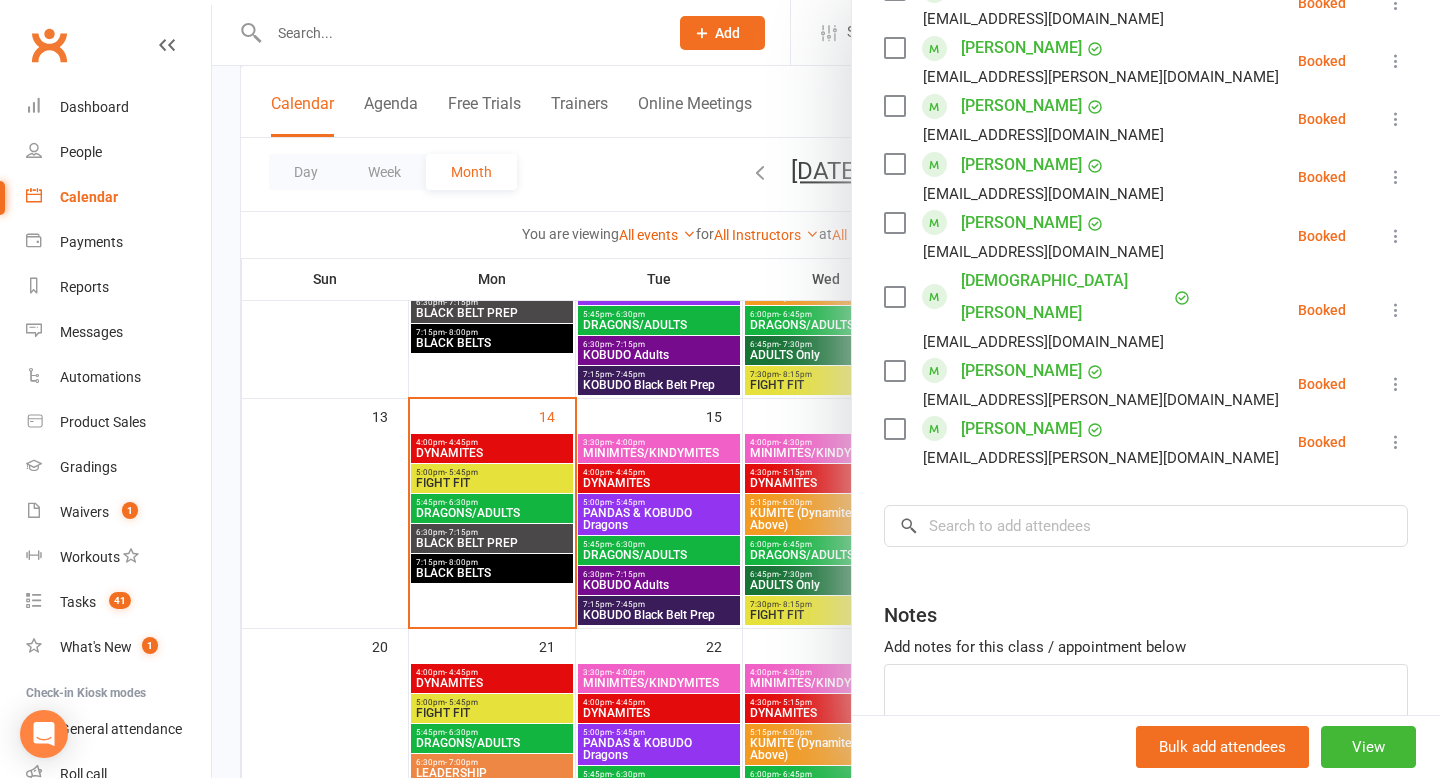 scroll, scrollTop: 1138, scrollLeft: 0, axis: vertical 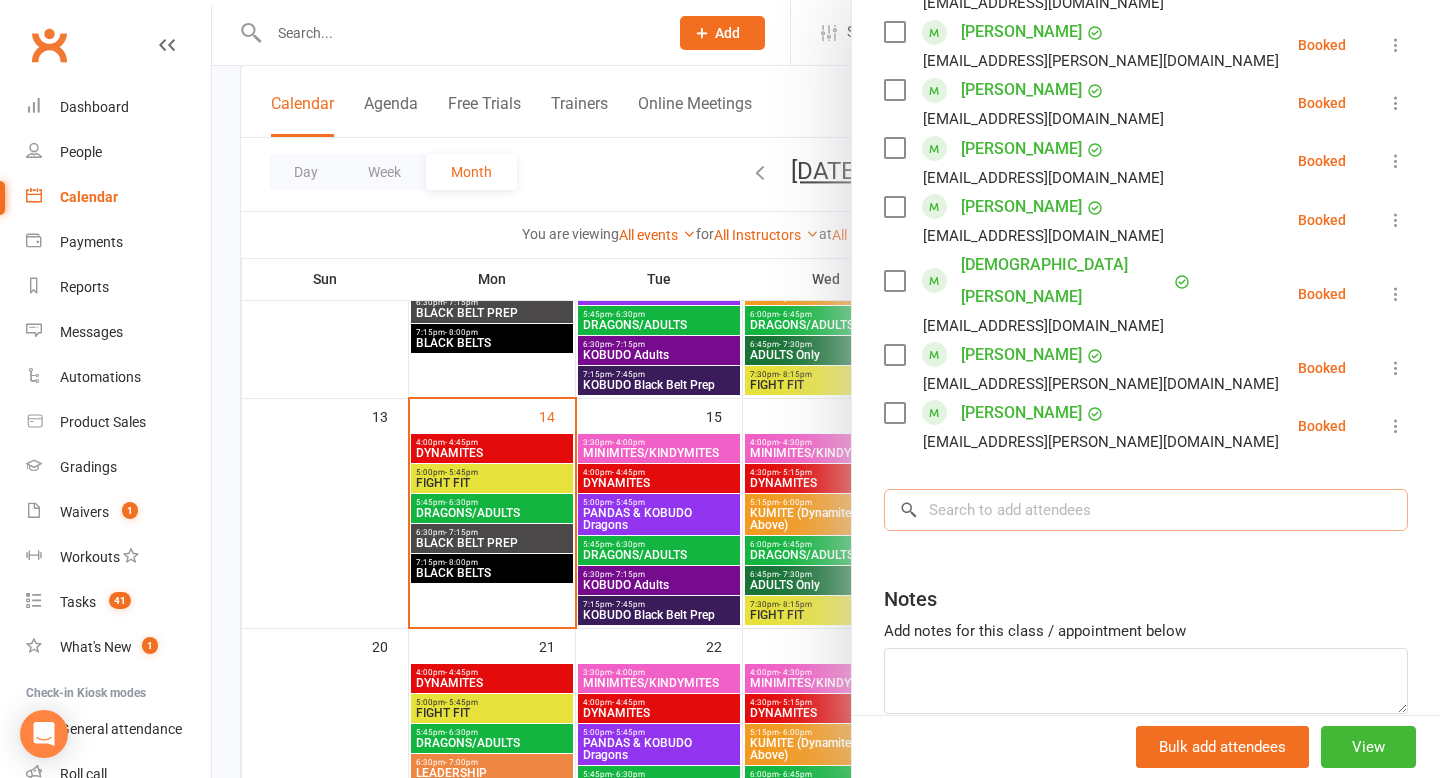 click at bounding box center [1146, 510] 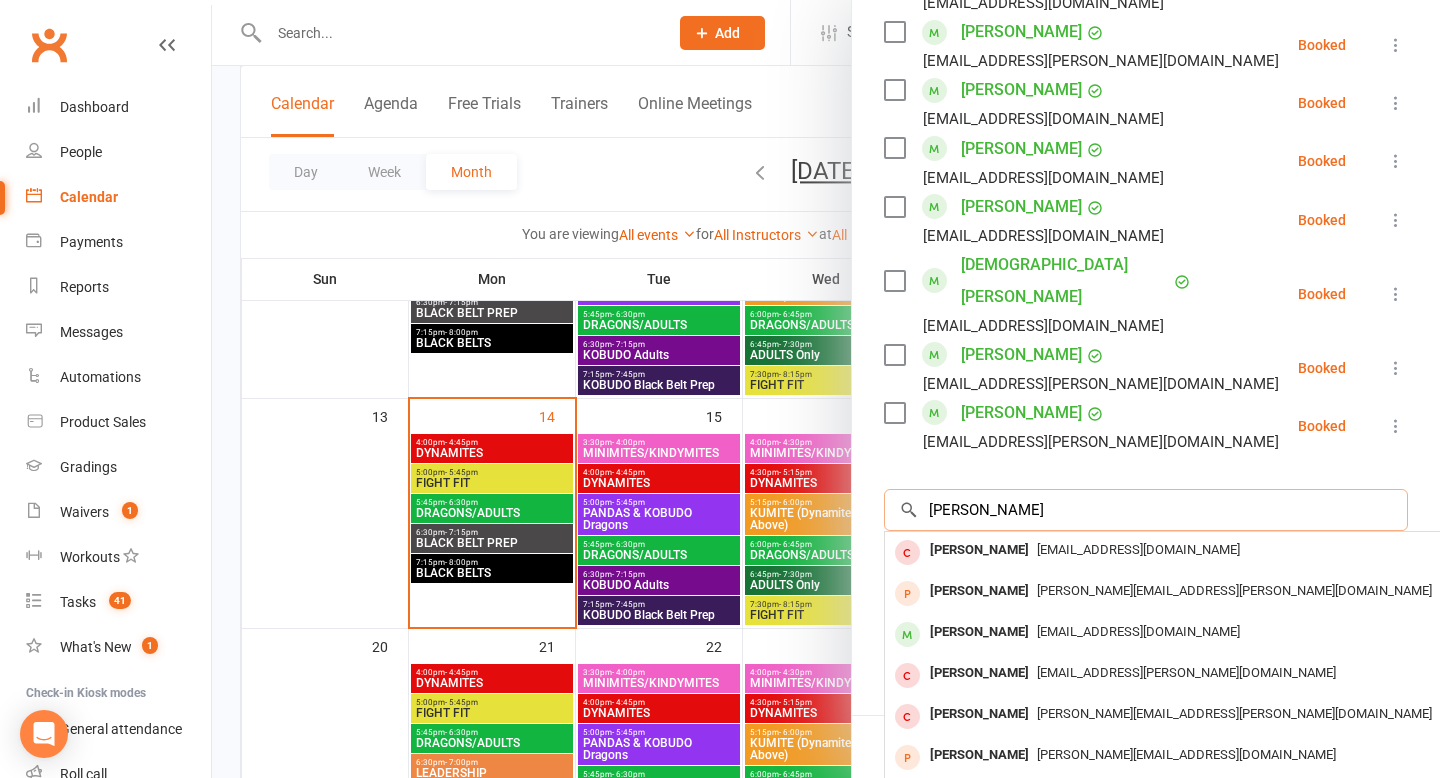 scroll, scrollTop: 1205, scrollLeft: 0, axis: vertical 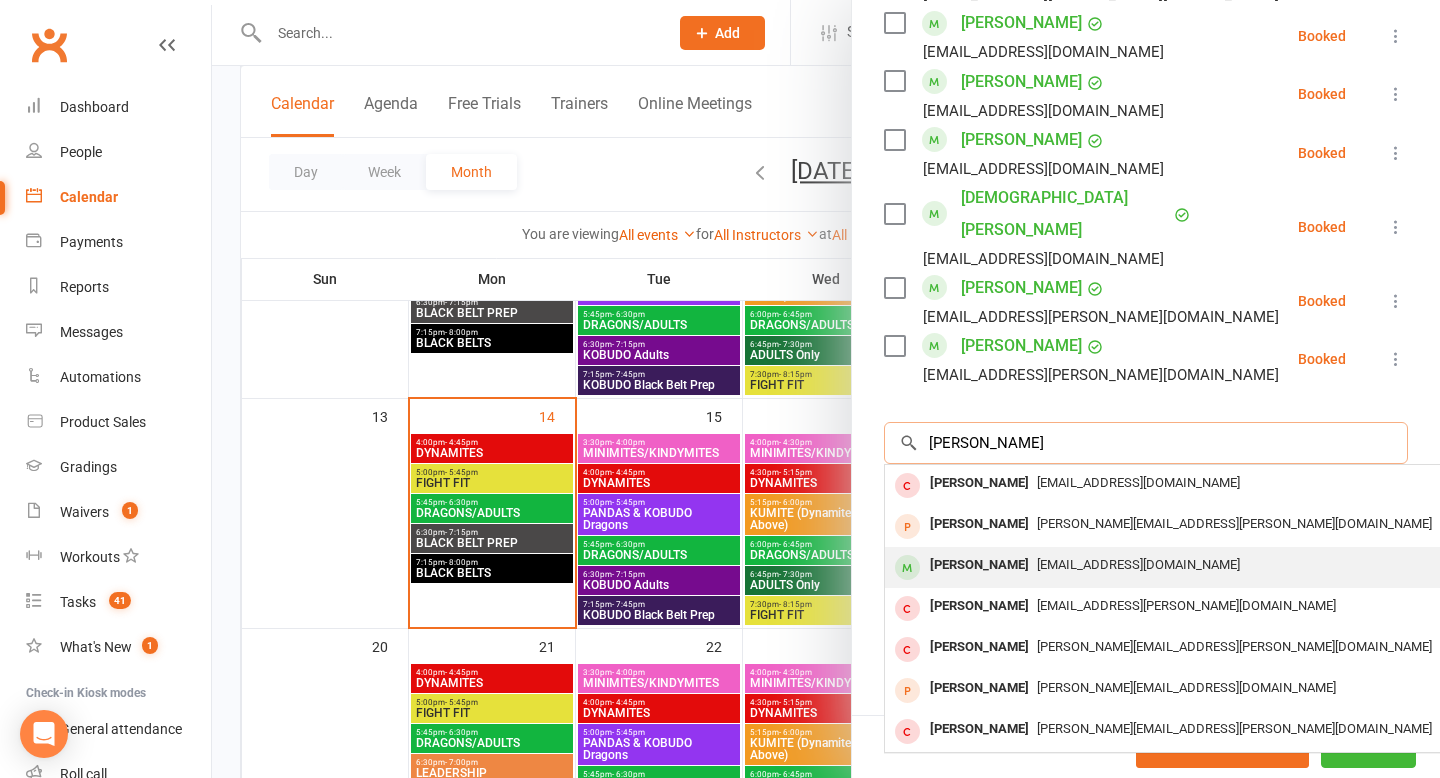 type on "[PERSON_NAME]" 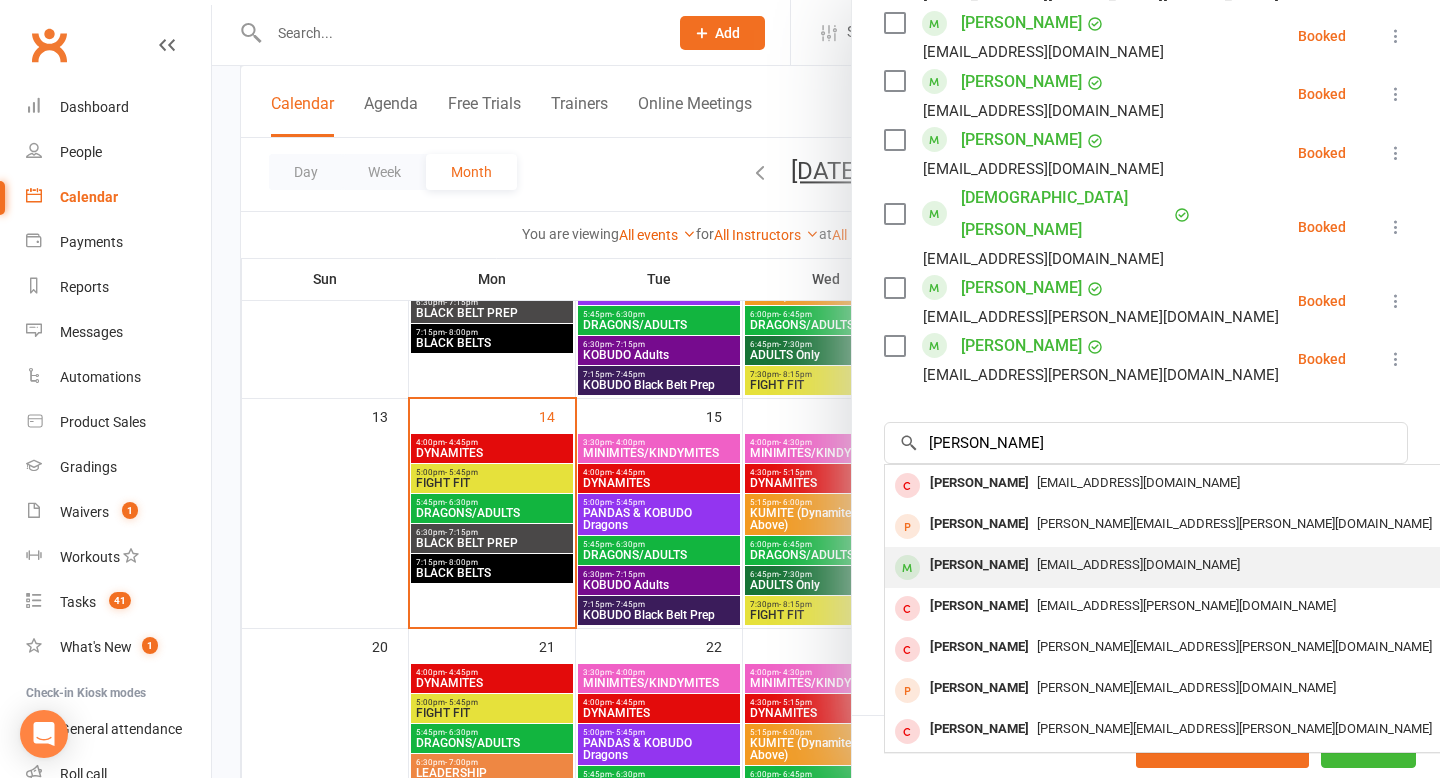 click on "[PERSON_NAME]" at bounding box center (979, 565) 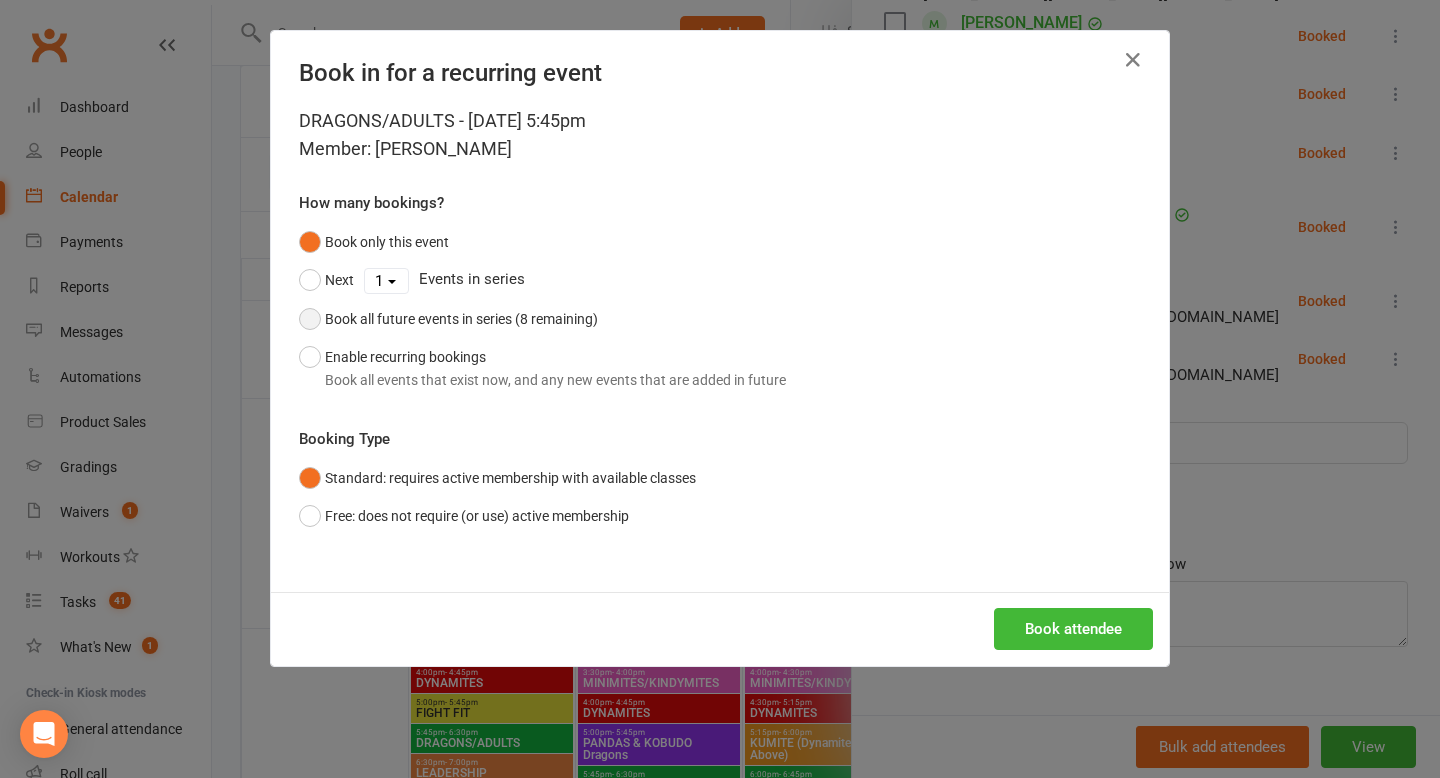 click on "Book all future events in series (8 remaining)" at bounding box center [448, 319] 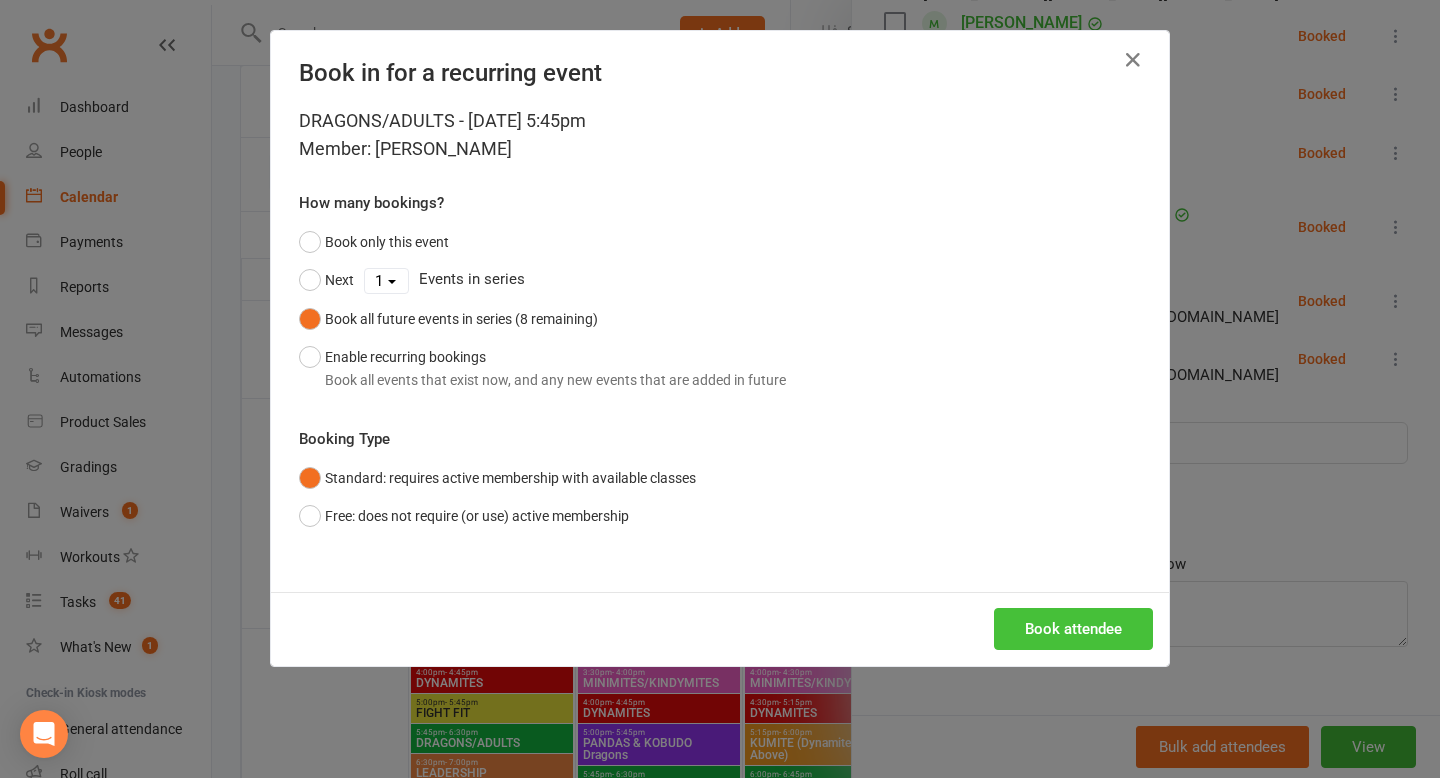 click on "Book attendee" at bounding box center [1073, 629] 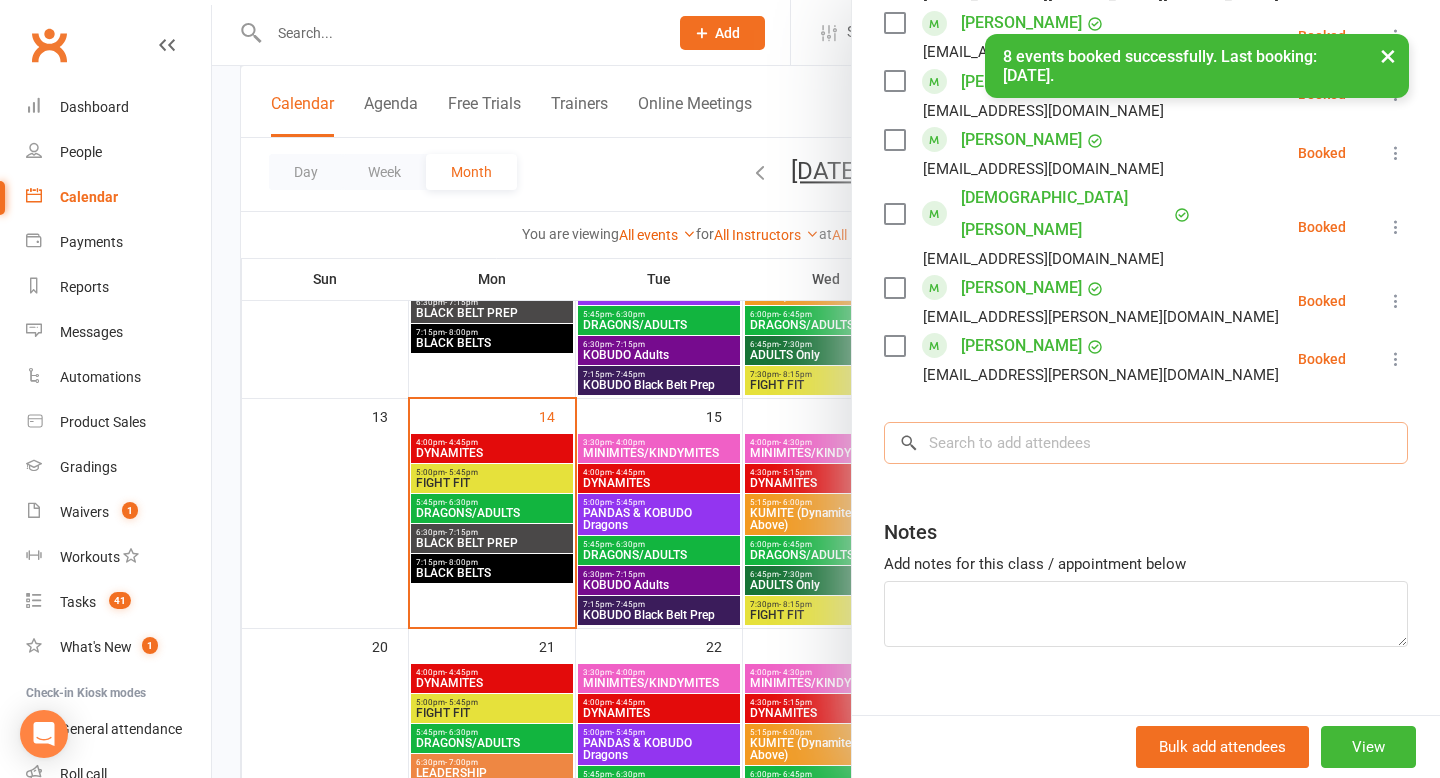scroll, scrollTop: 1263, scrollLeft: 0, axis: vertical 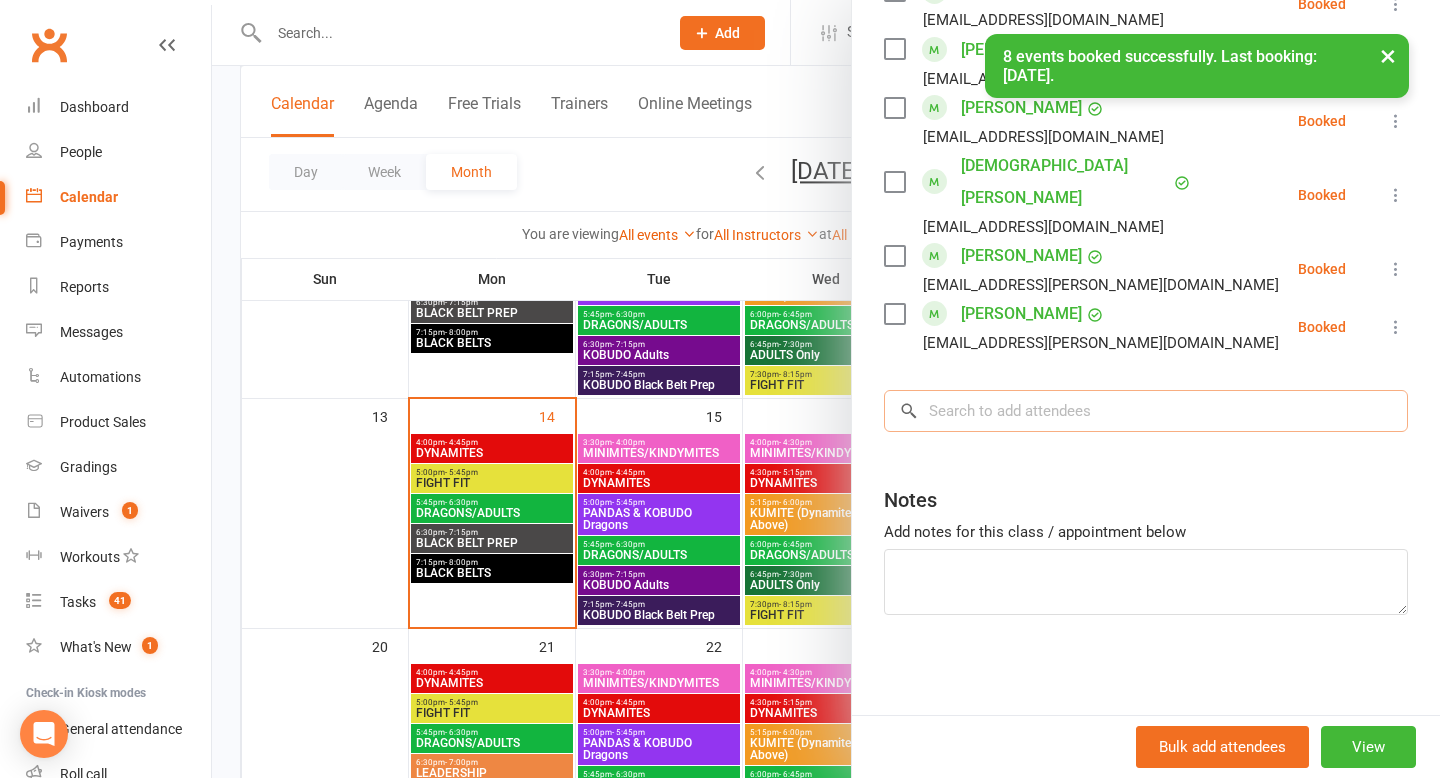 click at bounding box center [1146, 411] 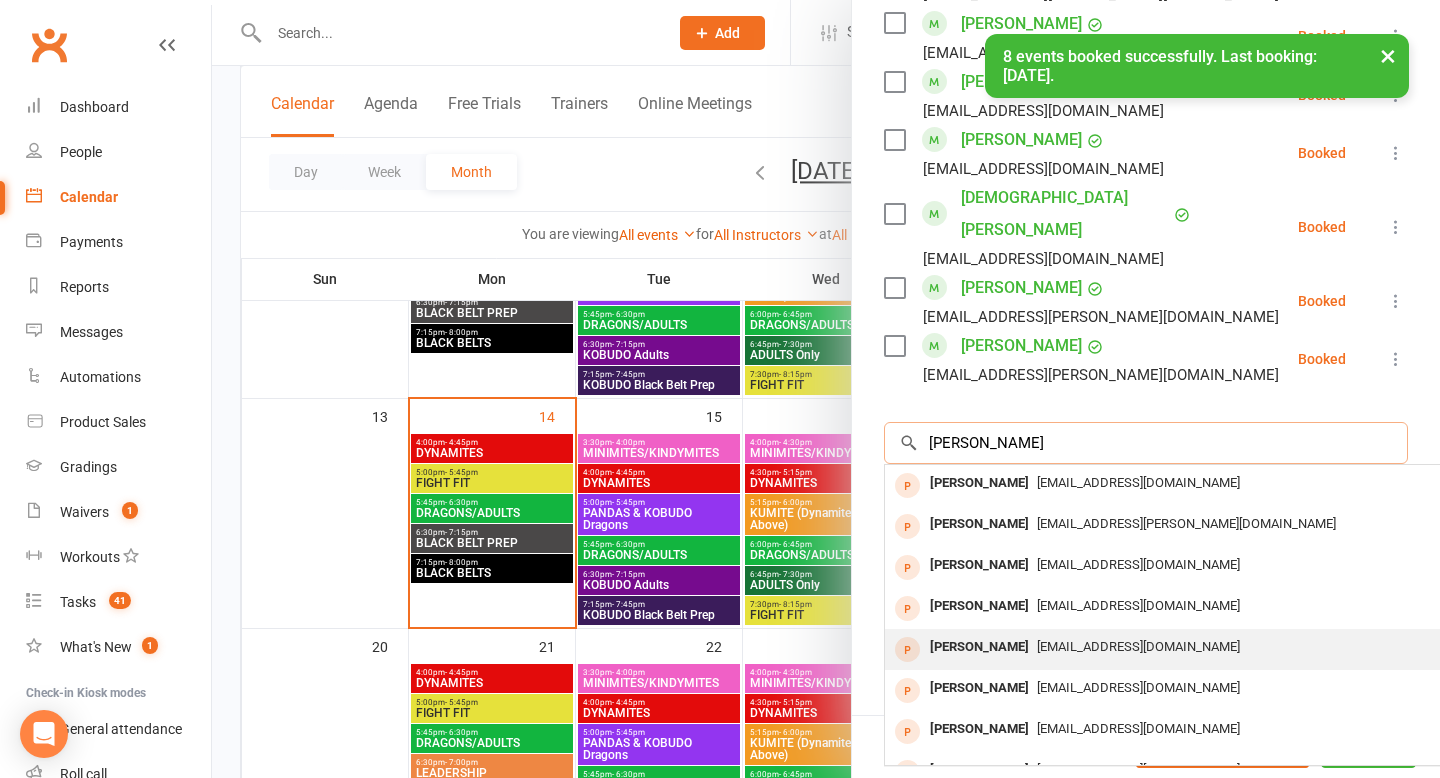 scroll, scrollTop: 110, scrollLeft: 0, axis: vertical 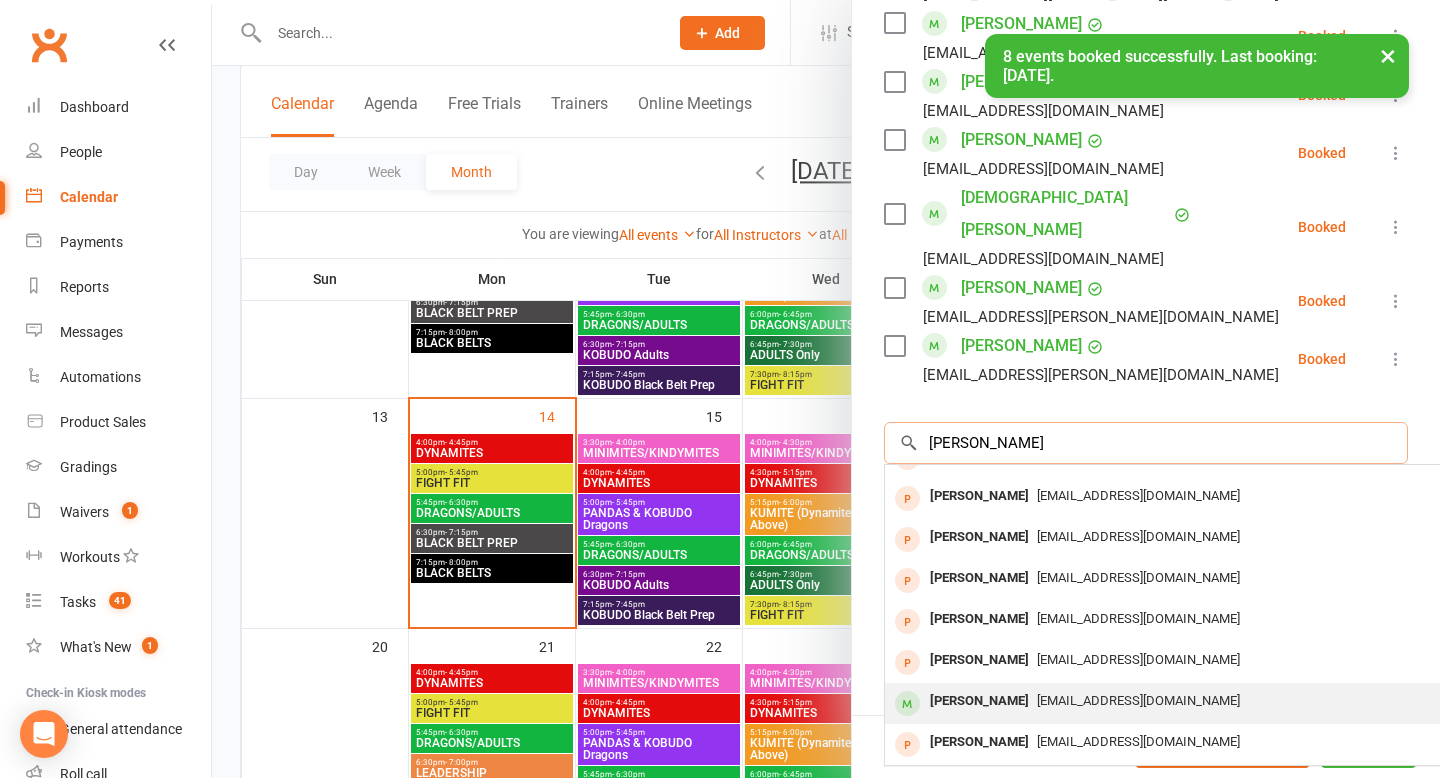 type on "[PERSON_NAME]" 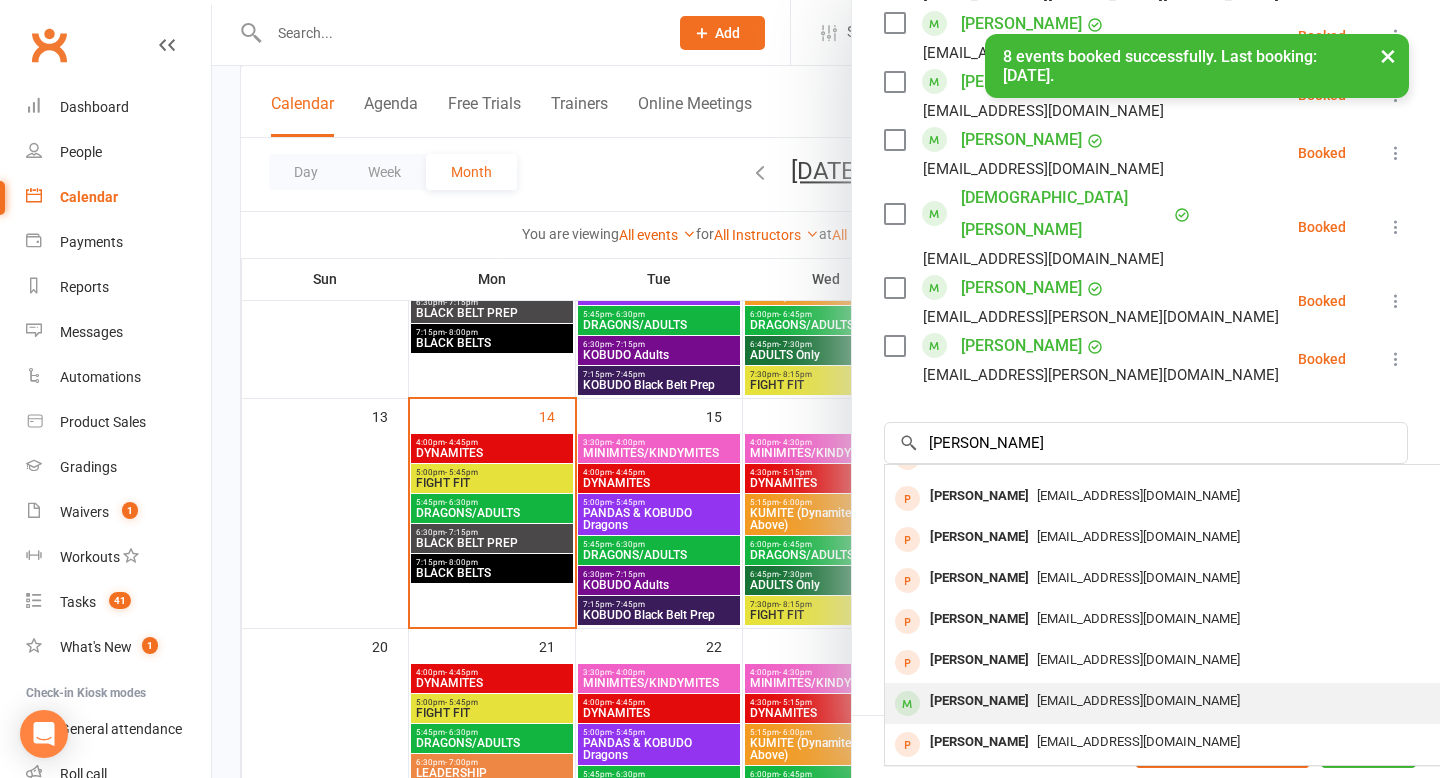 click on "[PERSON_NAME] [EMAIL_ADDRESS][DOMAIN_NAME]" at bounding box center (1184, 703) 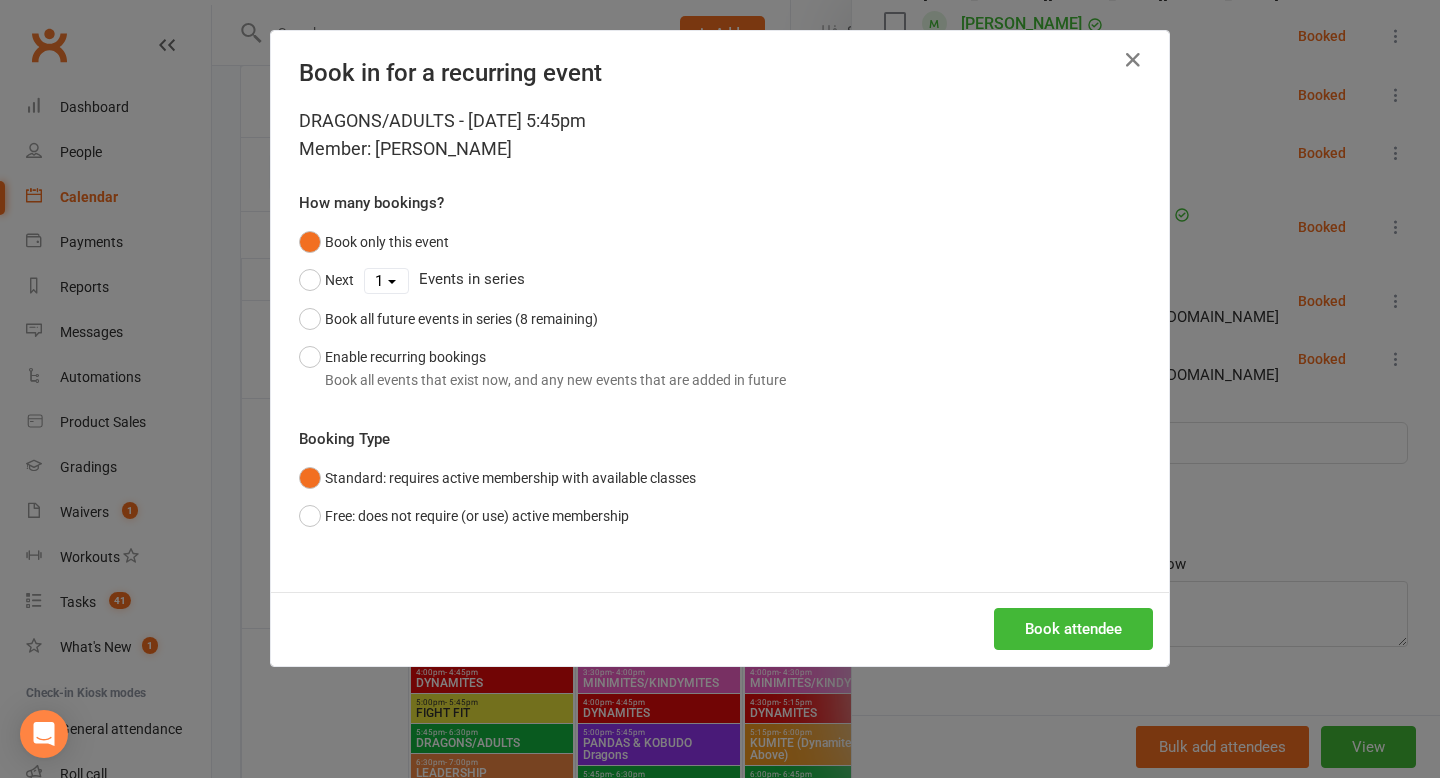 click on "DRAGONS/ADULTS - [DATE] 5:45pm Member: [PERSON_NAME] How many bookings? Book only this event Next 1 2 3 4 5 6 7 8 Events in series Book all future events in series (8 remaining) Enable recurring bookings Book all events that exist now, and any new events that are added in future Booking Type Standard: requires active membership with available classes Free: does not require (or use) active membership" at bounding box center (720, 349) 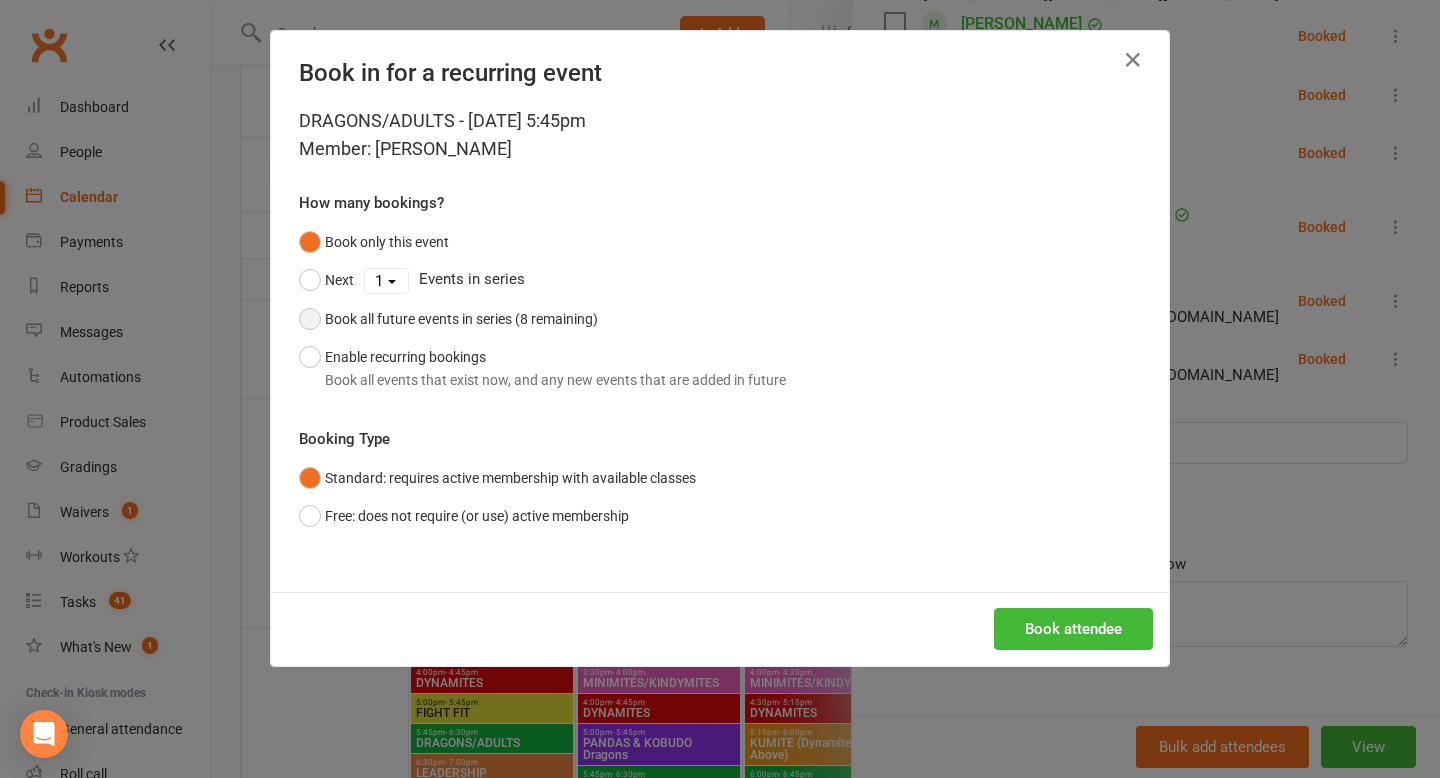 click on "Book all future events in series (8 remaining)" at bounding box center [448, 319] 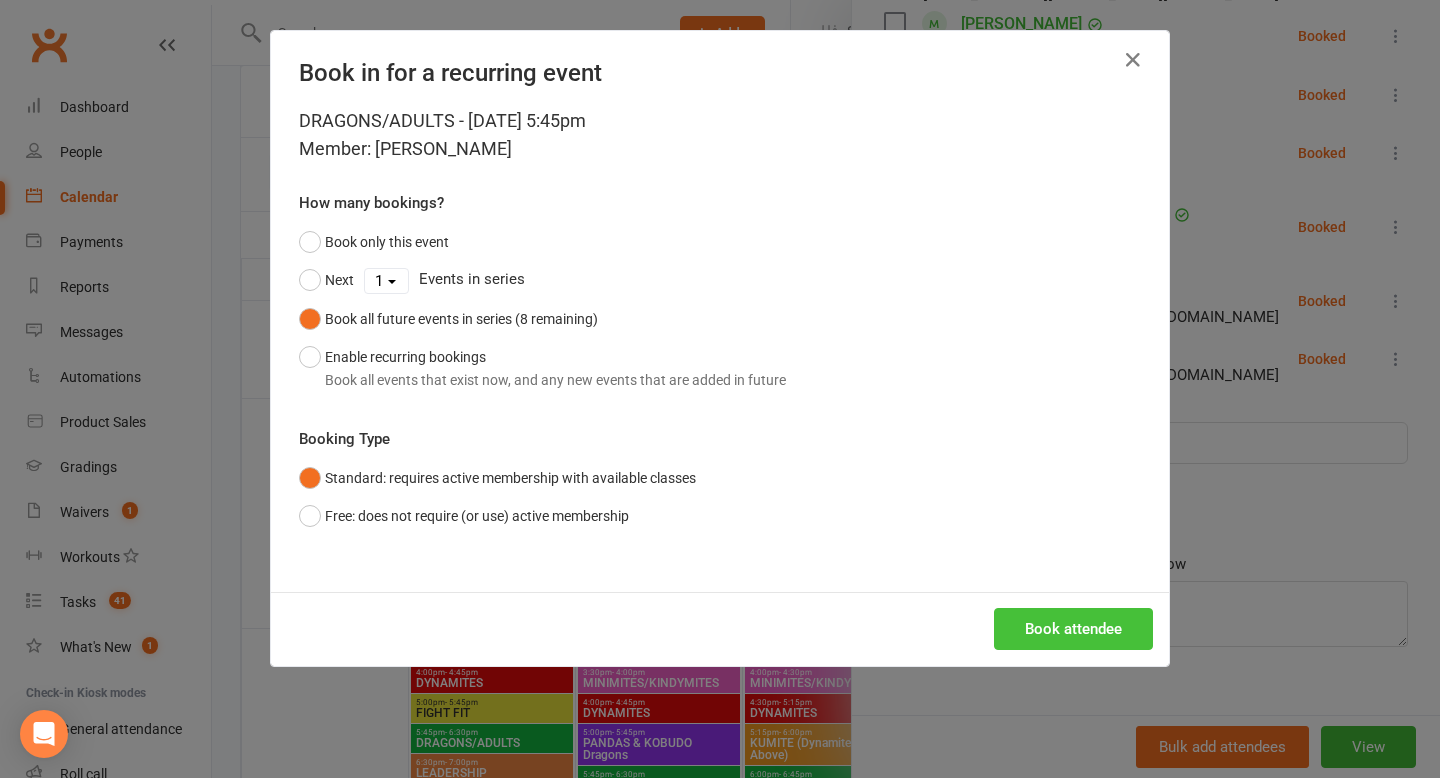 click on "Book attendee" at bounding box center [1073, 629] 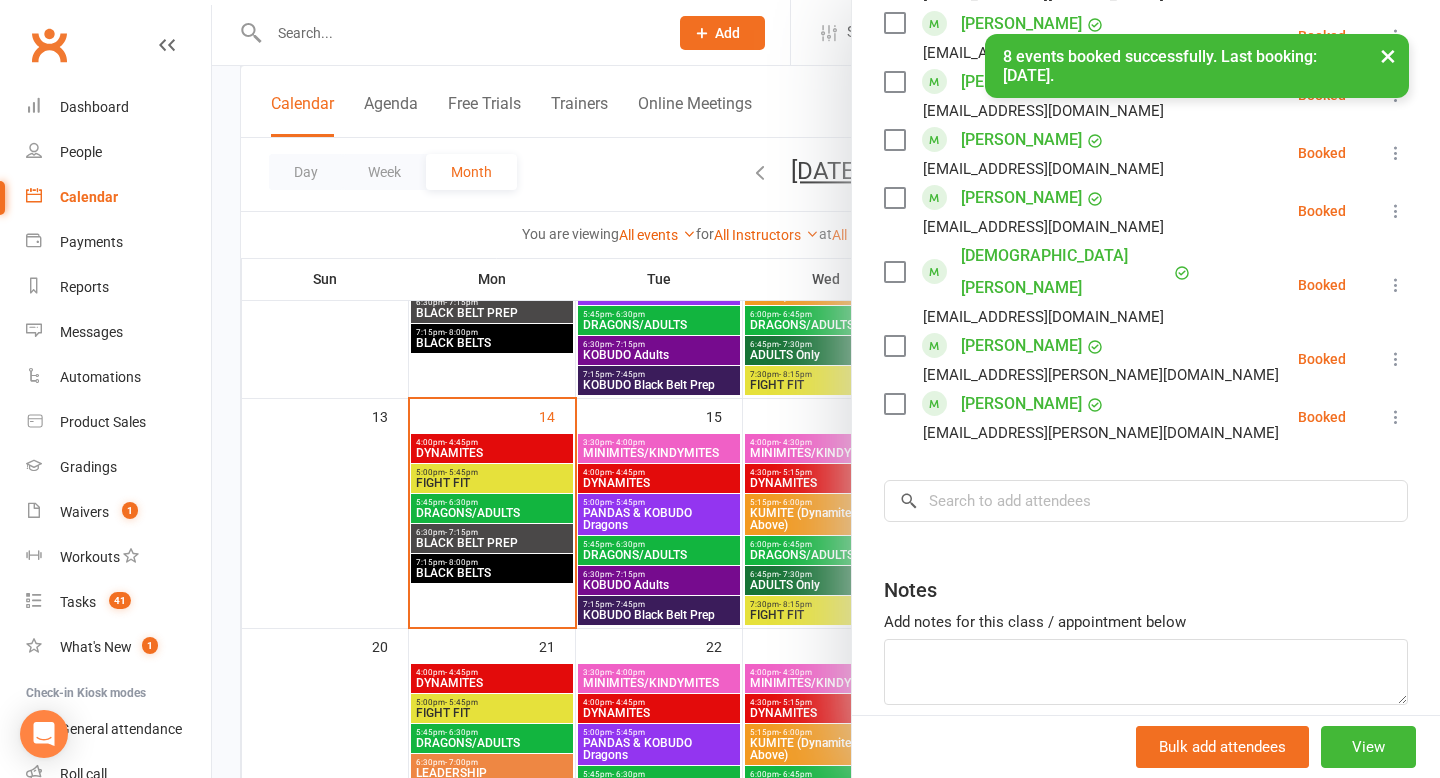 scroll, scrollTop: 1321, scrollLeft: 0, axis: vertical 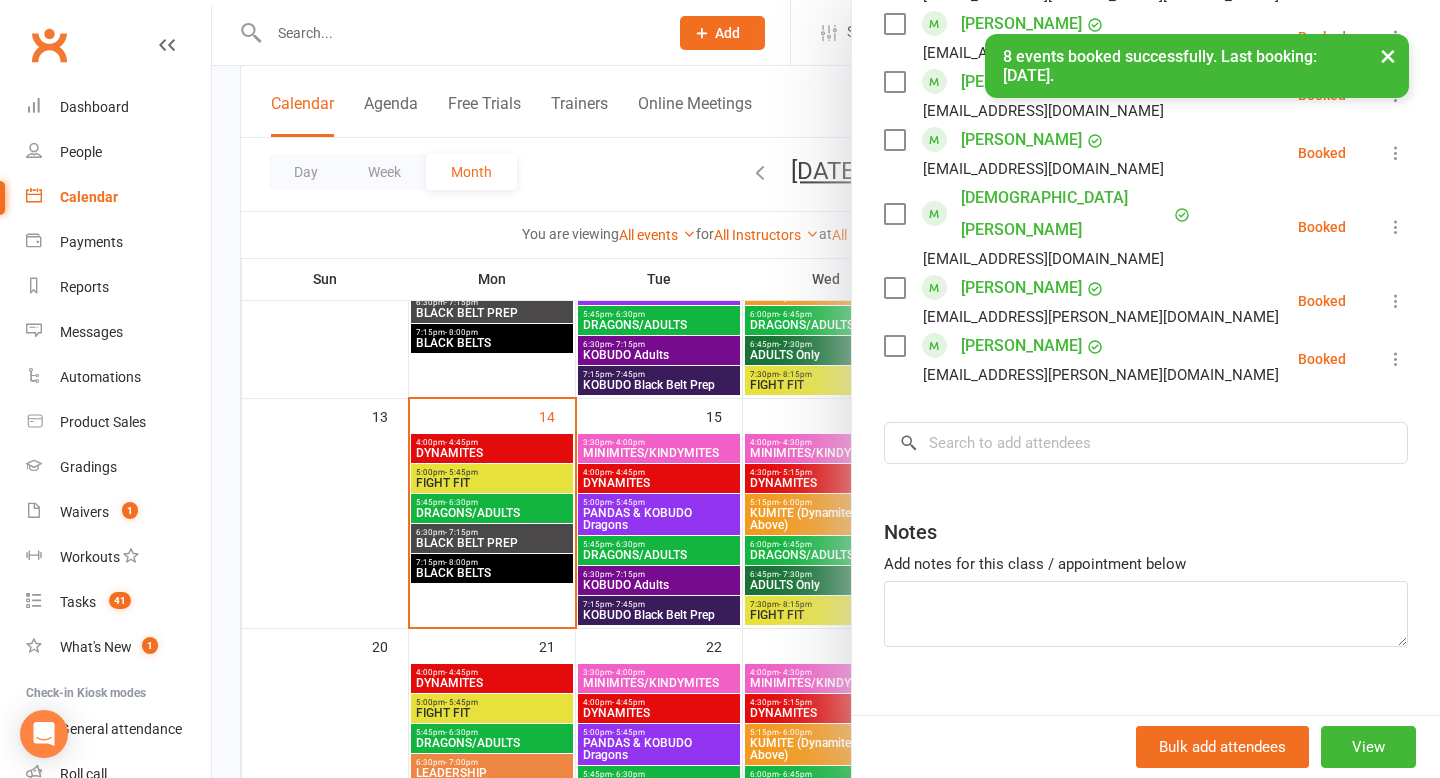 click at bounding box center (826, 389) 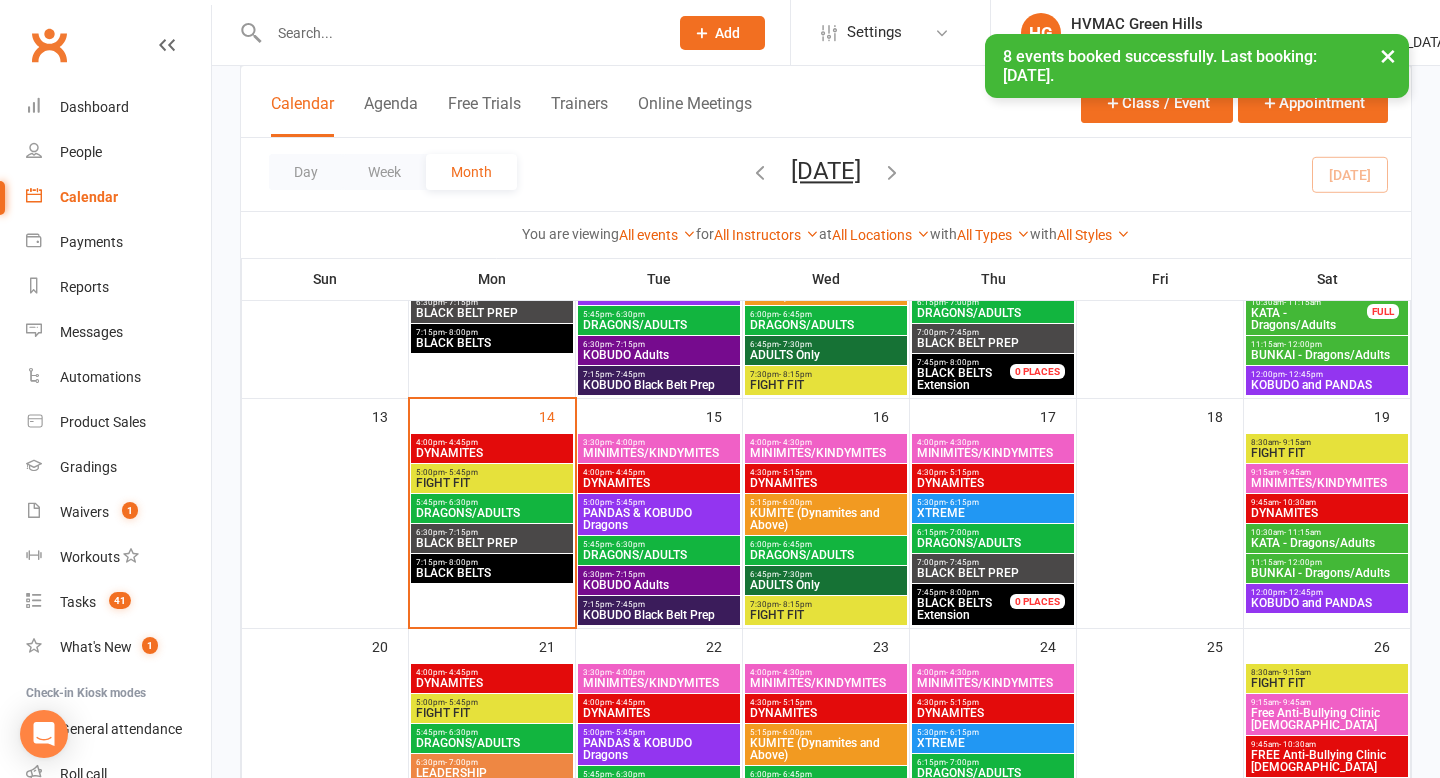 click on "6:30pm  - 7:15pm" at bounding box center [492, 532] 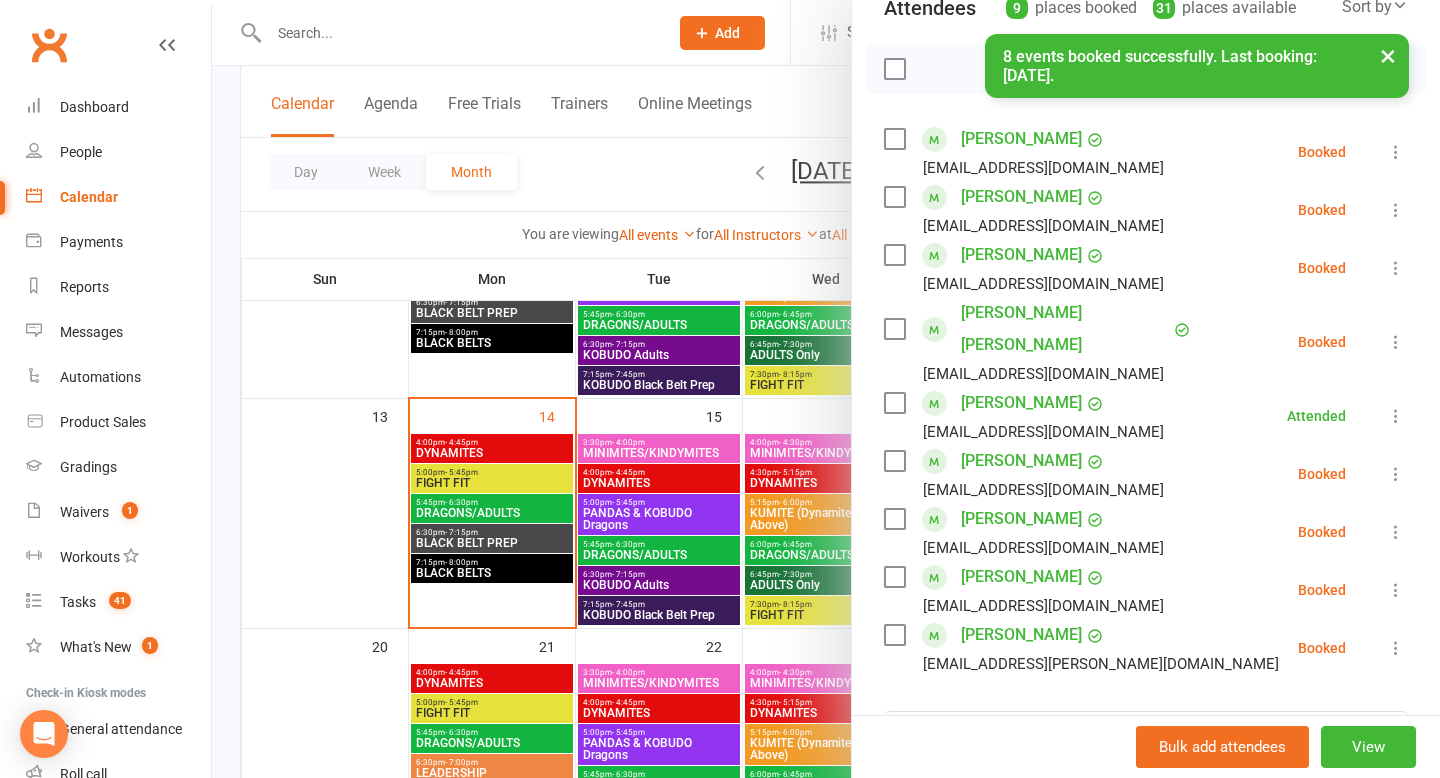 scroll, scrollTop: 566, scrollLeft: 0, axis: vertical 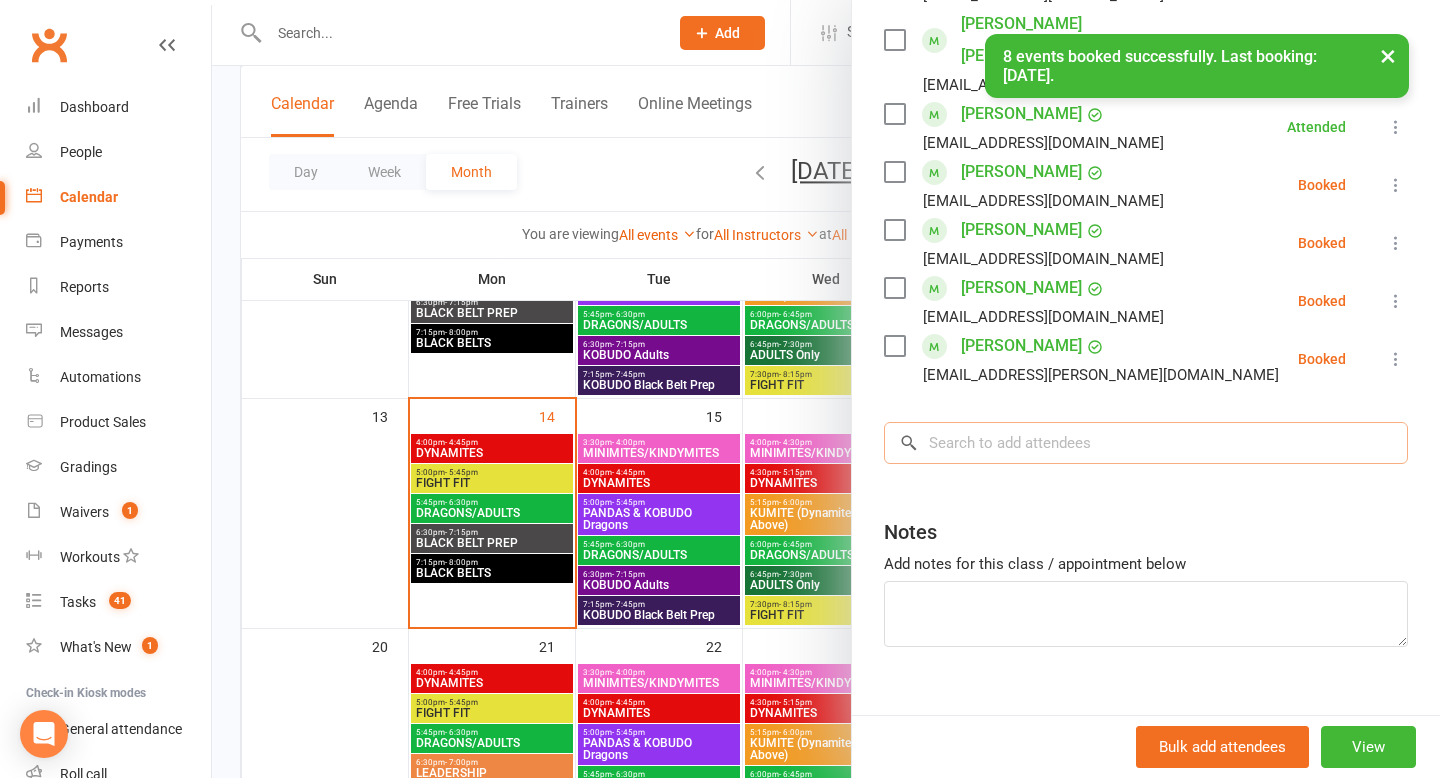 click at bounding box center [1146, 443] 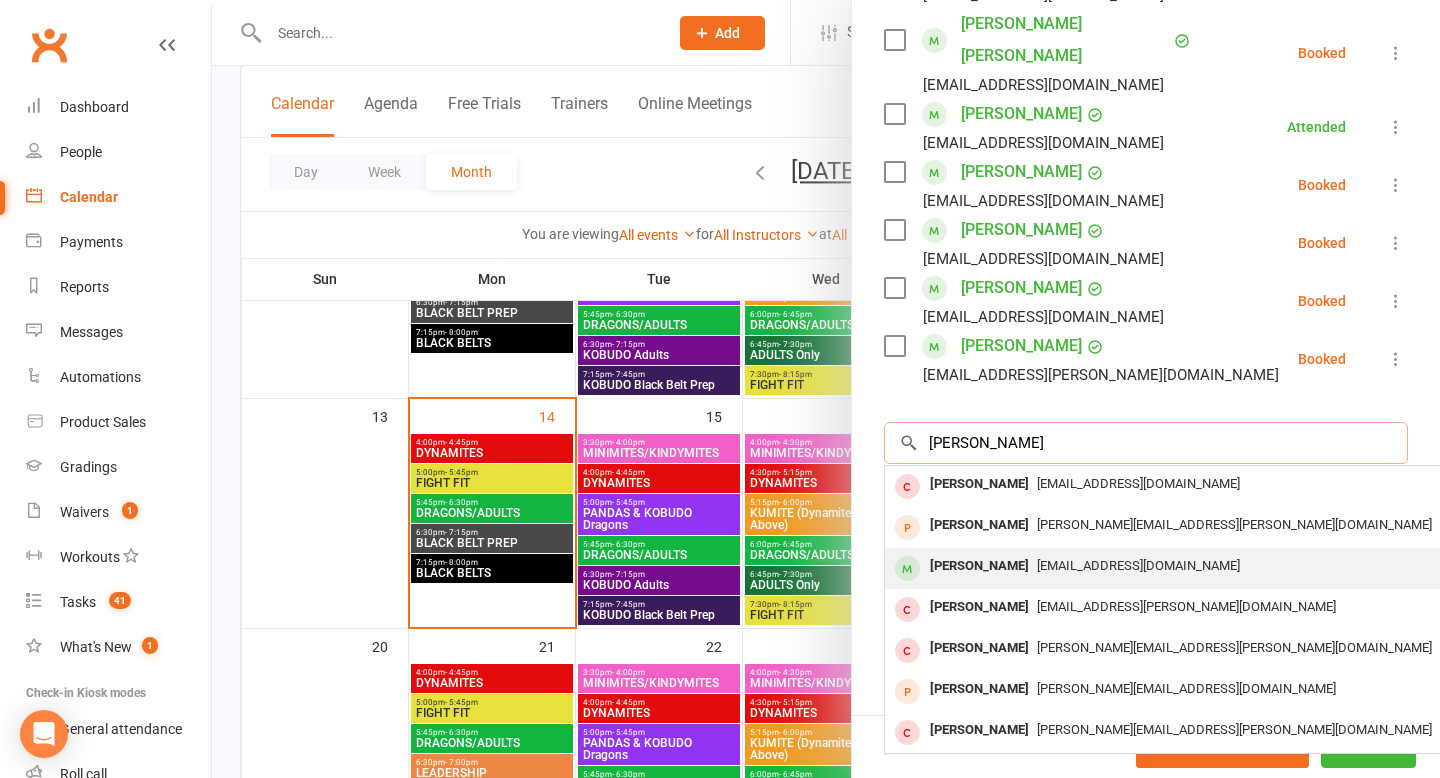 type on "[PERSON_NAME]" 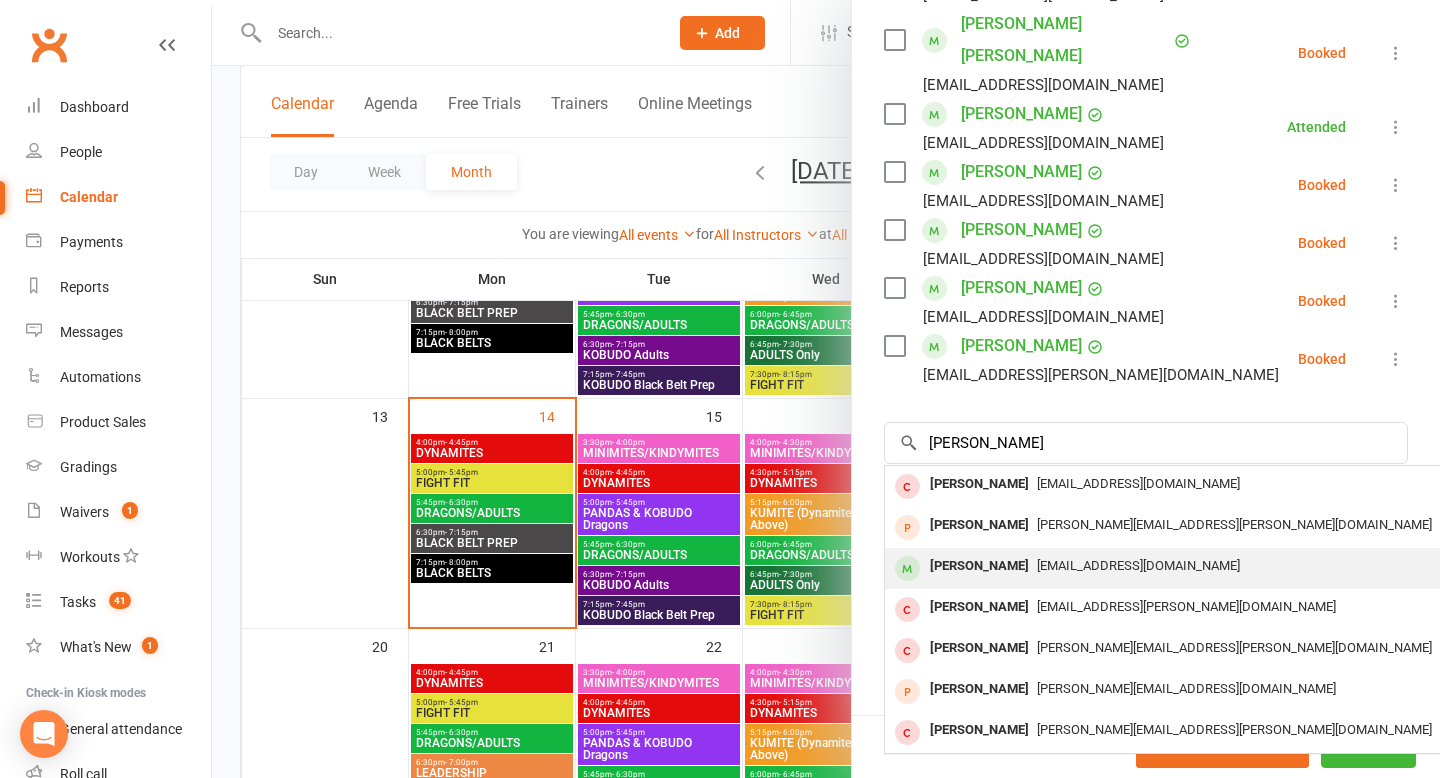 click on "[PERSON_NAME]" at bounding box center [979, 566] 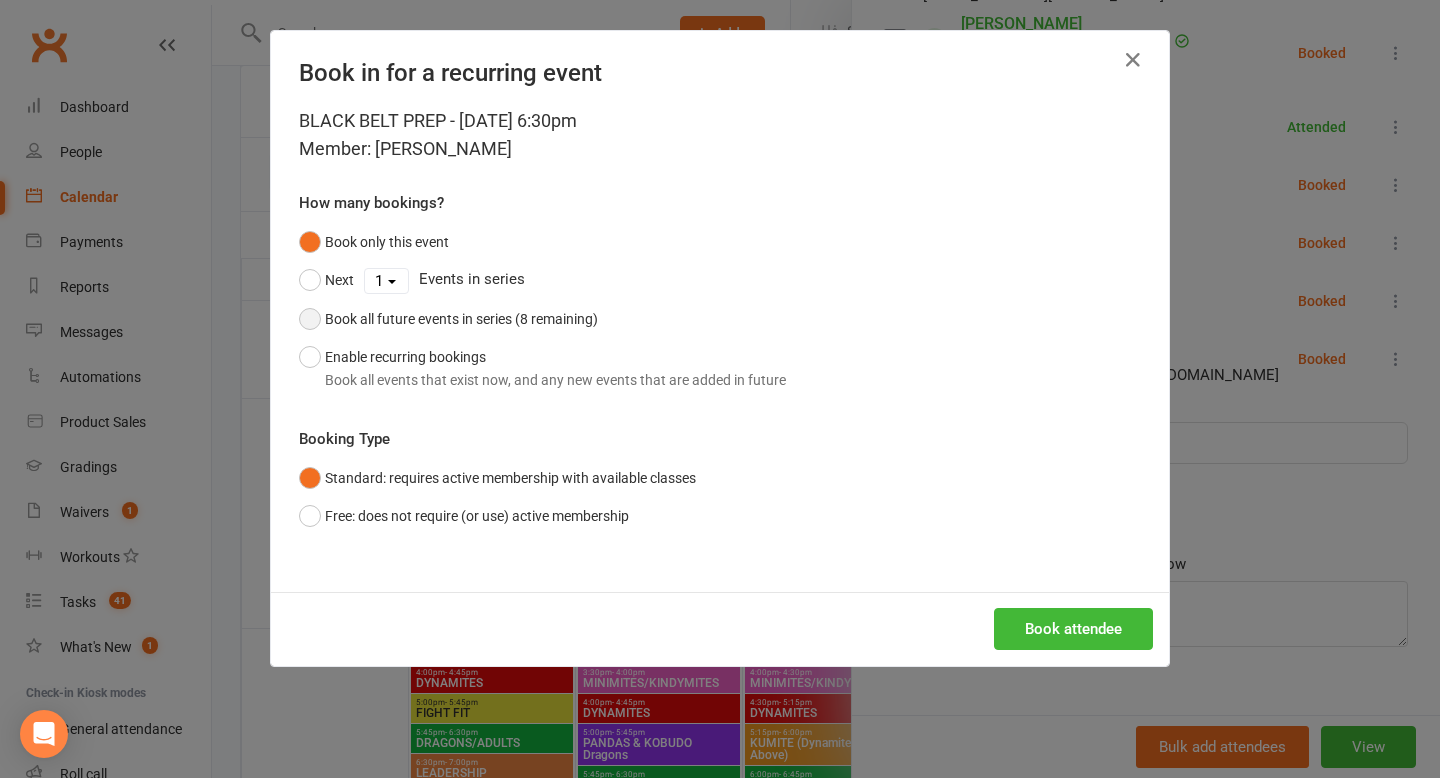 click on "Book all future events in series (8 remaining)" at bounding box center [448, 319] 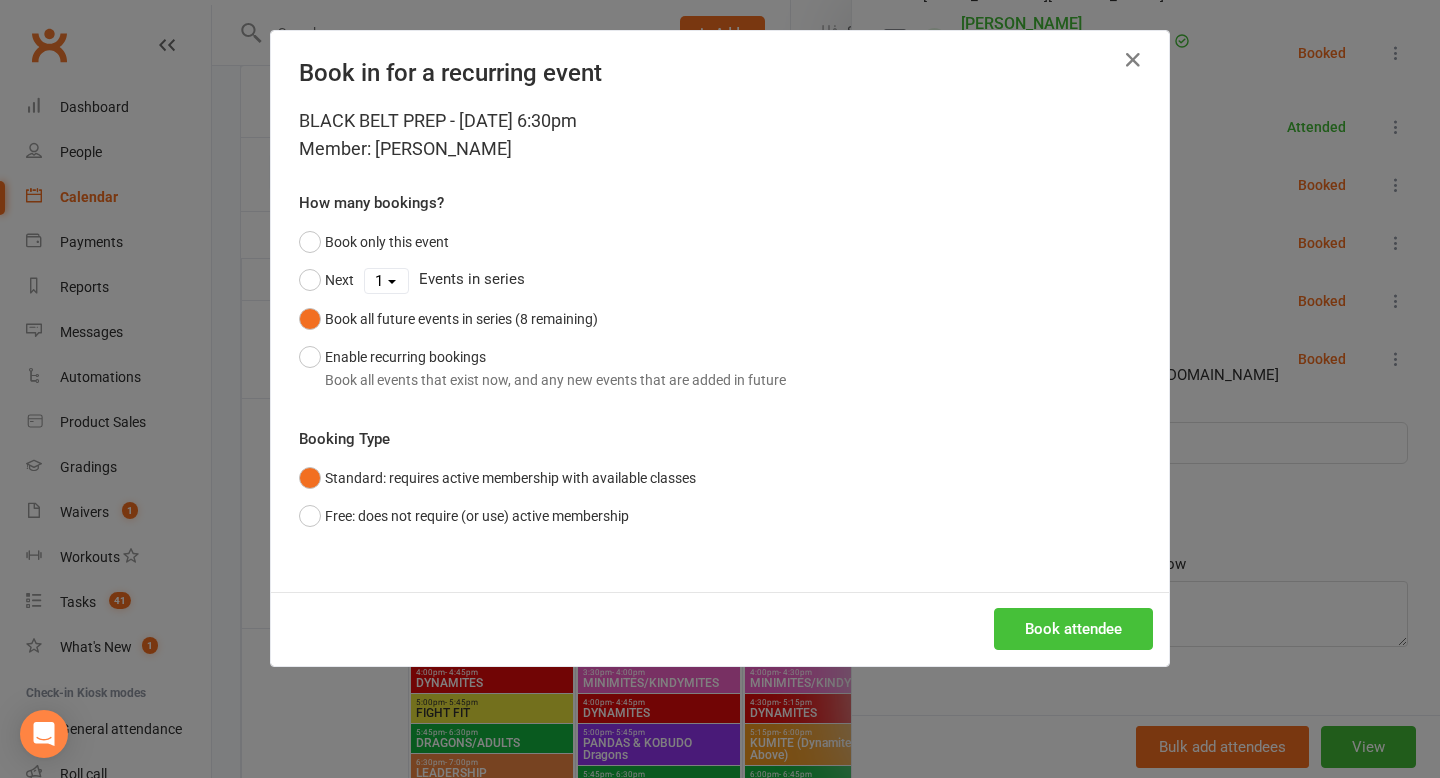 click on "Book attendee" at bounding box center (1073, 629) 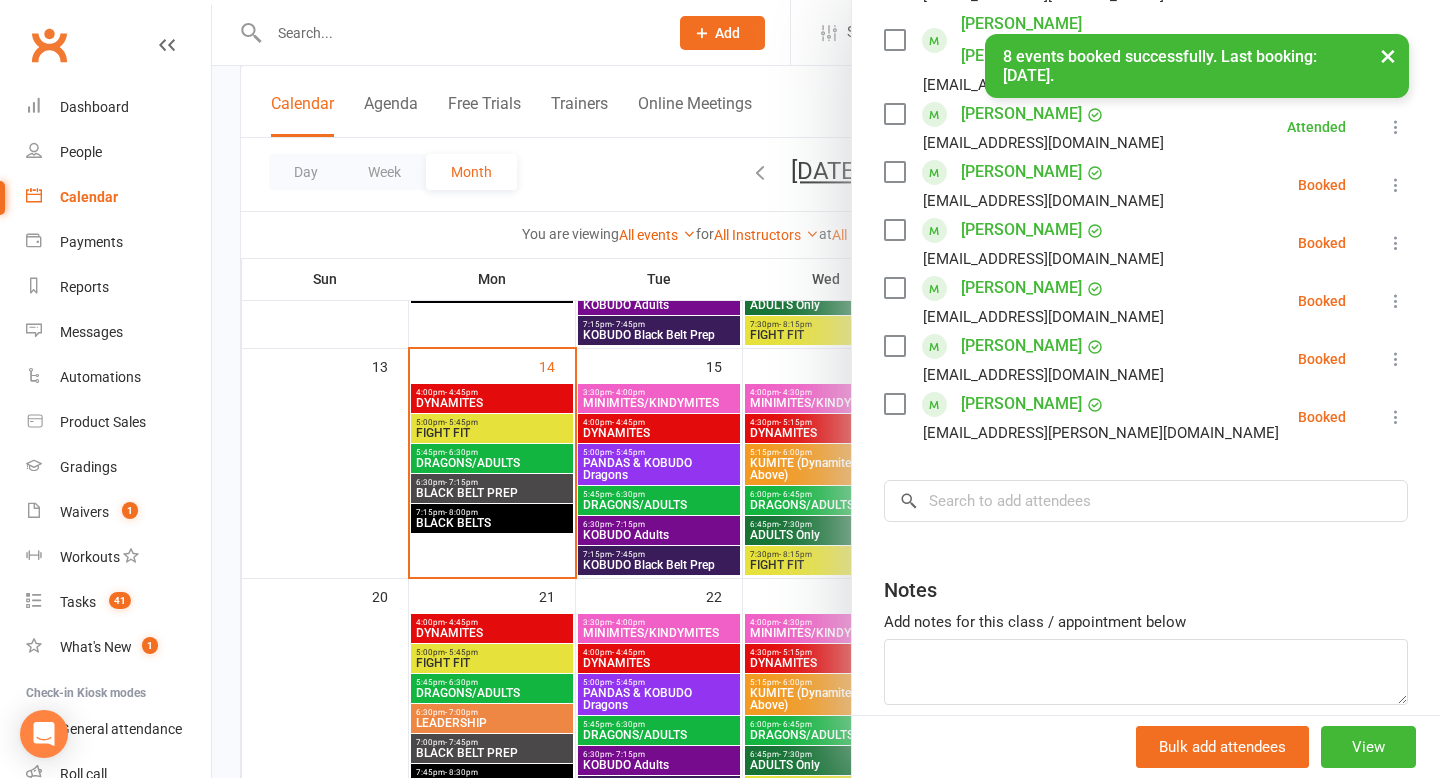 scroll, scrollTop: 544, scrollLeft: 0, axis: vertical 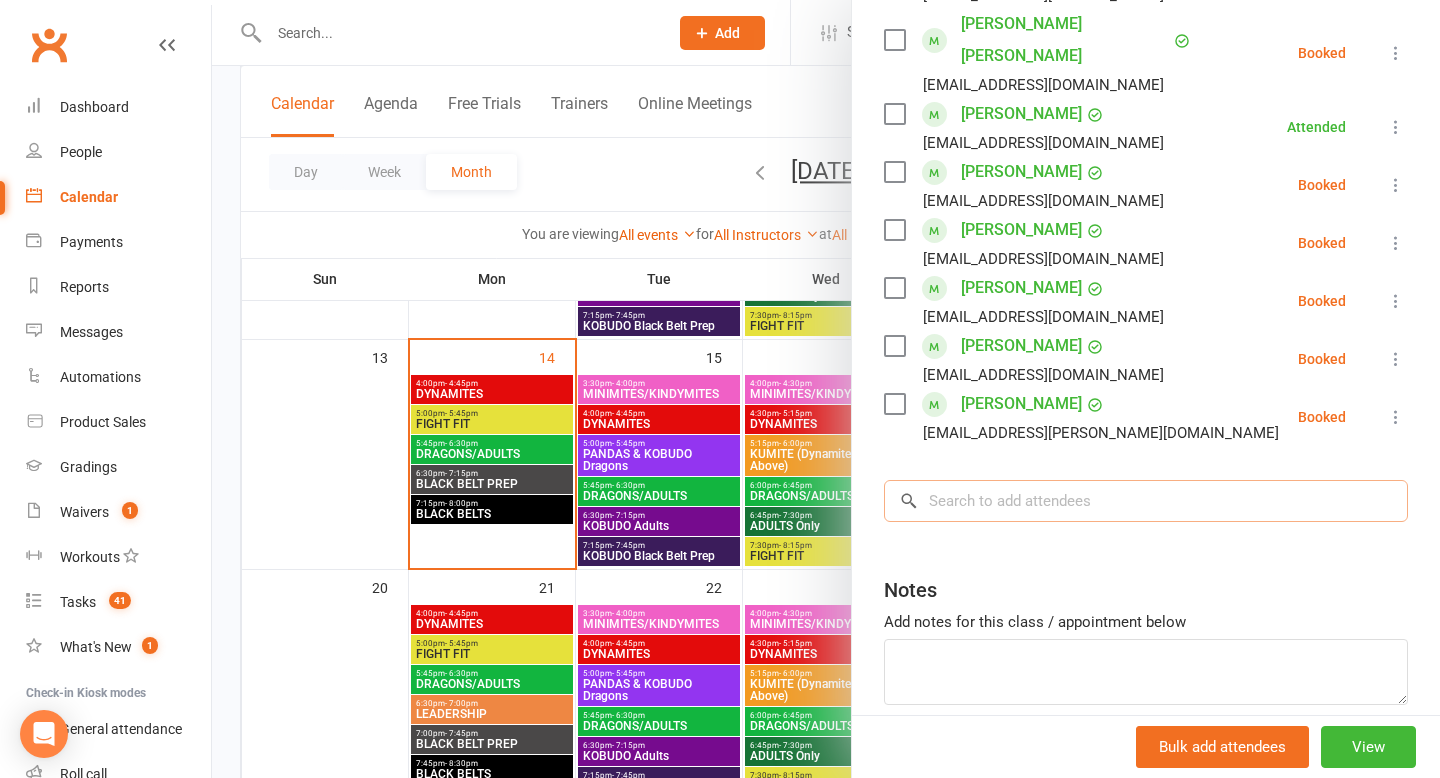 click at bounding box center [1146, 501] 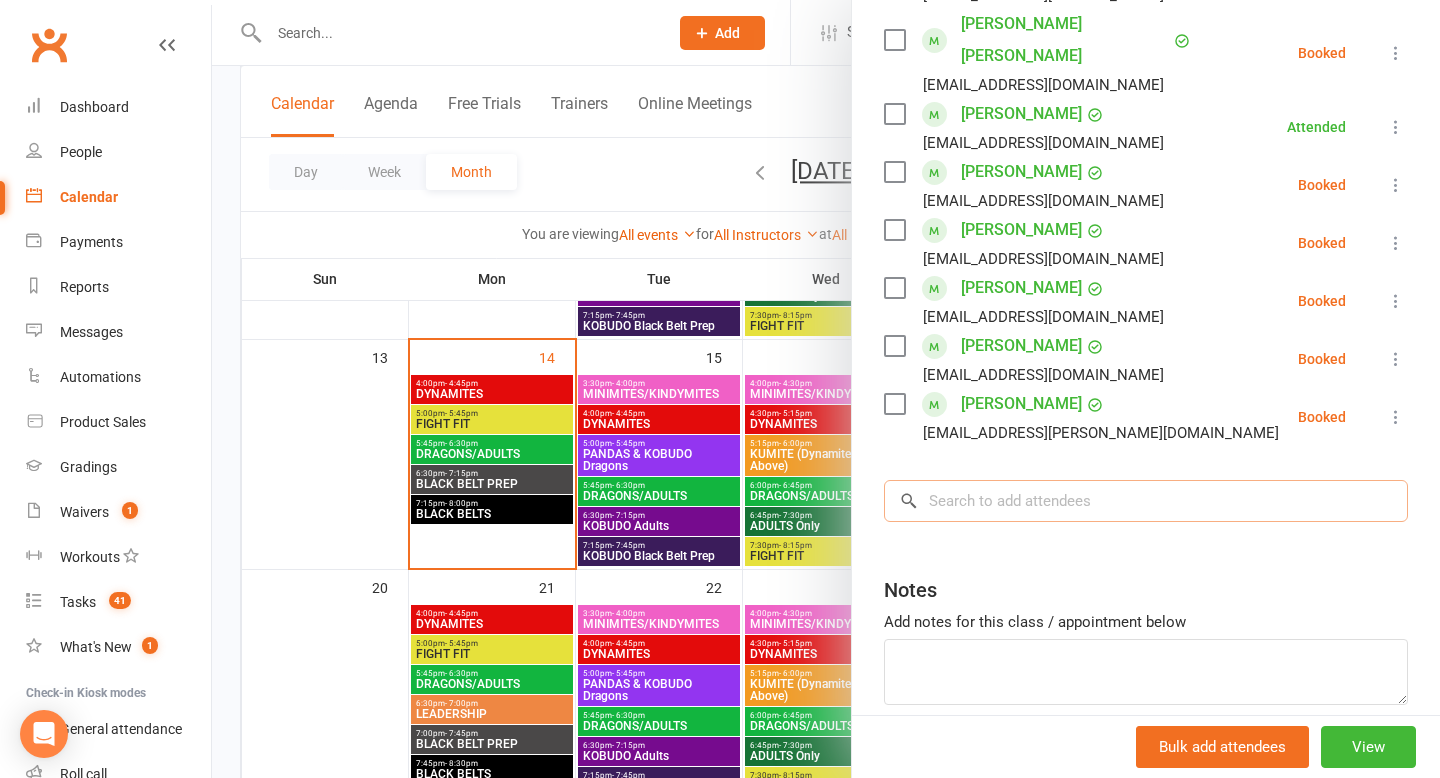 type on "B" 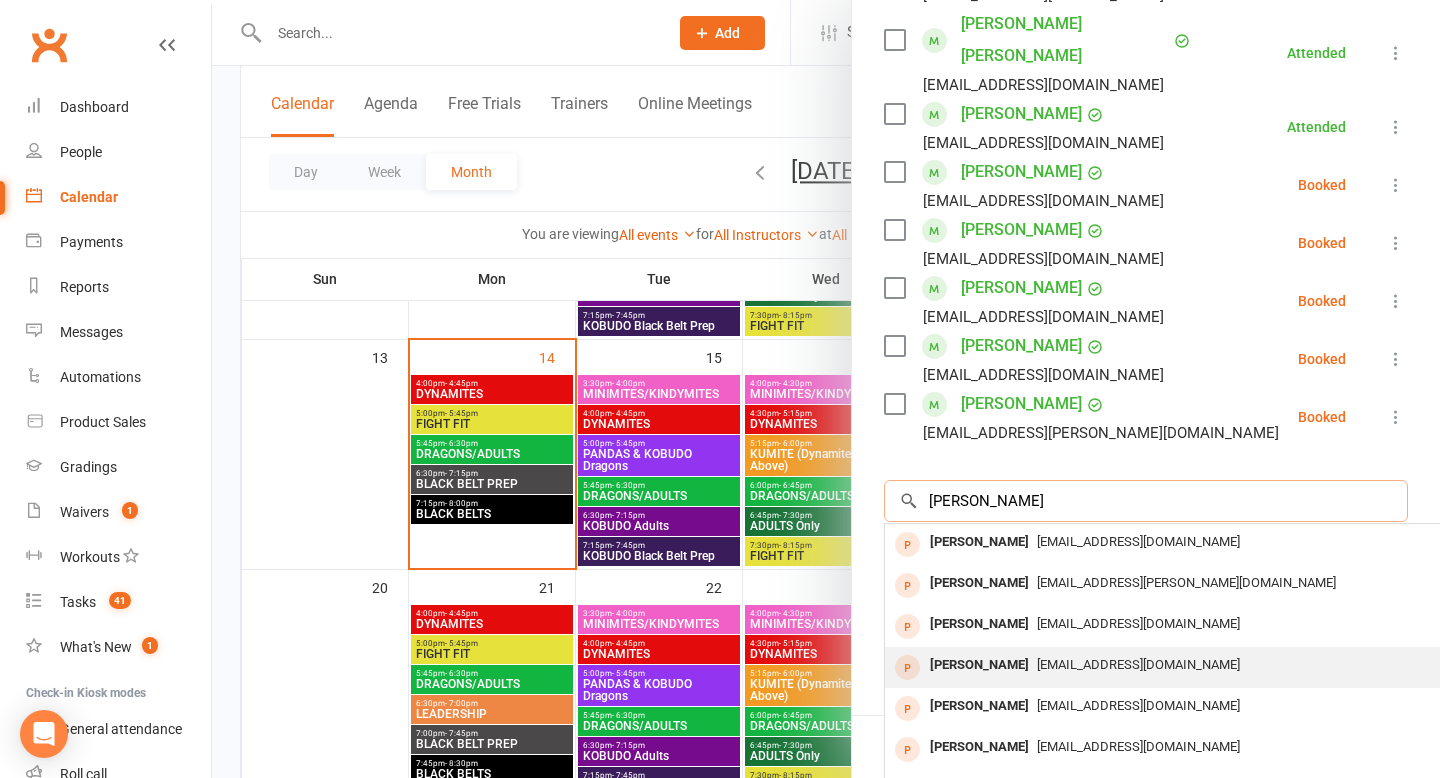scroll, scrollTop: 110, scrollLeft: 0, axis: vertical 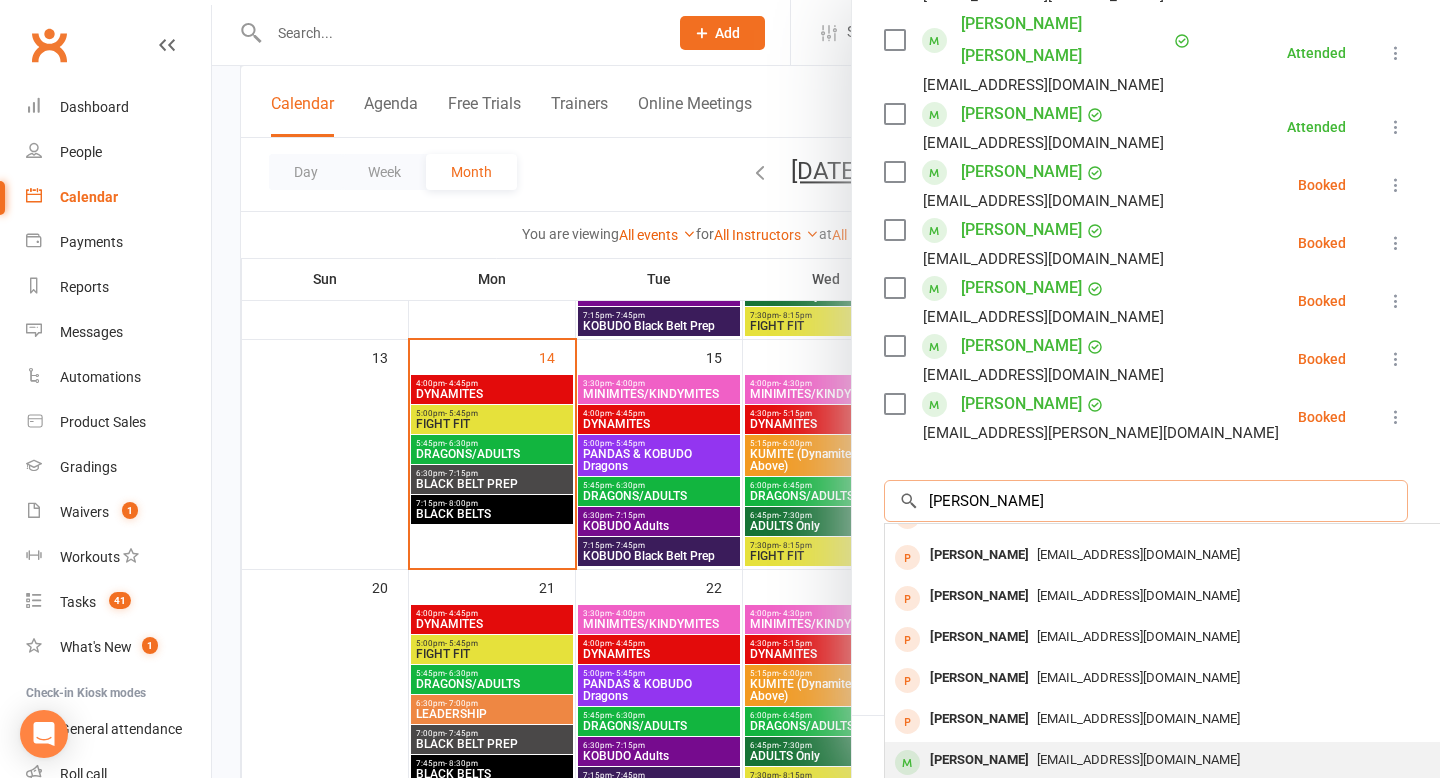 type on "[PERSON_NAME]" 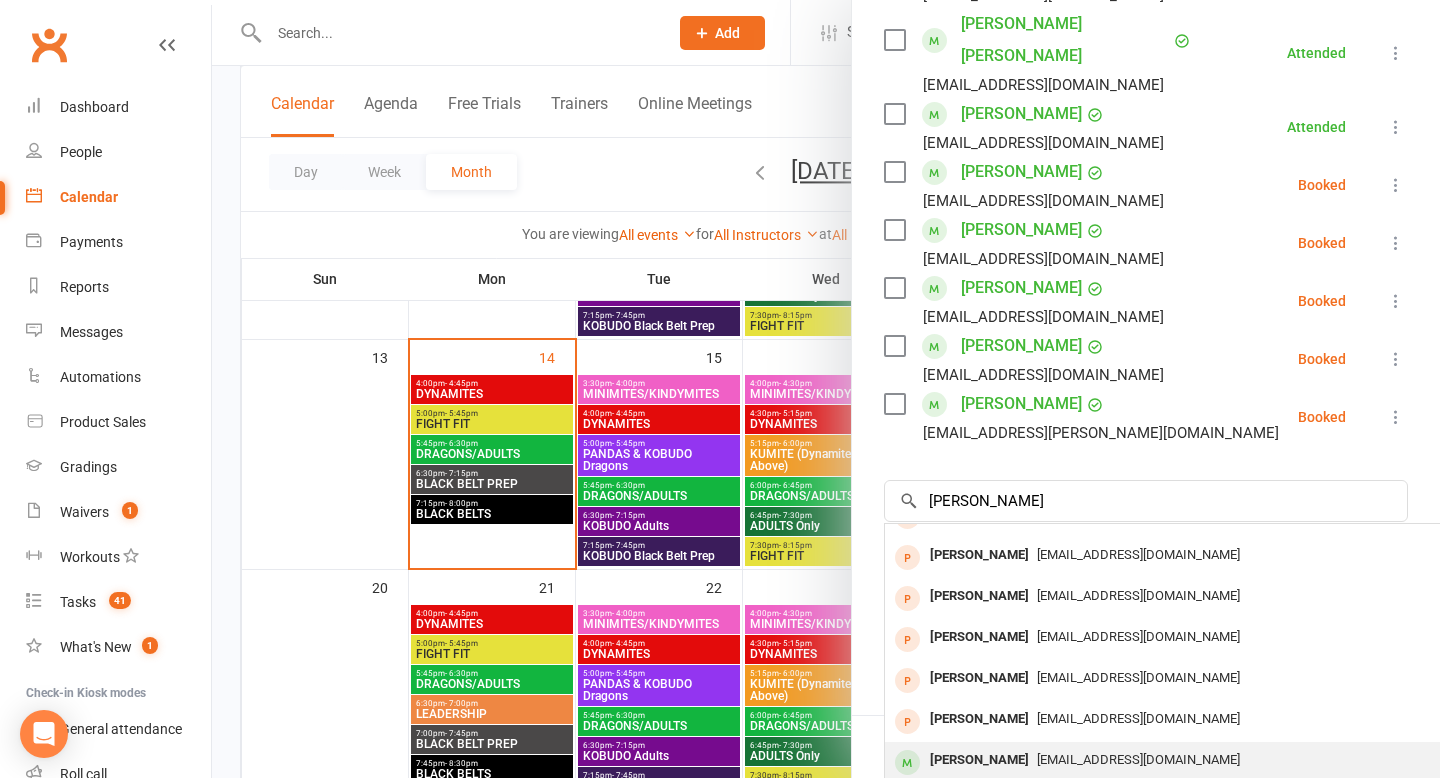 click on "[PERSON_NAME]" at bounding box center [979, 760] 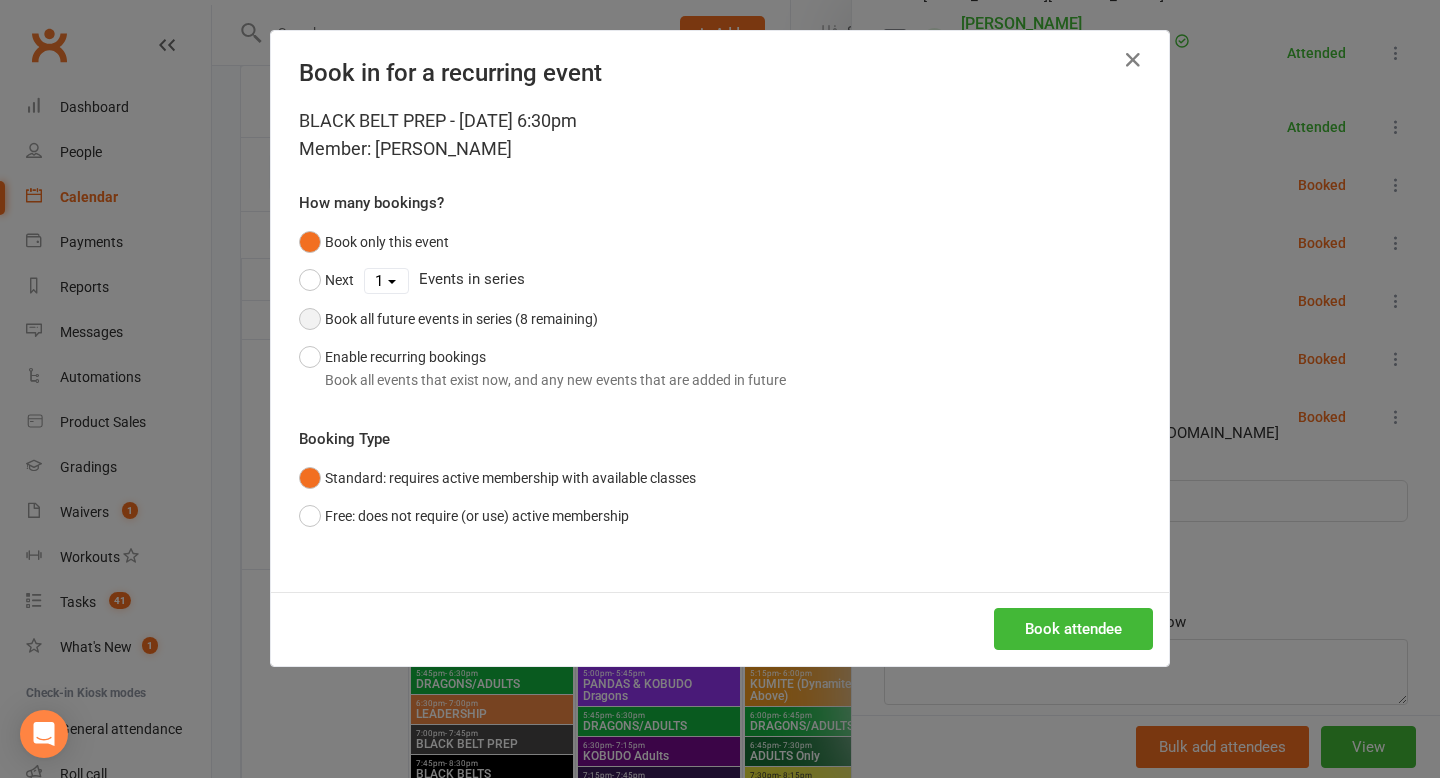 click on "Book all future events in series (8 remaining)" at bounding box center [448, 319] 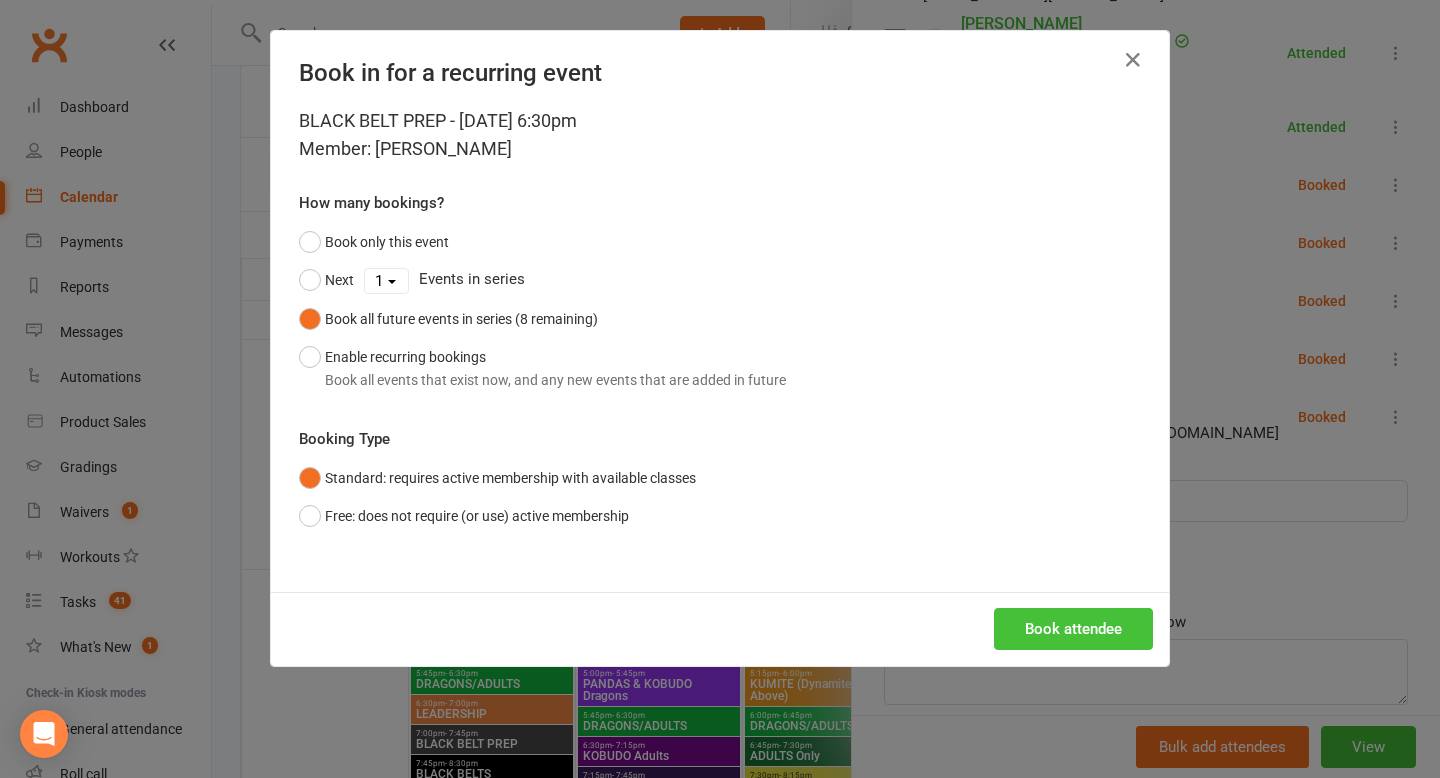 click on "Book attendee" at bounding box center [1073, 629] 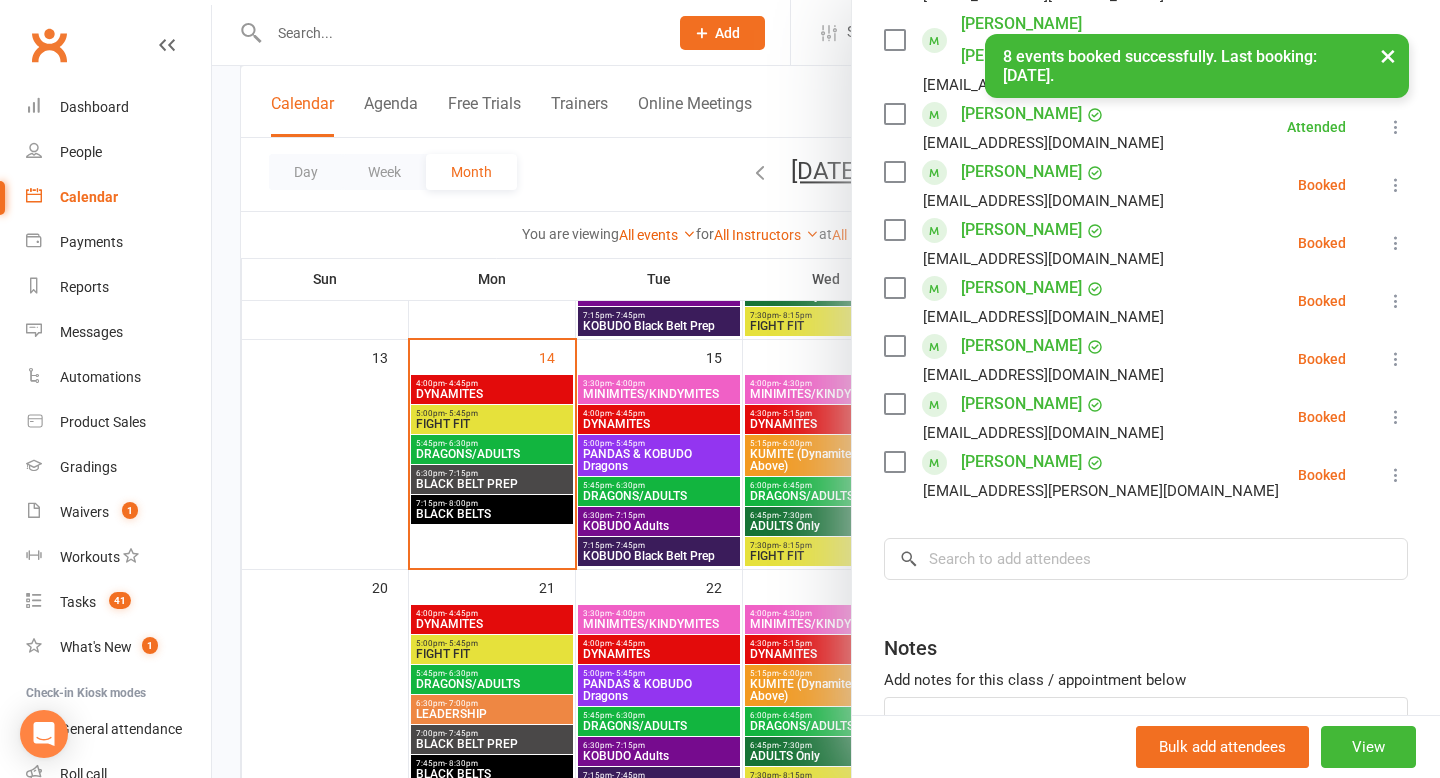 click at bounding box center [826, 389] 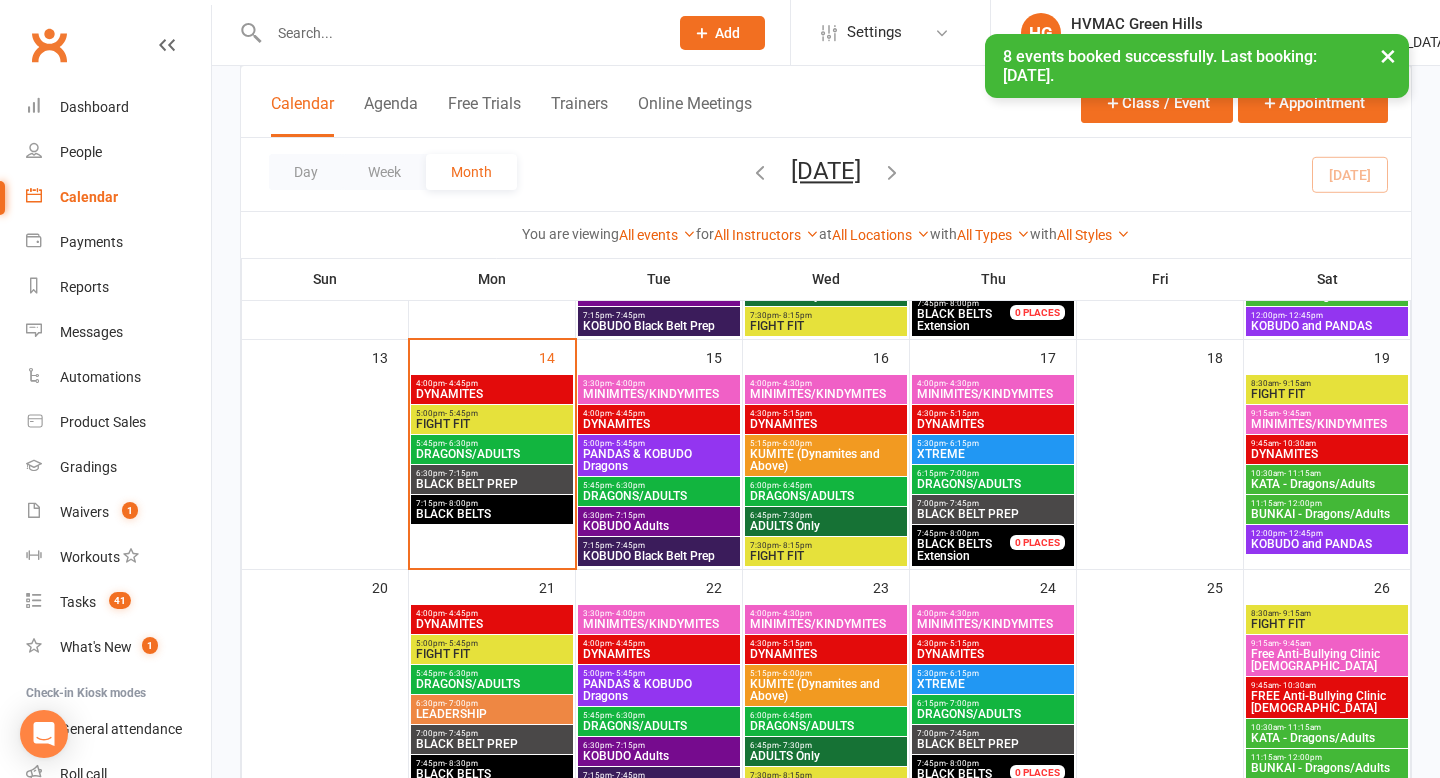 click on "BLACK BELTS" at bounding box center [492, 514] 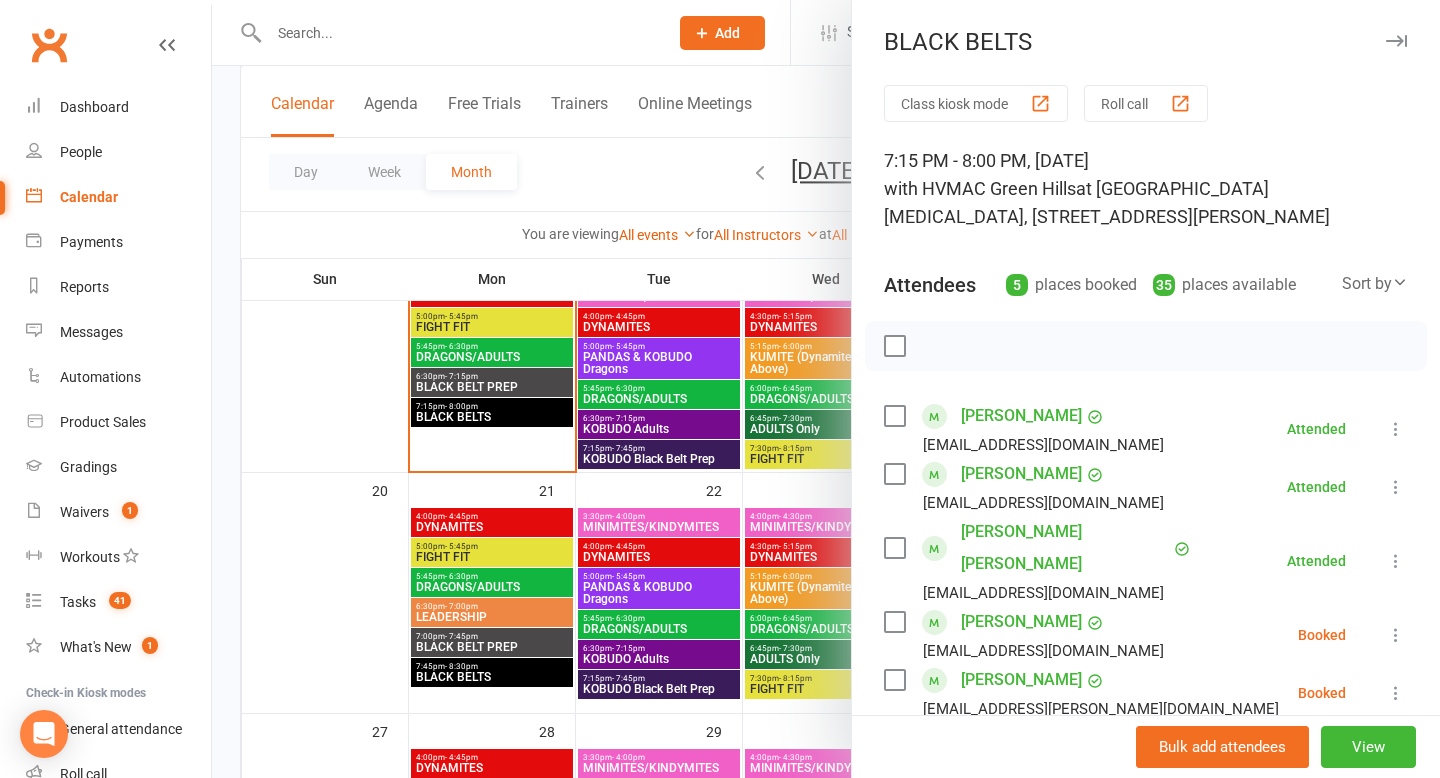 scroll, scrollTop: 659, scrollLeft: 0, axis: vertical 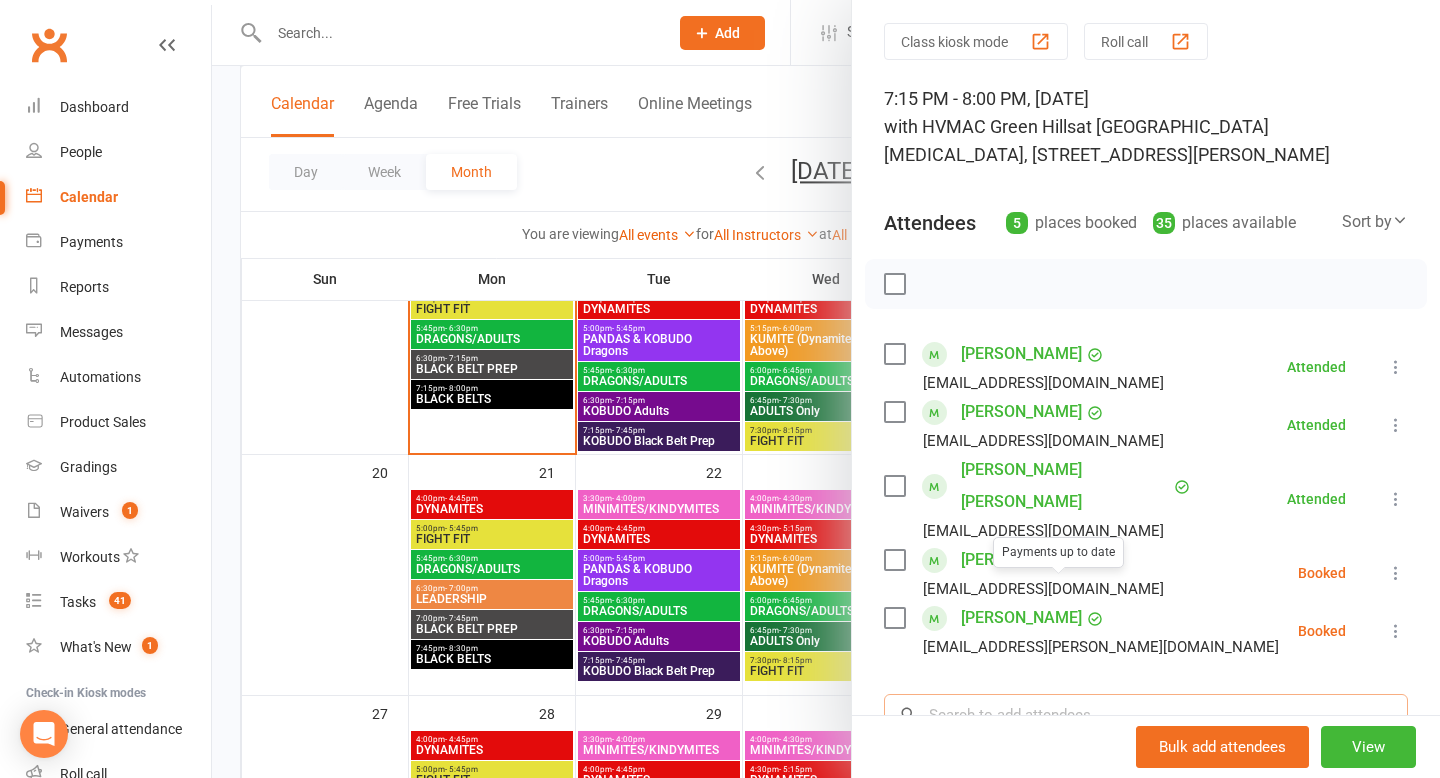 click at bounding box center [1146, 715] 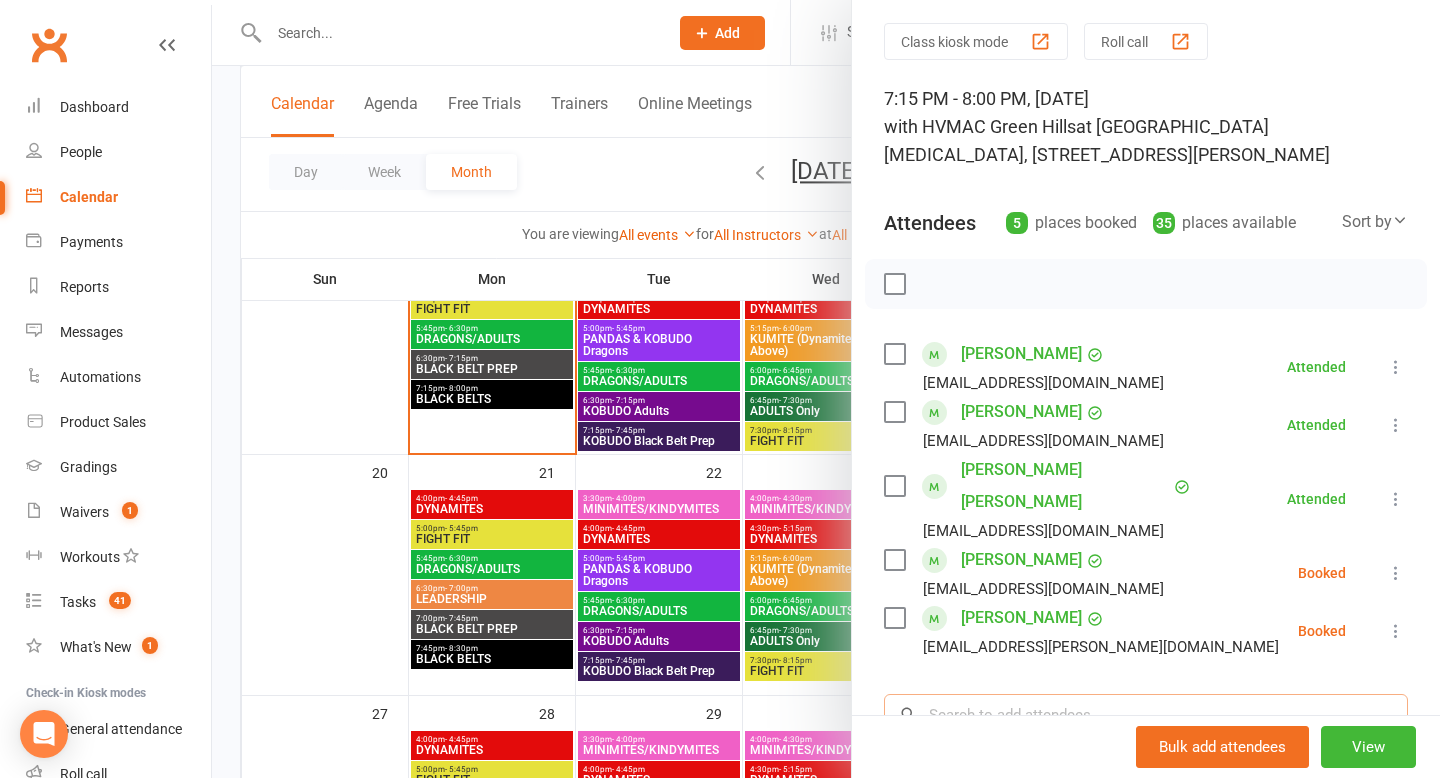 type on "E" 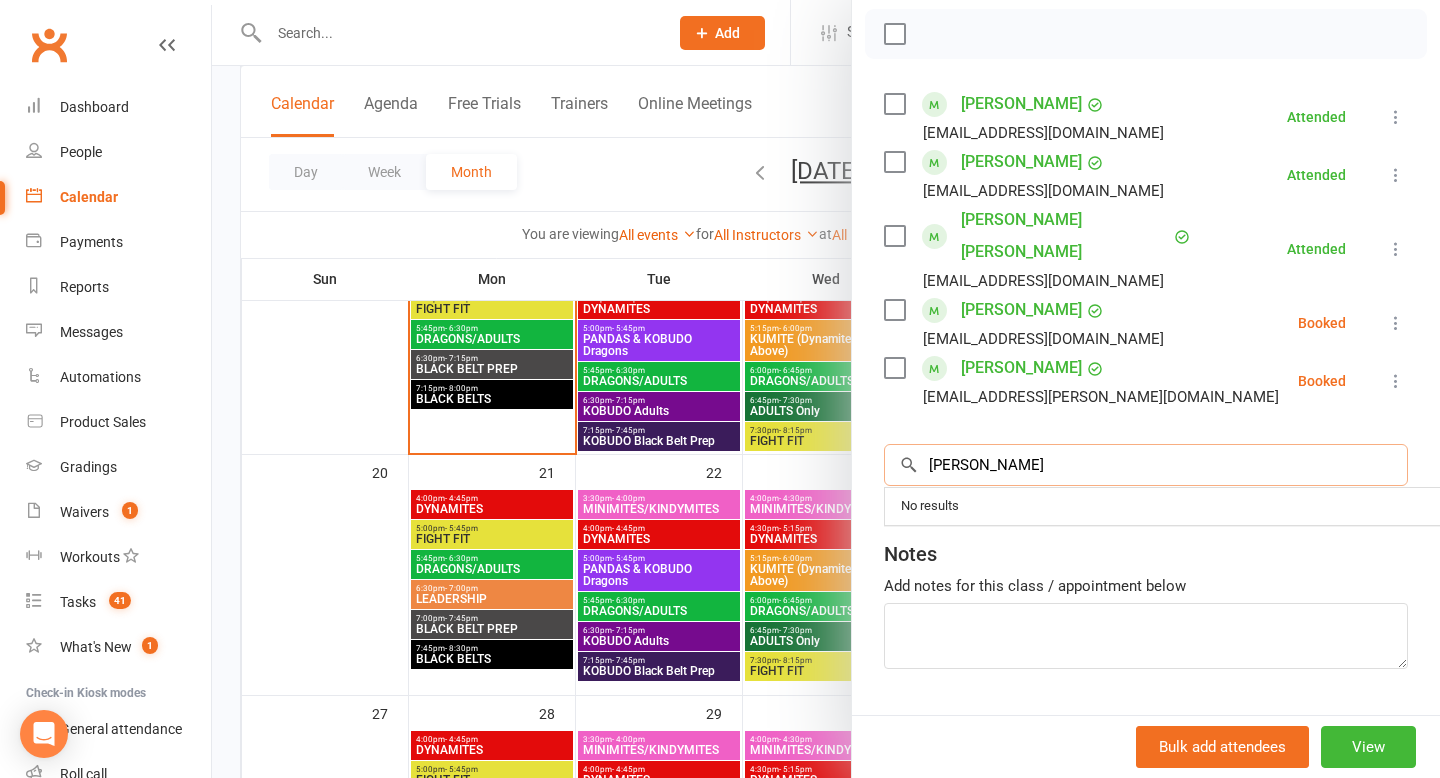 scroll, scrollTop: 334, scrollLeft: 0, axis: vertical 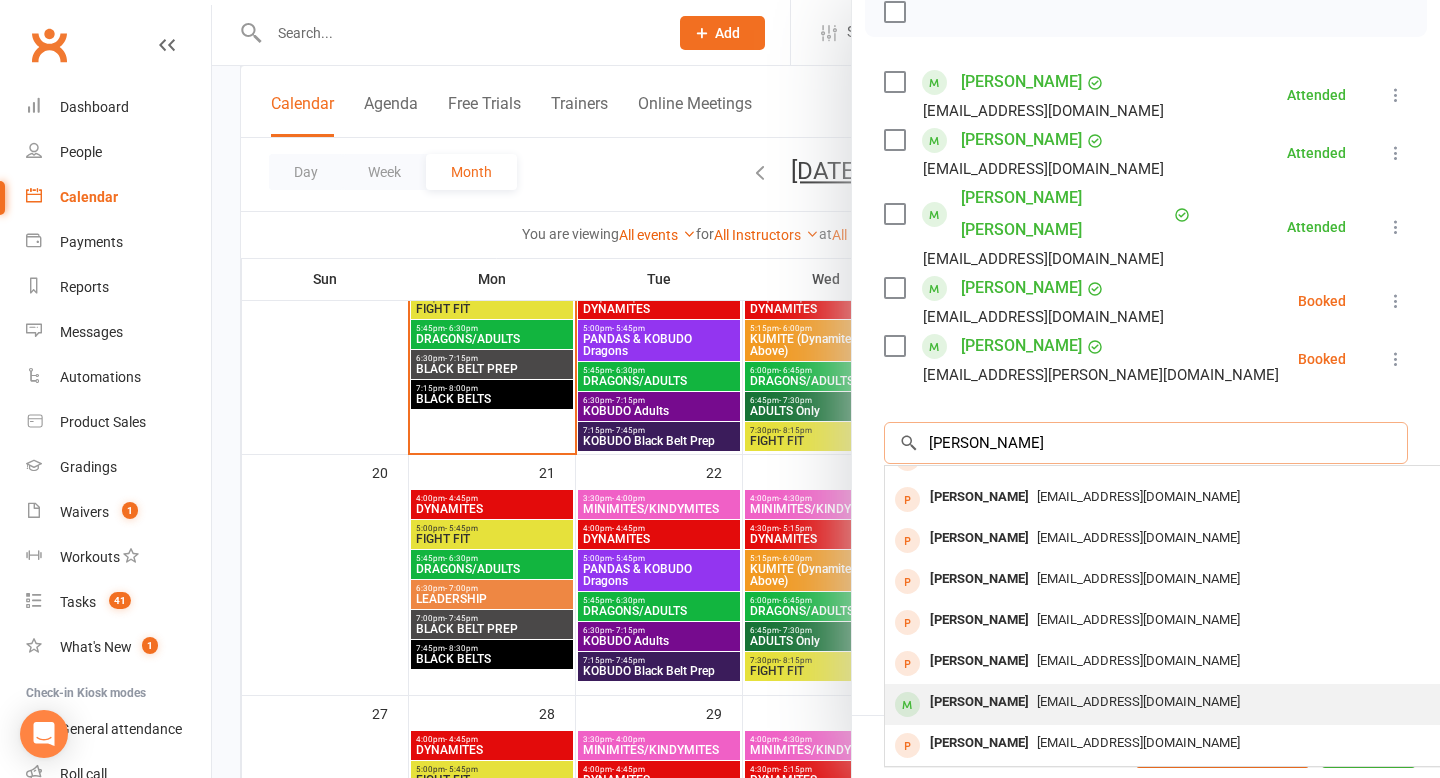 type on "[PERSON_NAME]" 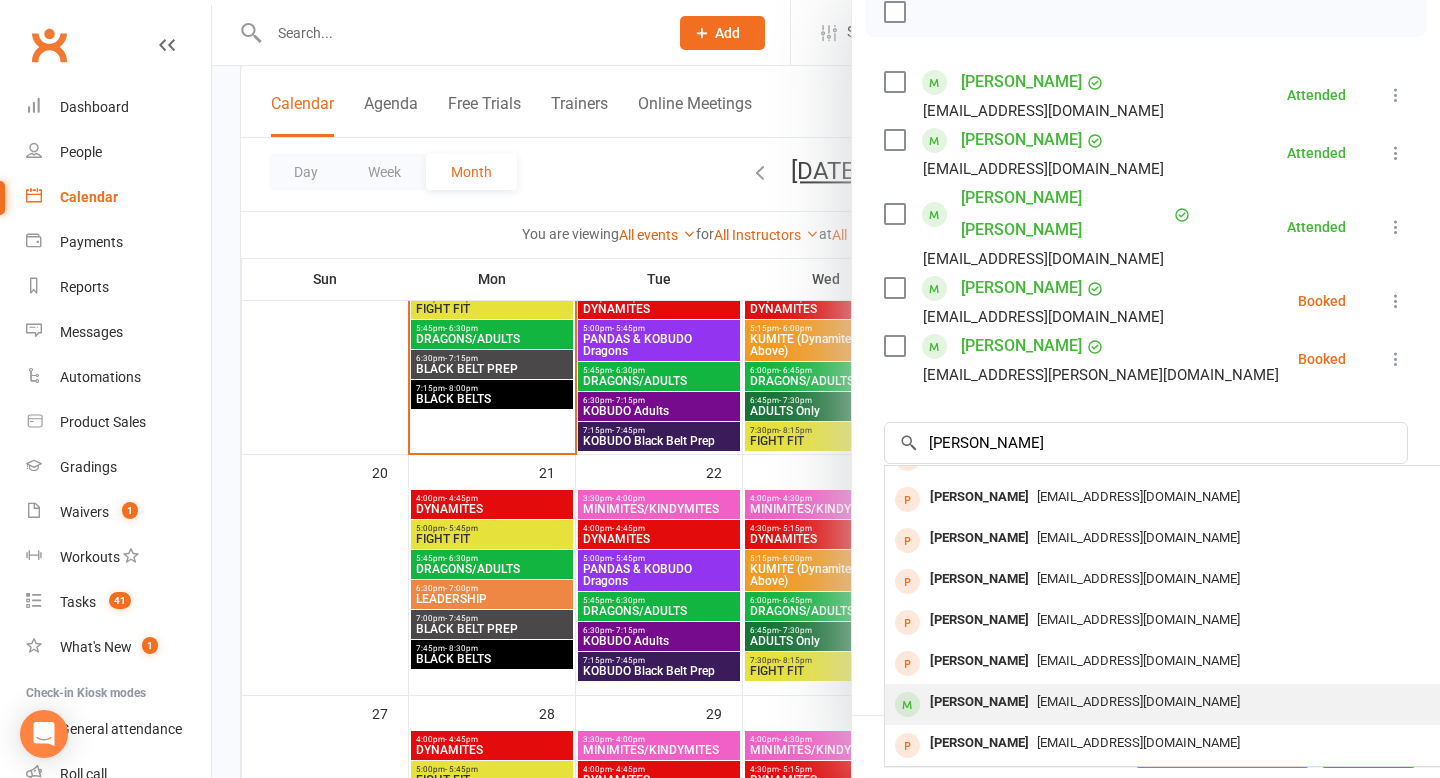 click on "[PERSON_NAME]" at bounding box center [979, 702] 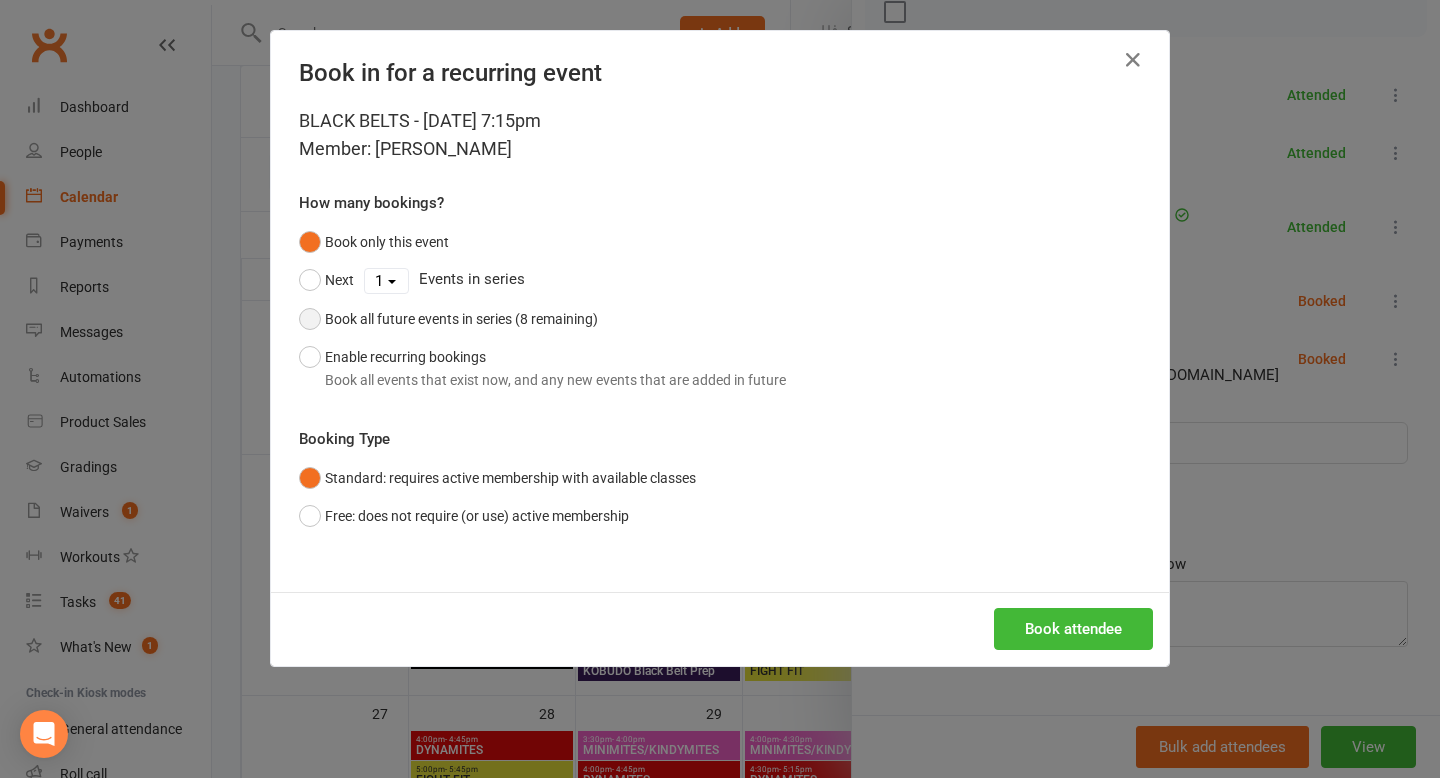click on "Book all future events in series (8 remaining)" at bounding box center (448, 319) 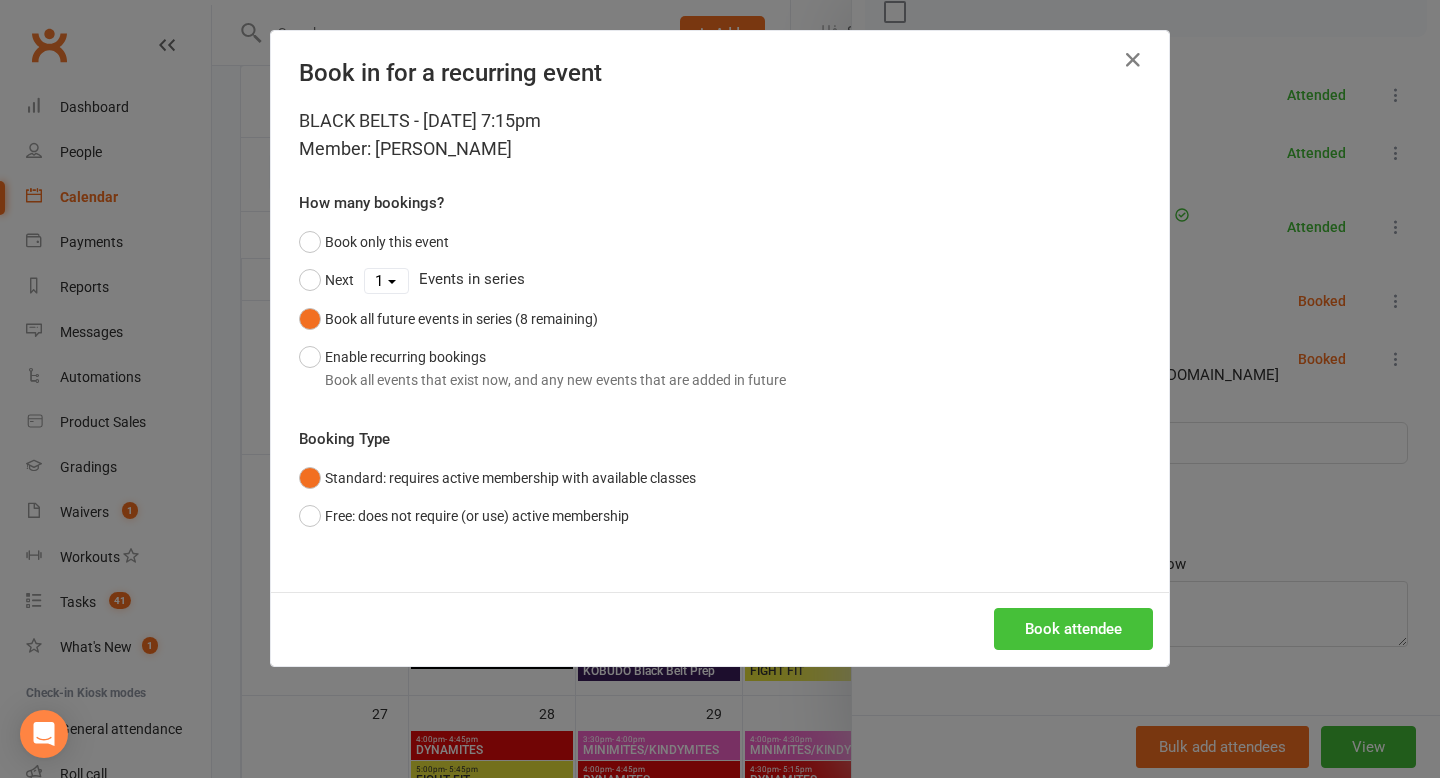 click on "Book attendee" at bounding box center (1073, 629) 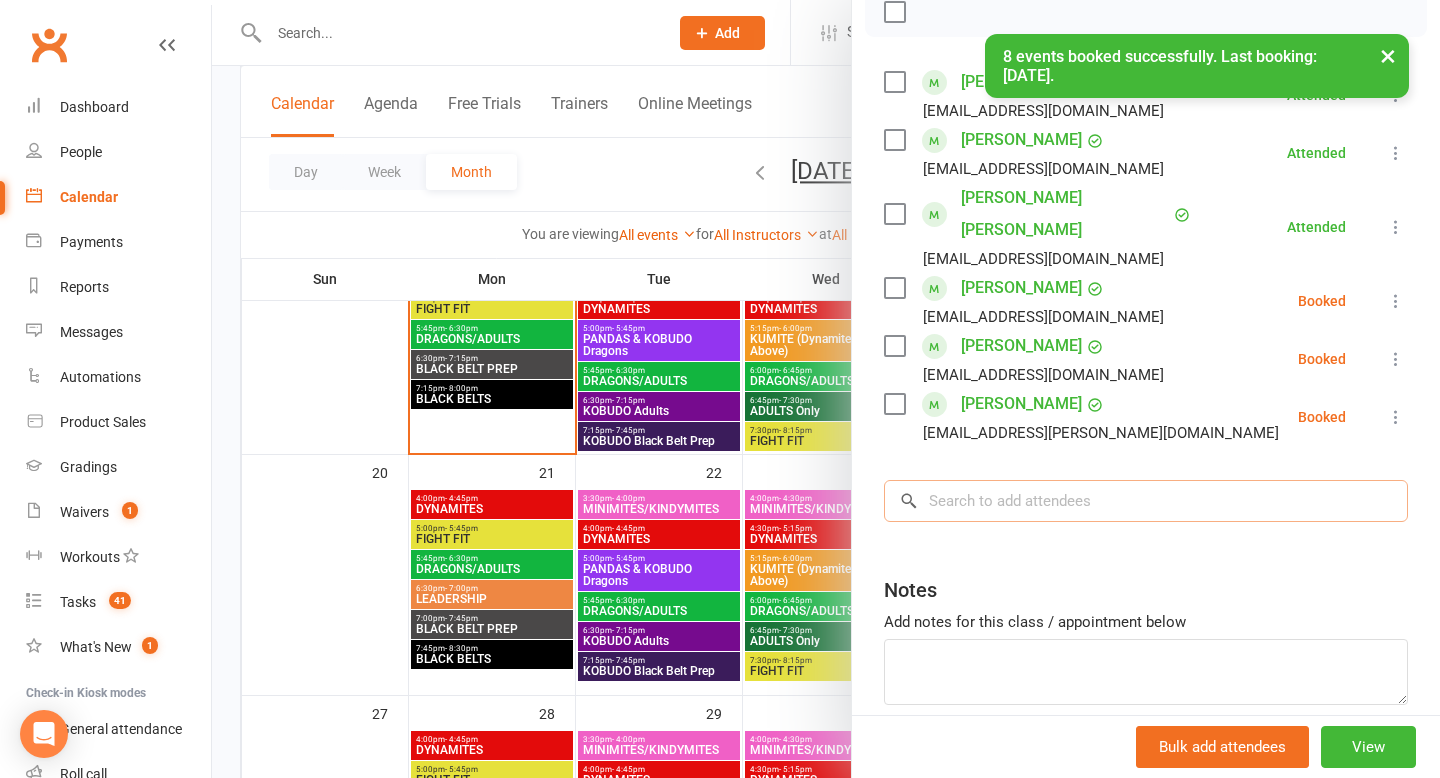 click at bounding box center [1146, 501] 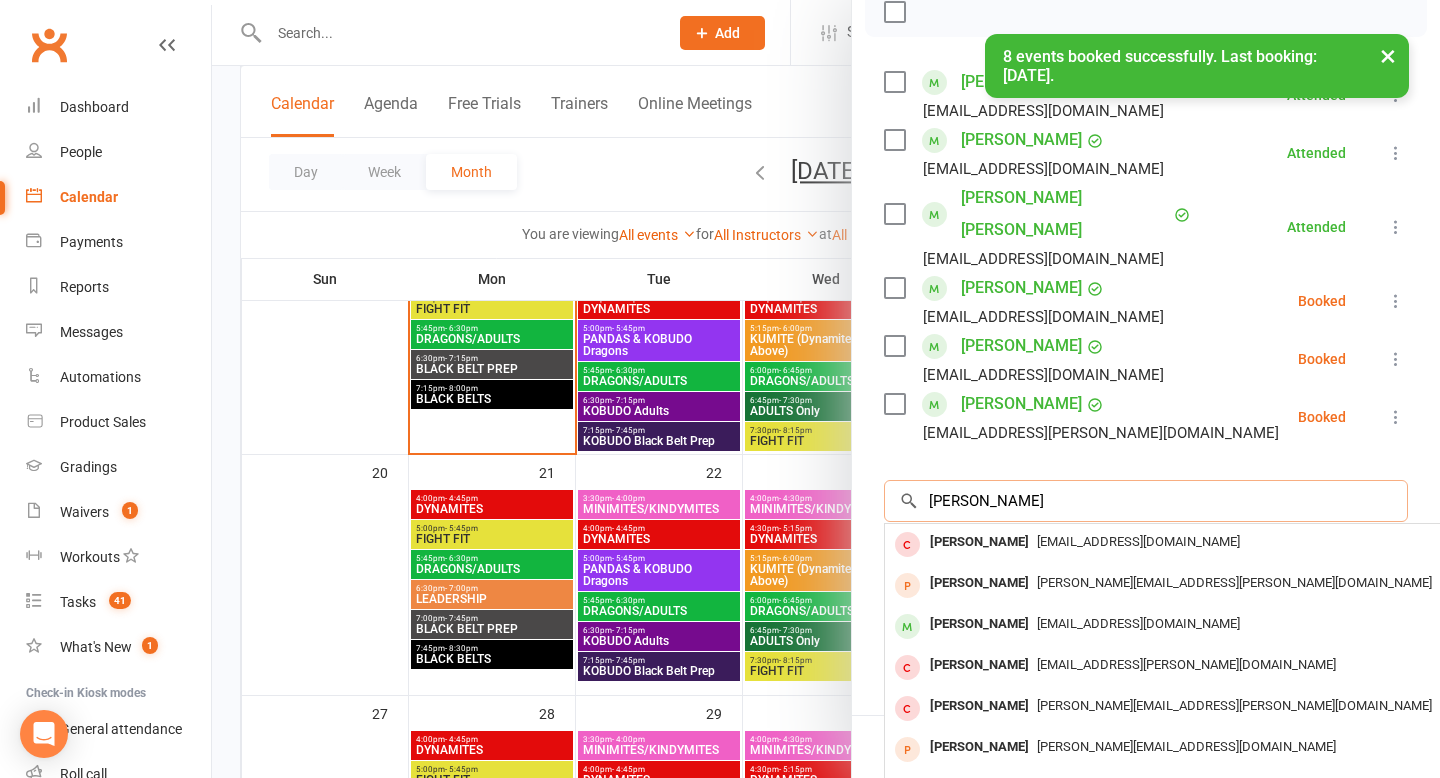 scroll, scrollTop: 0, scrollLeft: 0, axis: both 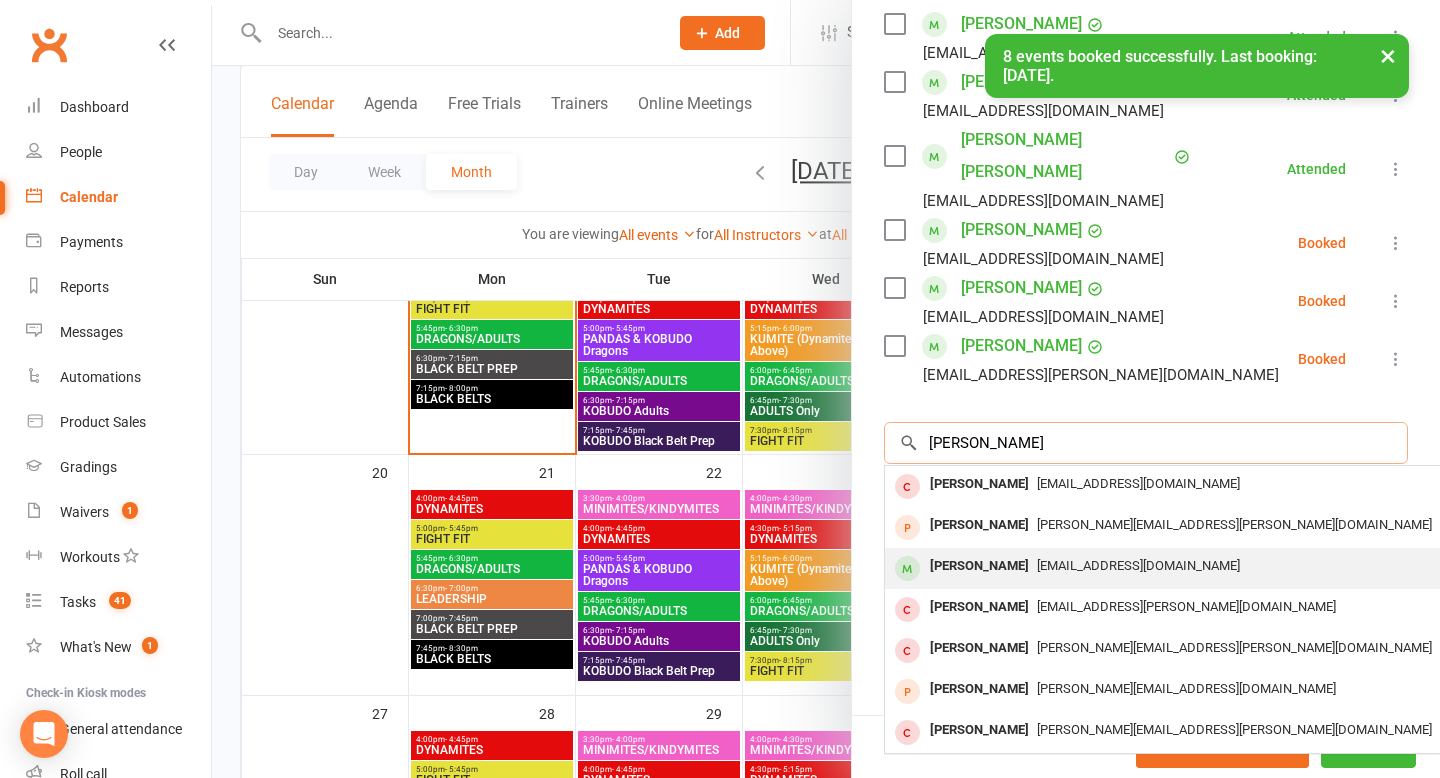 type on "[PERSON_NAME]" 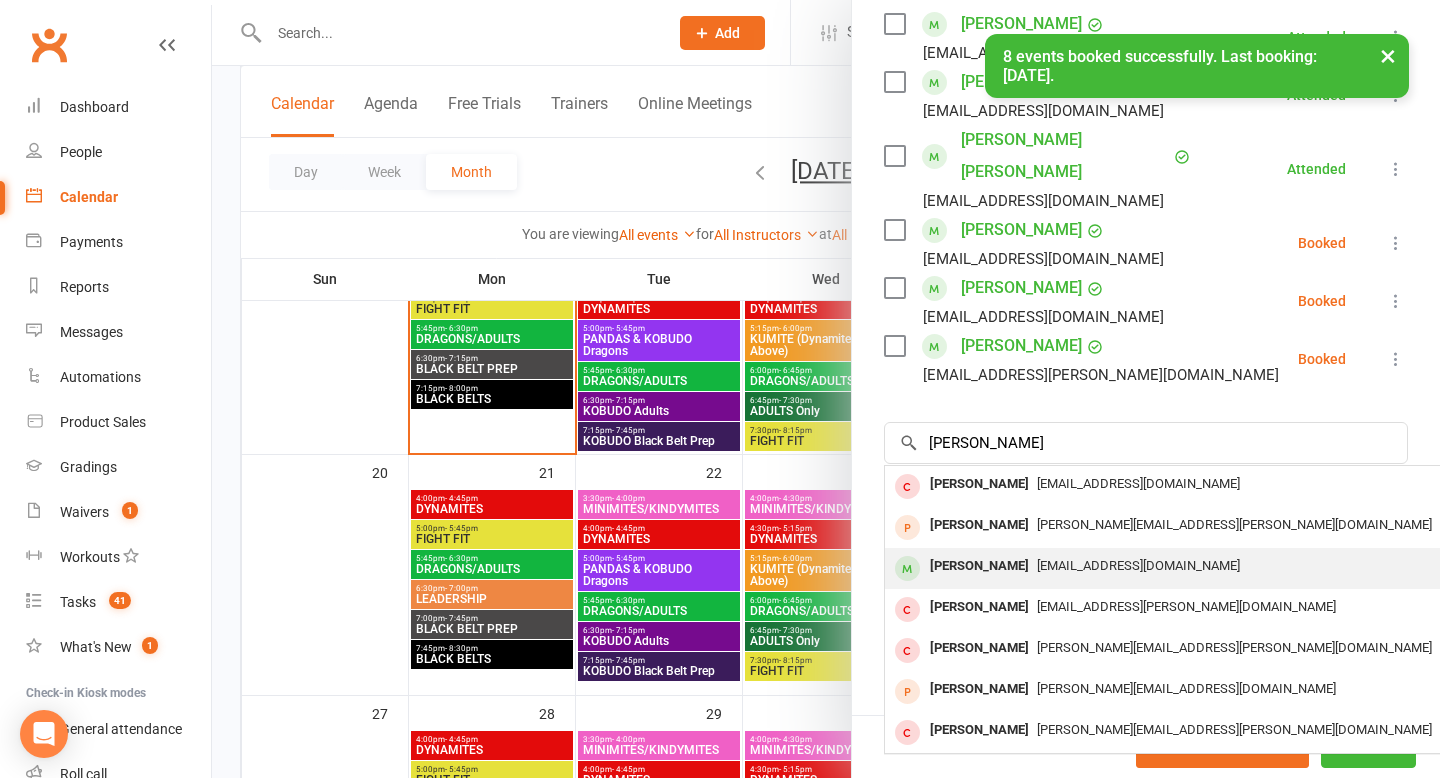 click on "[PERSON_NAME]" at bounding box center [979, 566] 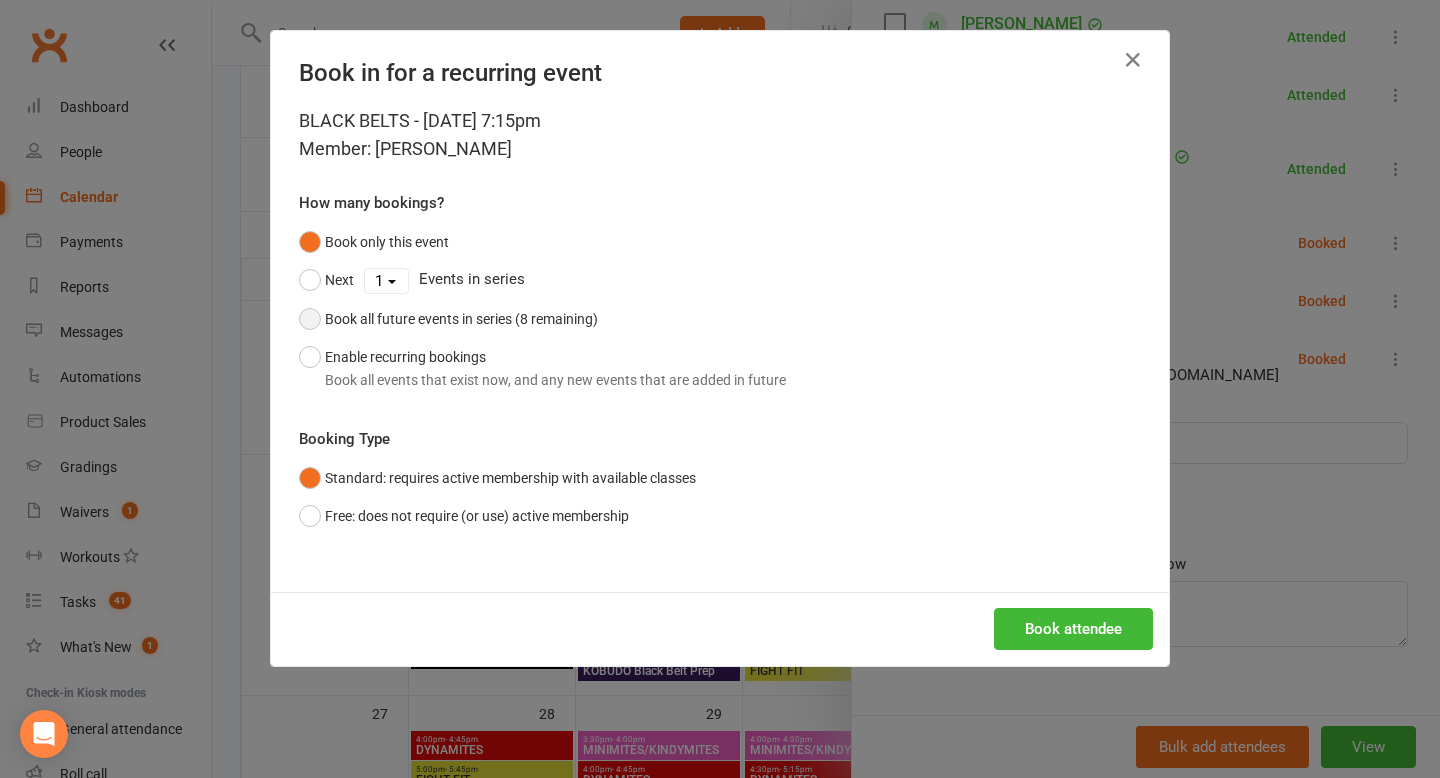click on "Book all future events in series (8 remaining)" at bounding box center (448, 319) 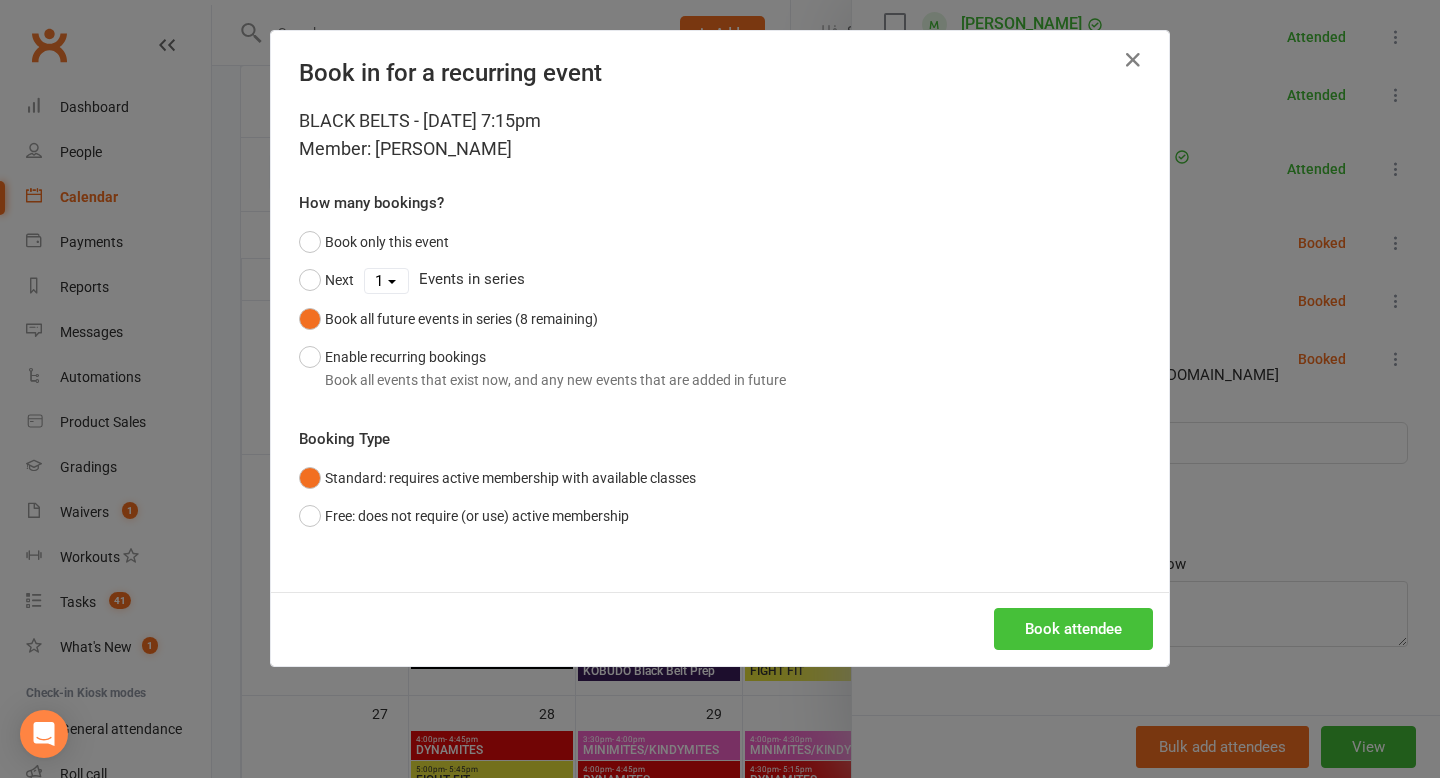 click on "Book attendee" at bounding box center [1073, 629] 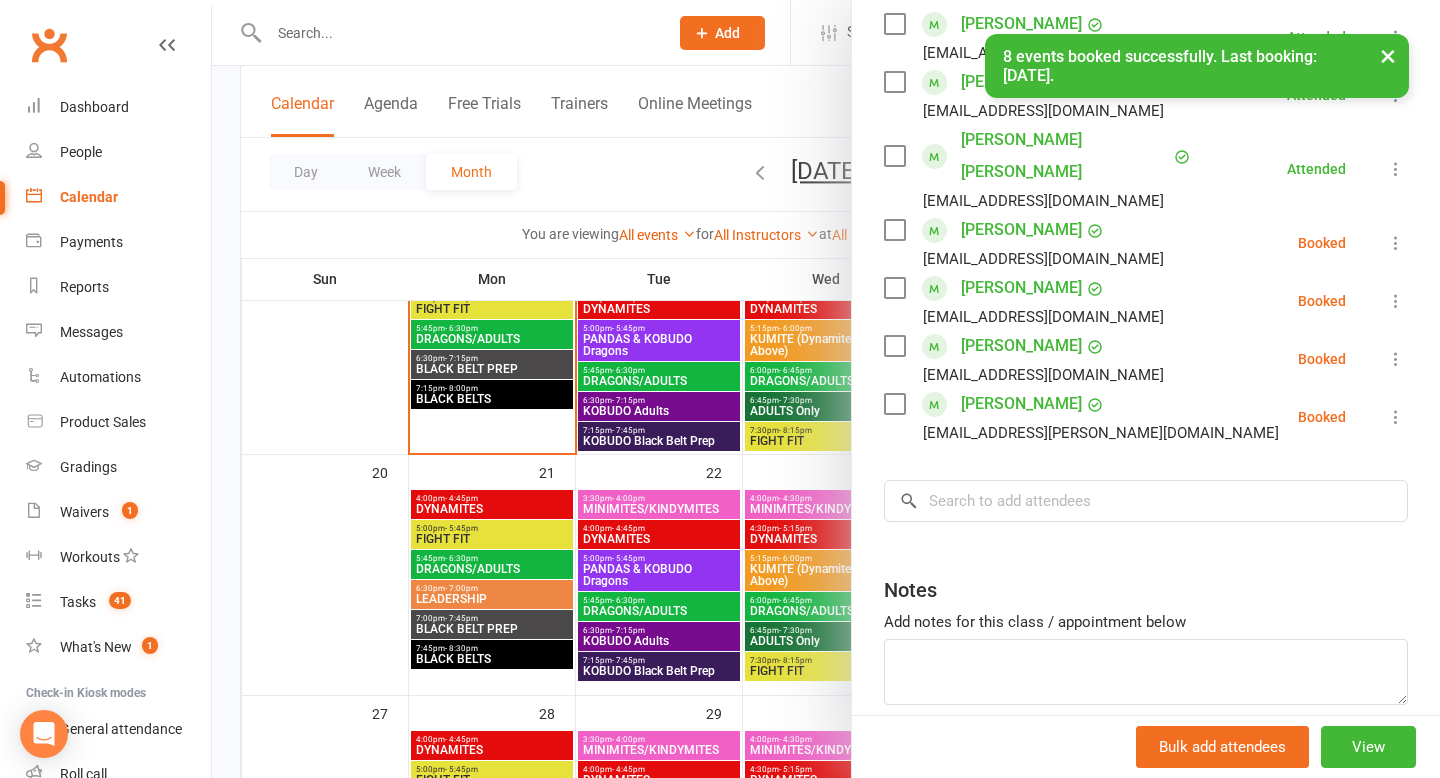 scroll, scrollTop: 450, scrollLeft: 0, axis: vertical 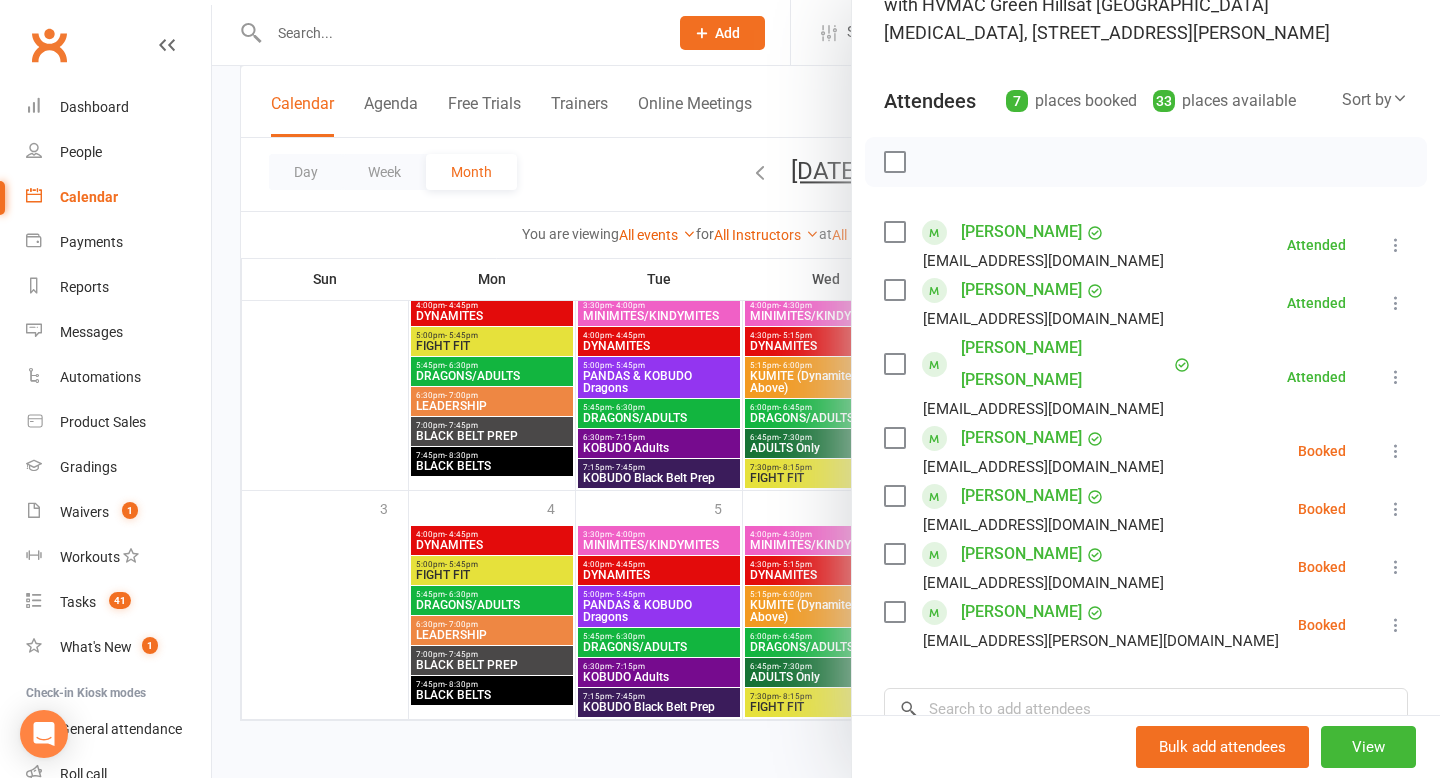 click at bounding box center [894, 438] 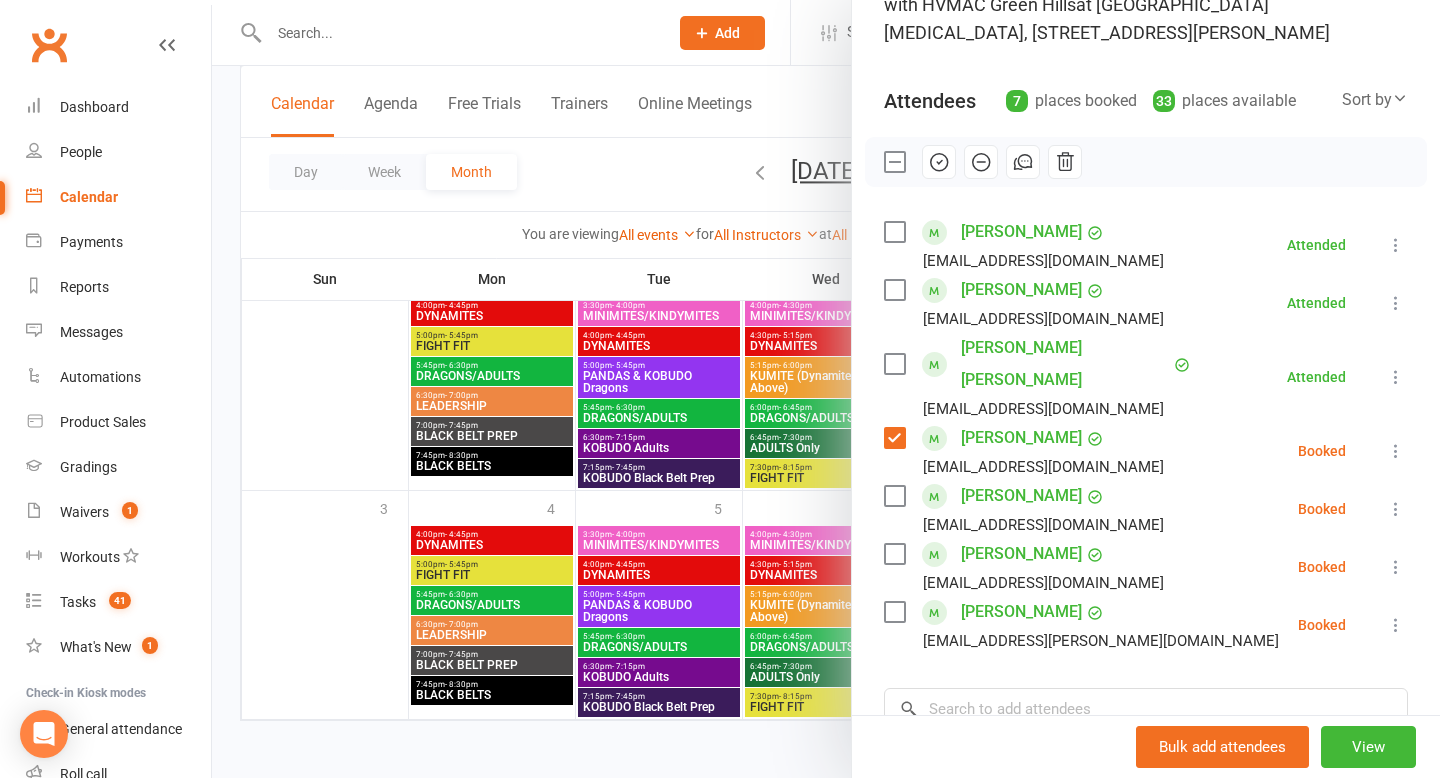 click at bounding box center [894, 496] 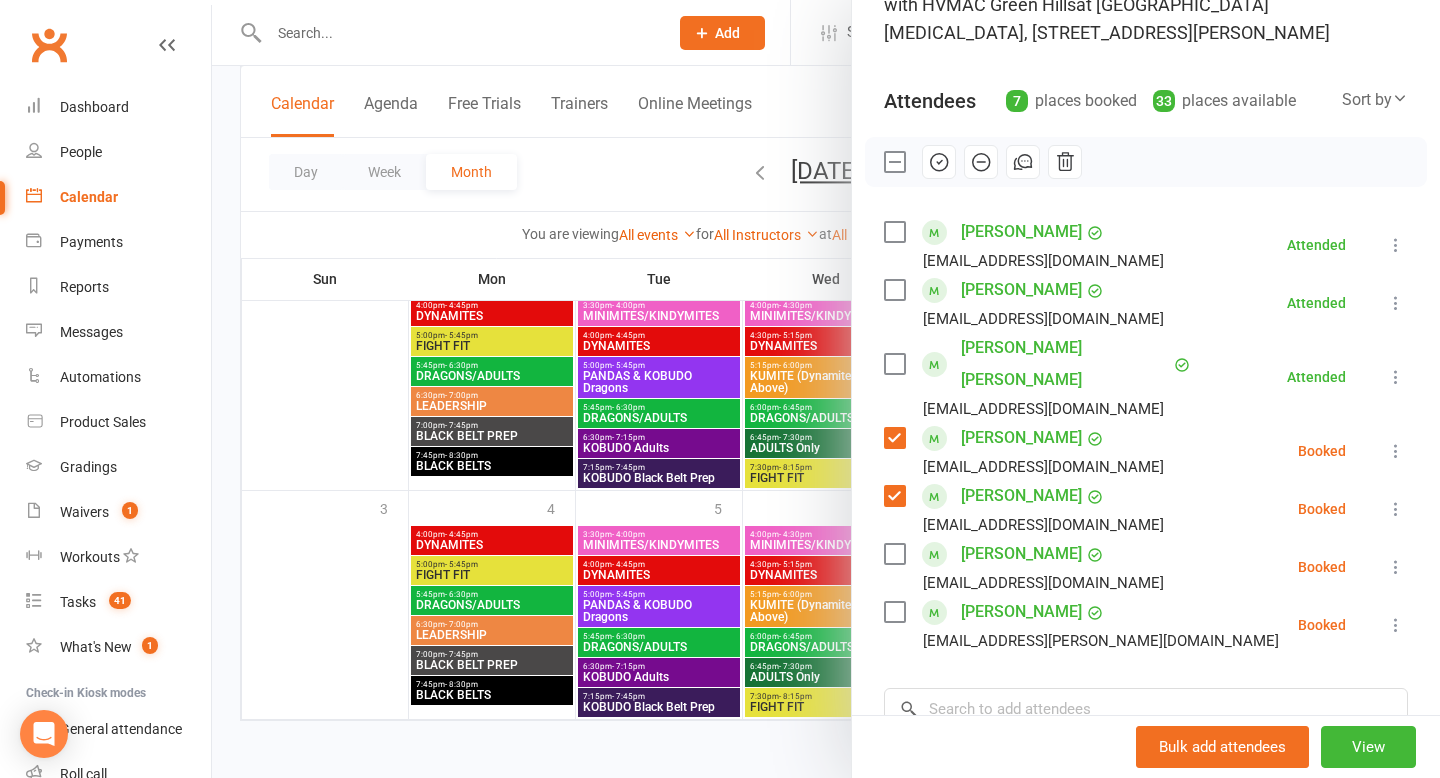 click 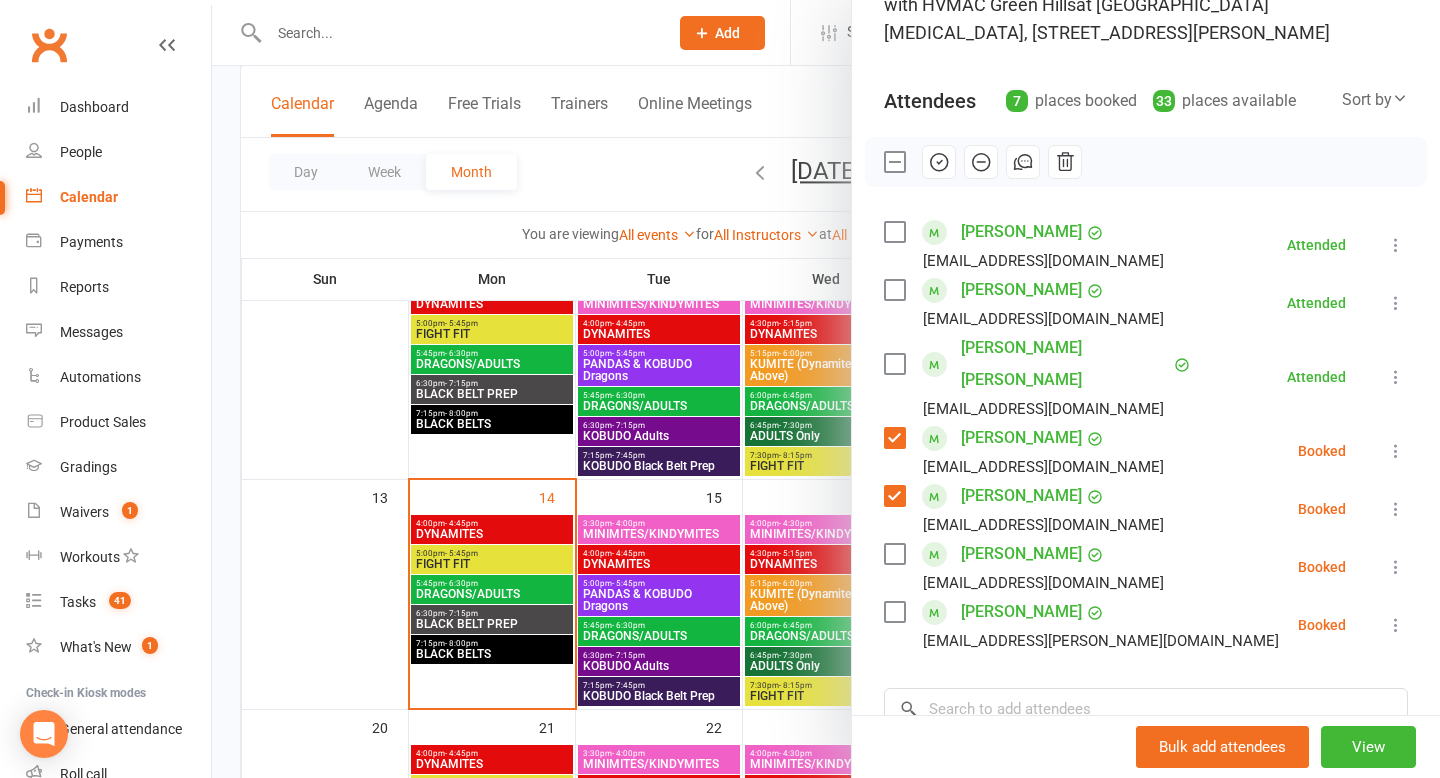 scroll, scrollTop: 0, scrollLeft: 0, axis: both 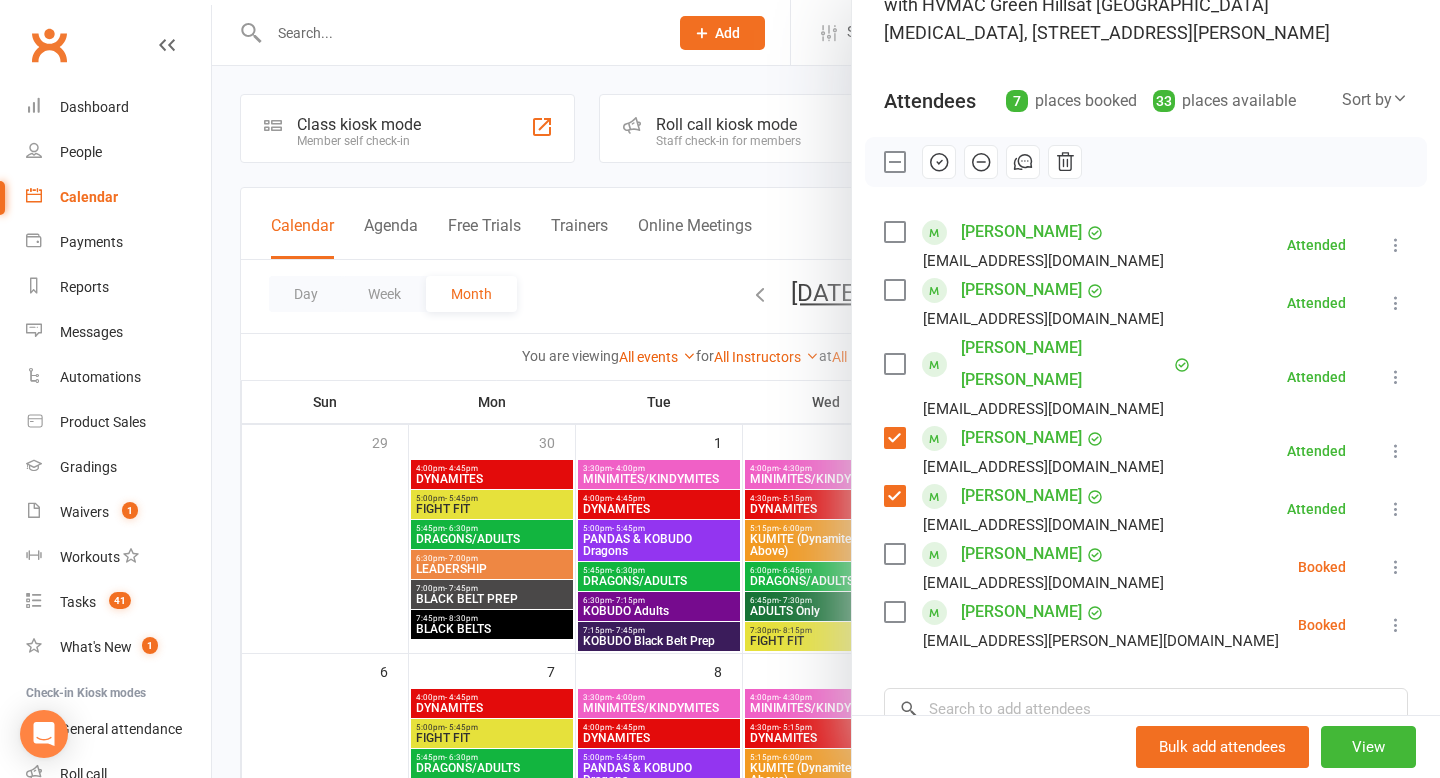 click at bounding box center (826, 389) 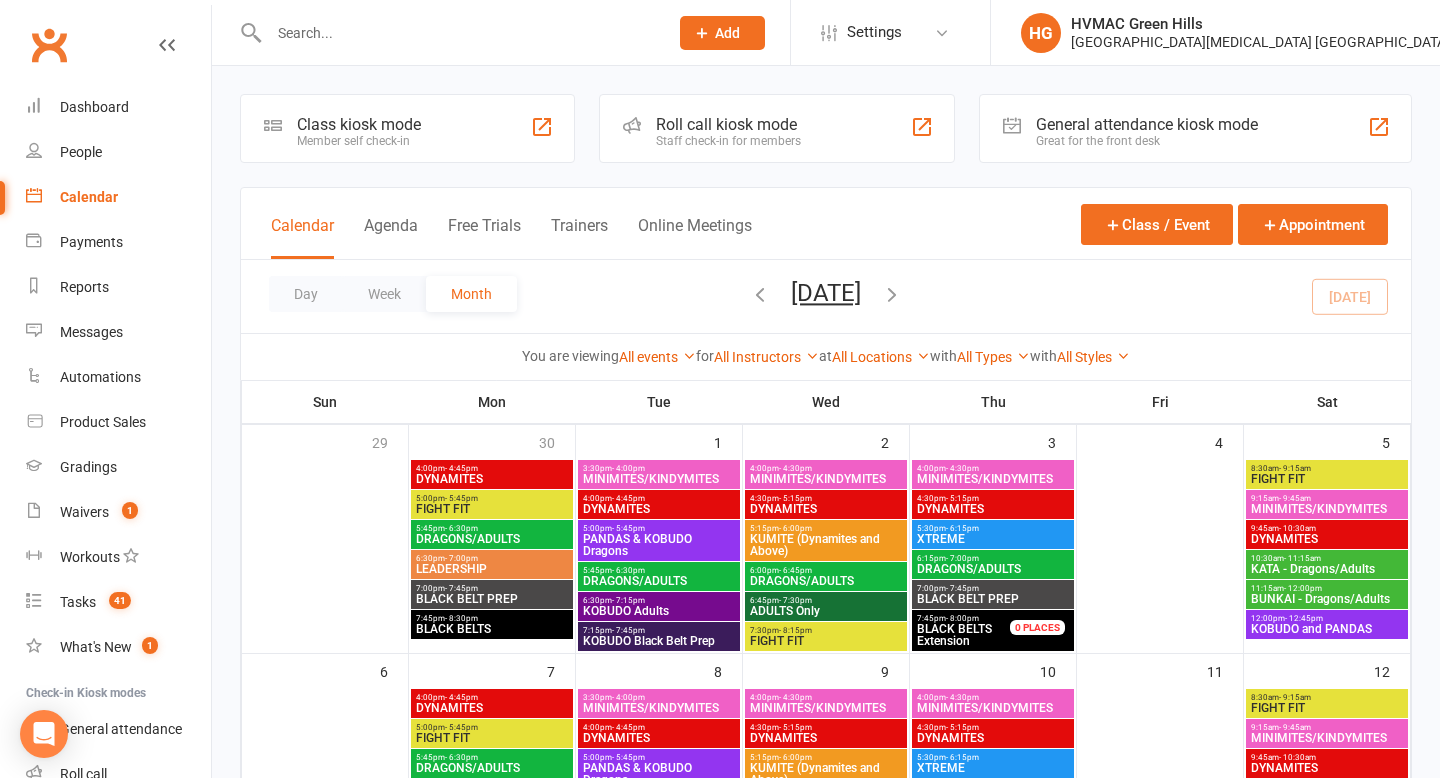 click on "DYNAMITES" at bounding box center [492, 479] 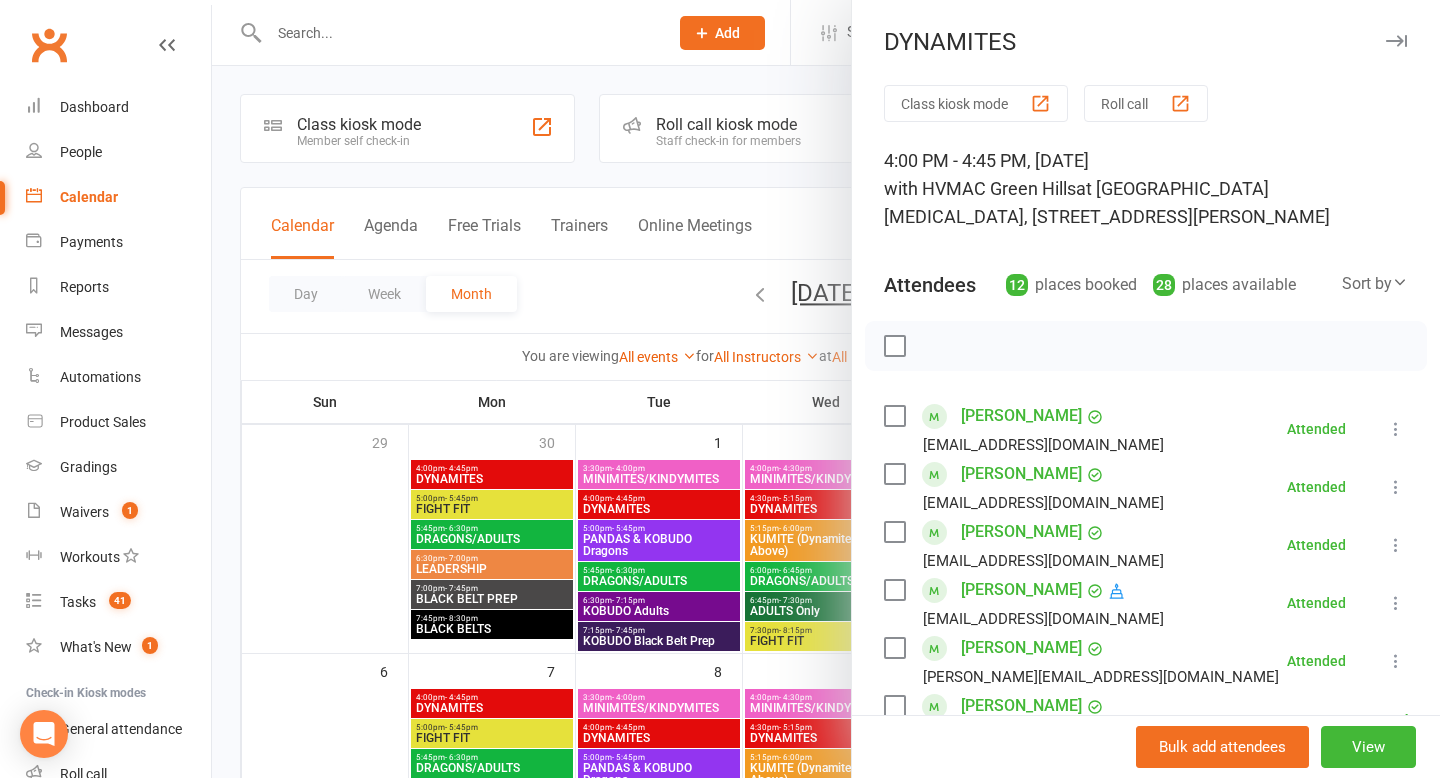 click at bounding box center [826, 389] 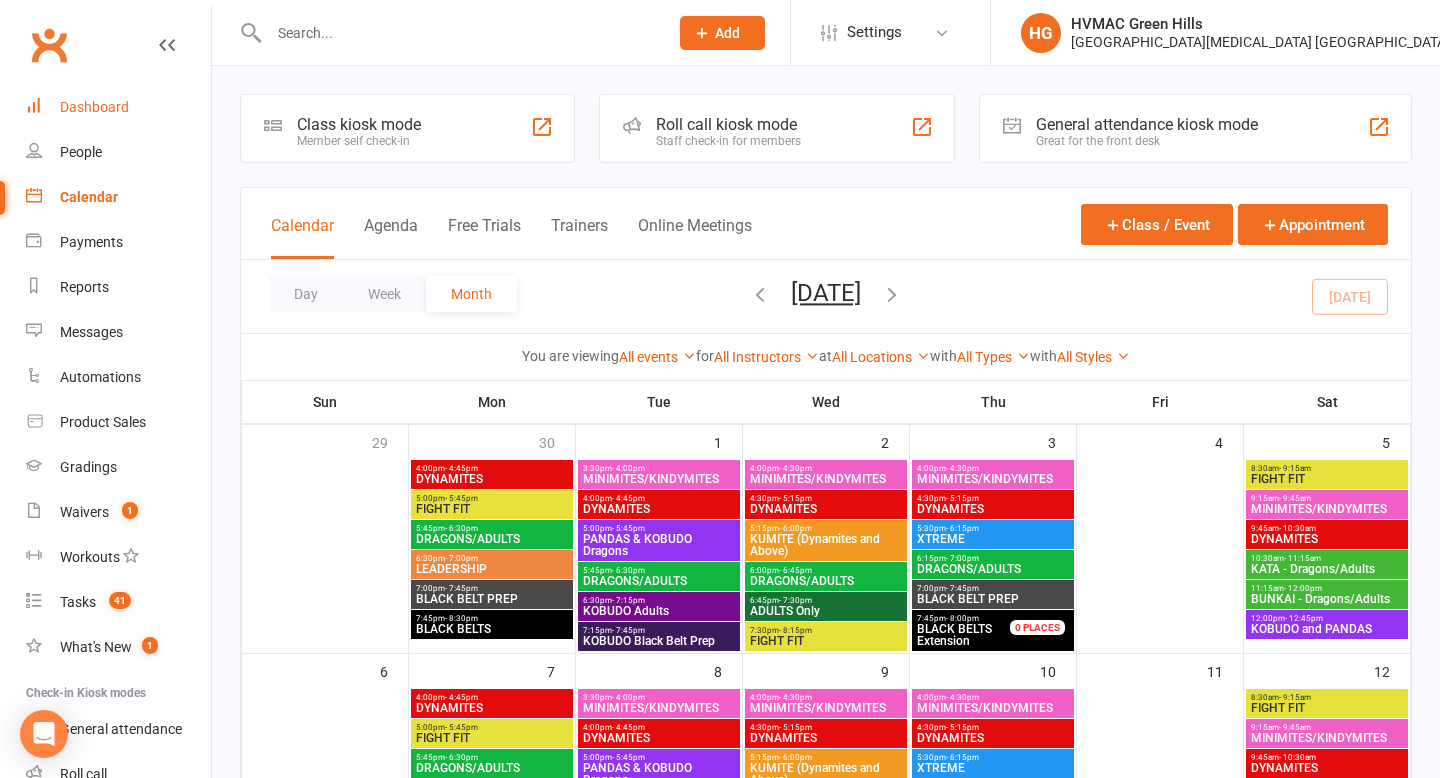 click on "Dashboard" at bounding box center [94, 107] 